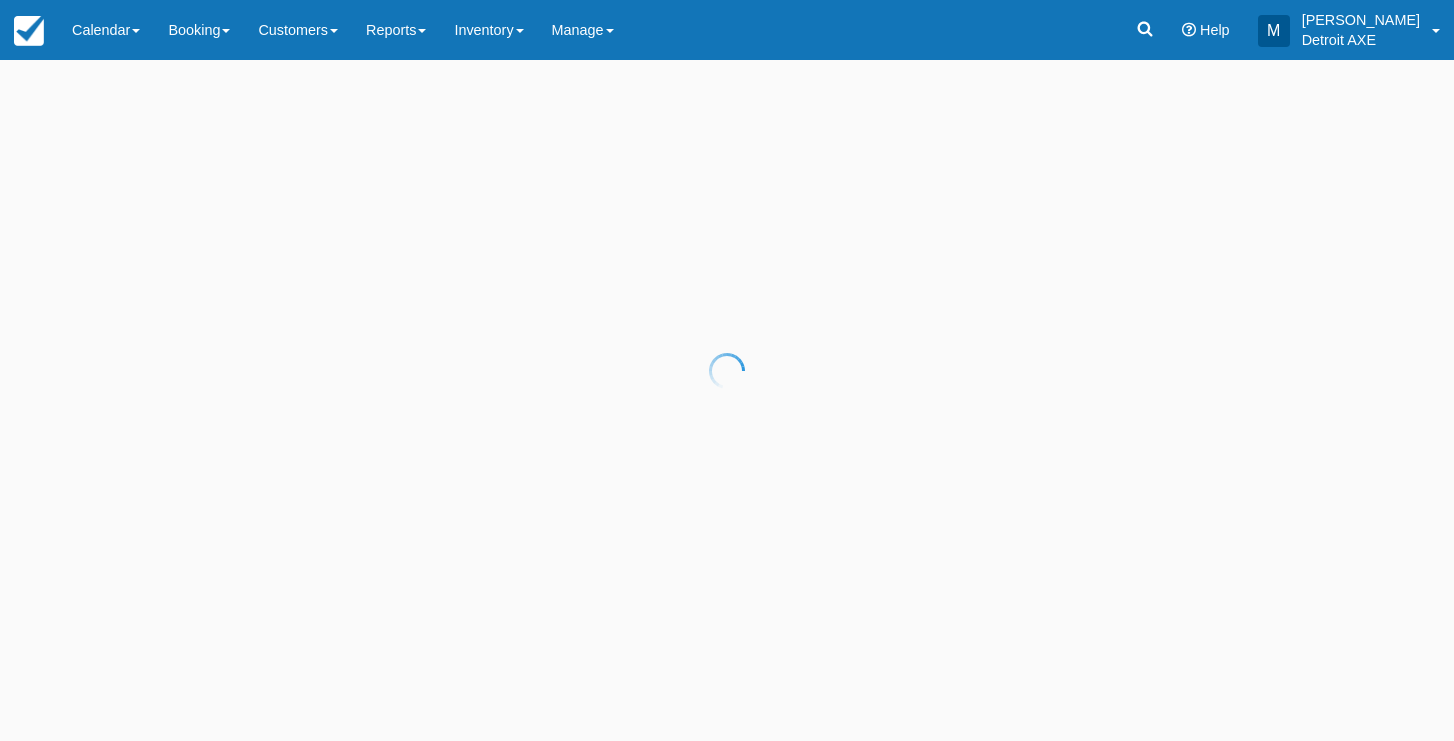 scroll, scrollTop: 0, scrollLeft: 0, axis: both 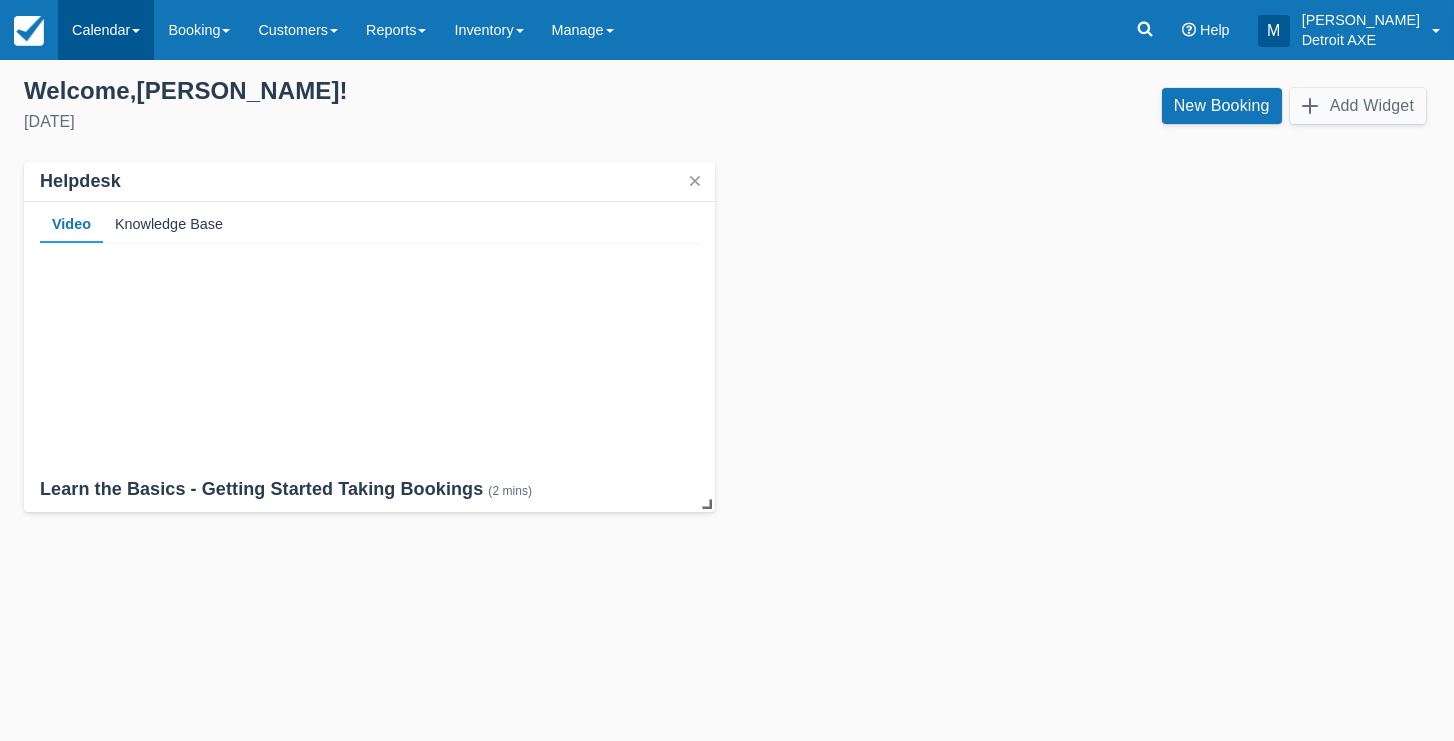 click on "Calendar" at bounding box center [106, 30] 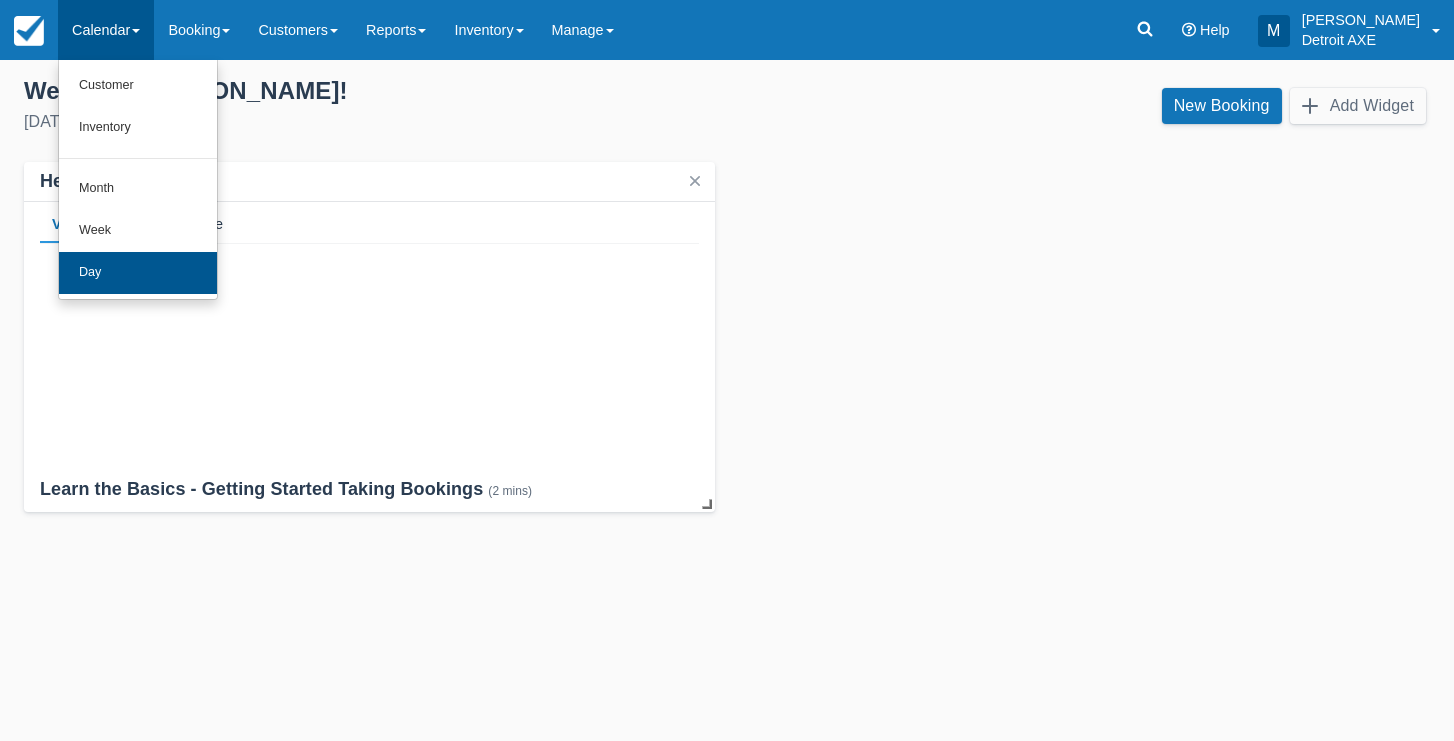 click on "Day" at bounding box center [138, 273] 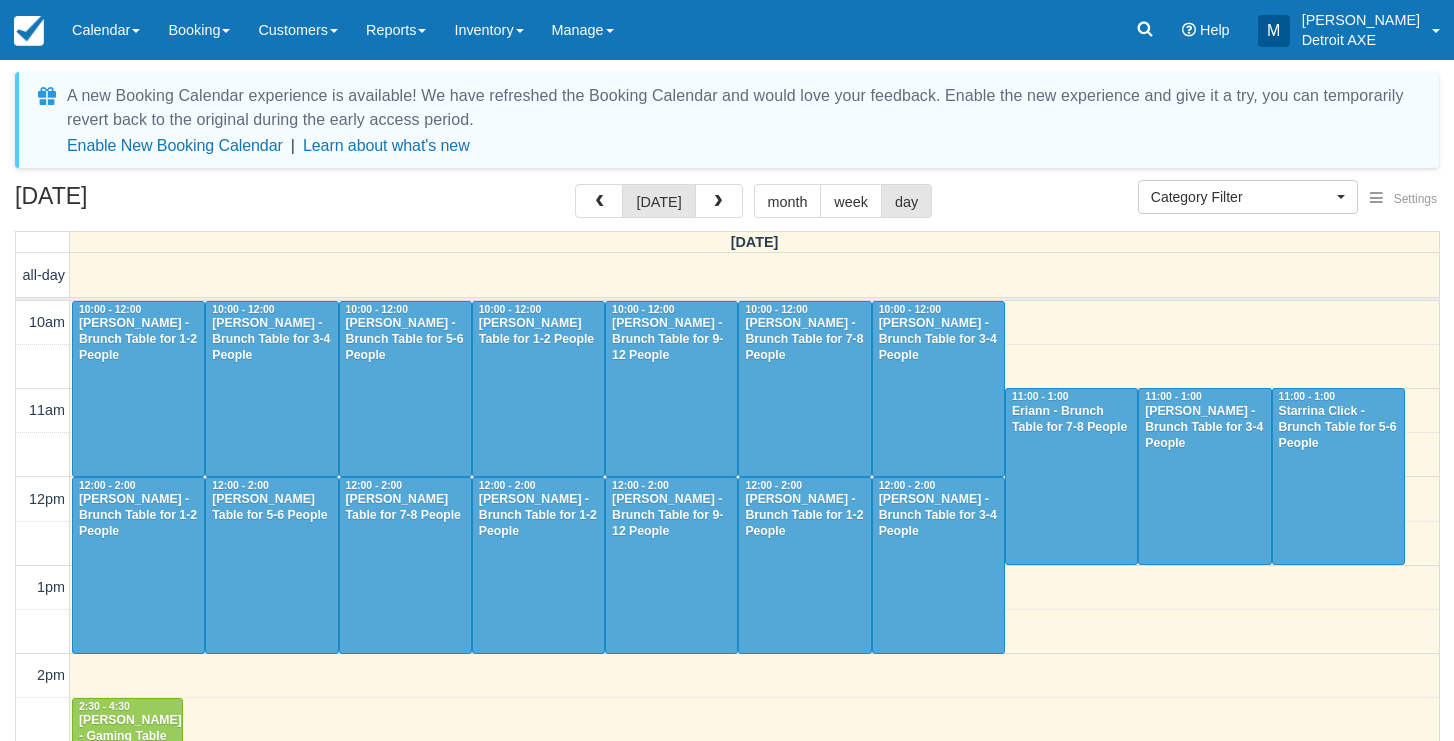 select 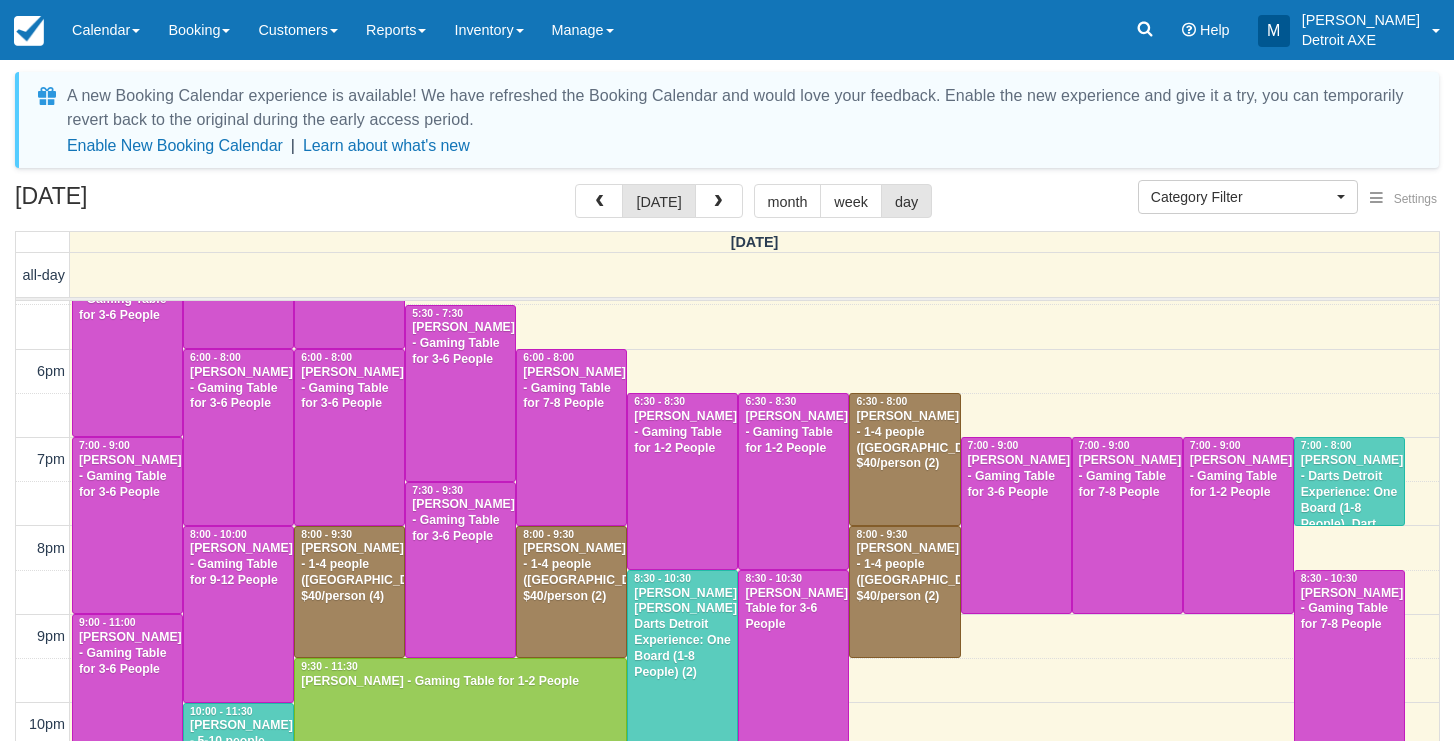 scroll, scrollTop: 658, scrollLeft: 0, axis: vertical 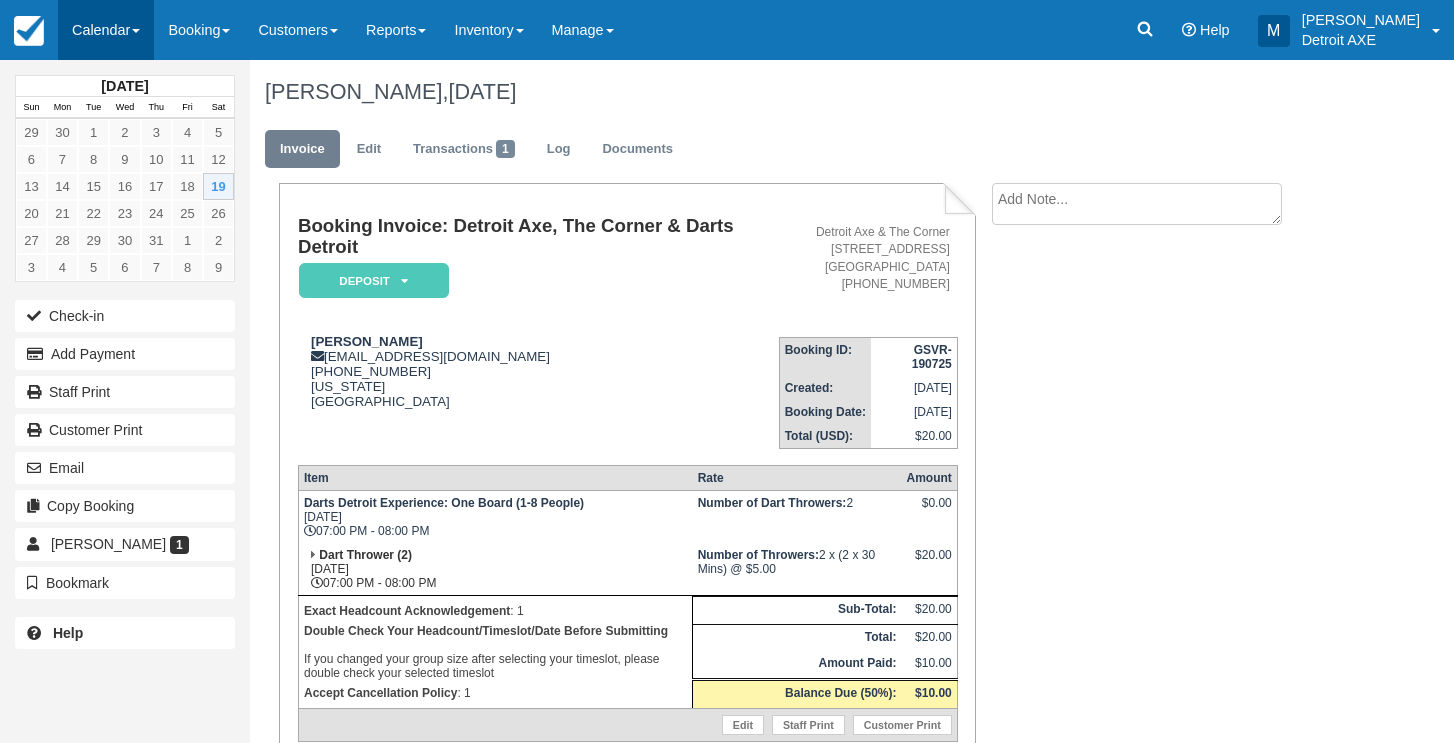 click on "Calendar" at bounding box center [106, 30] 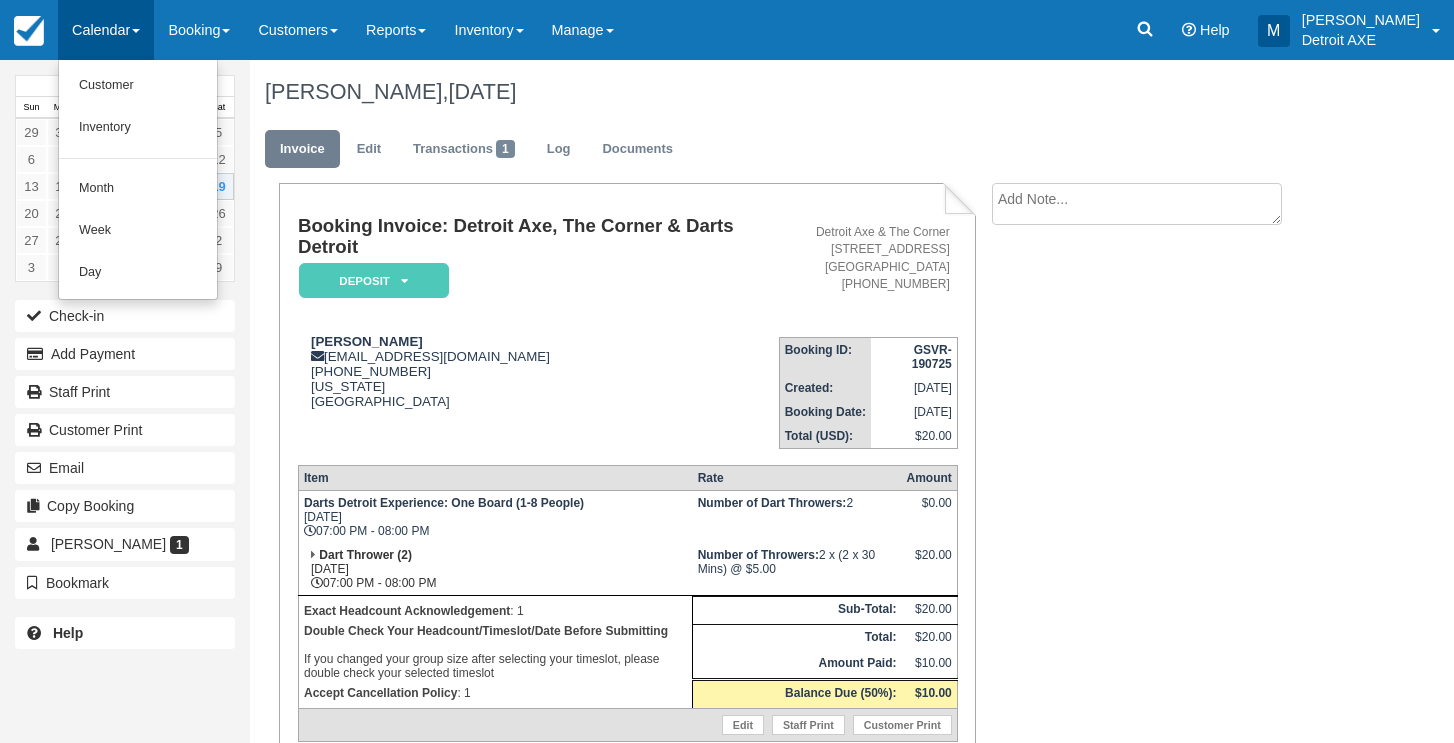 click on "Day" at bounding box center [138, 273] 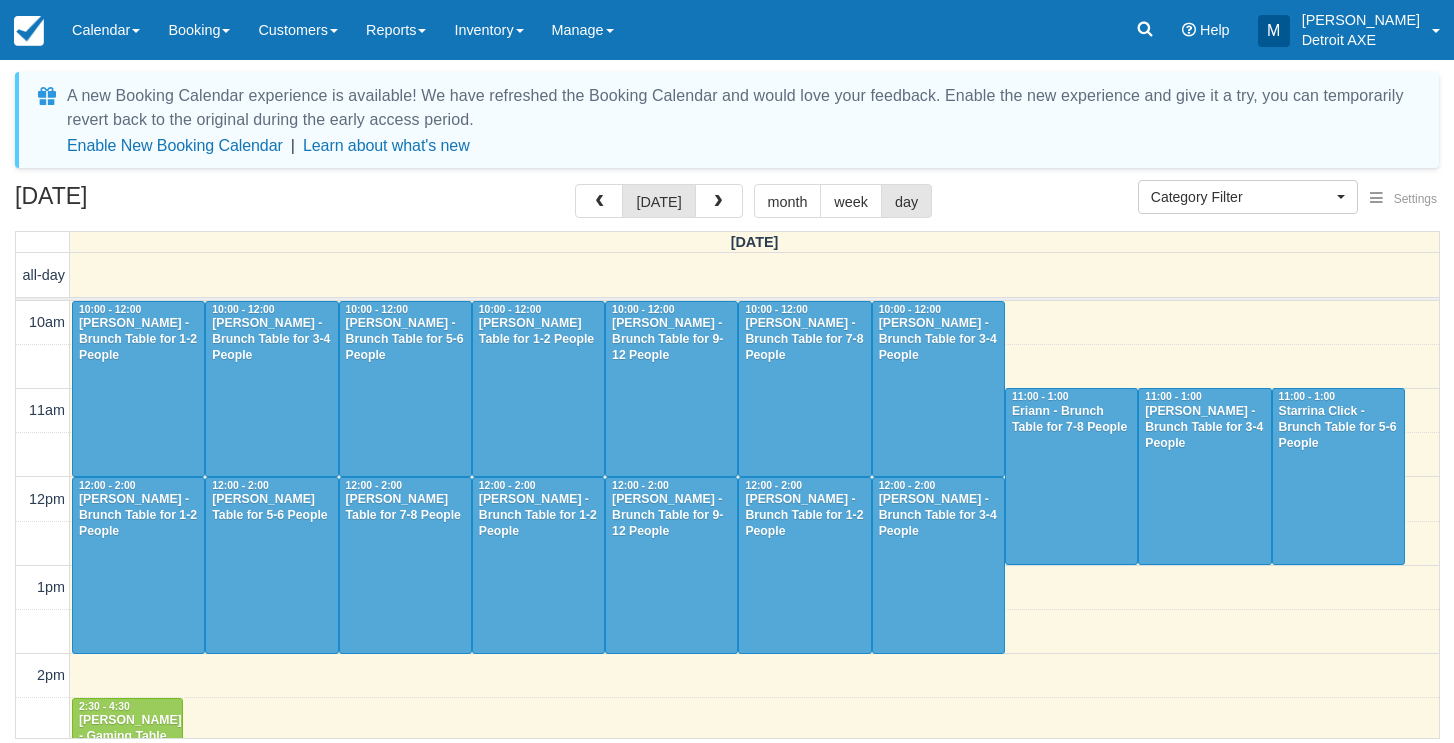 select 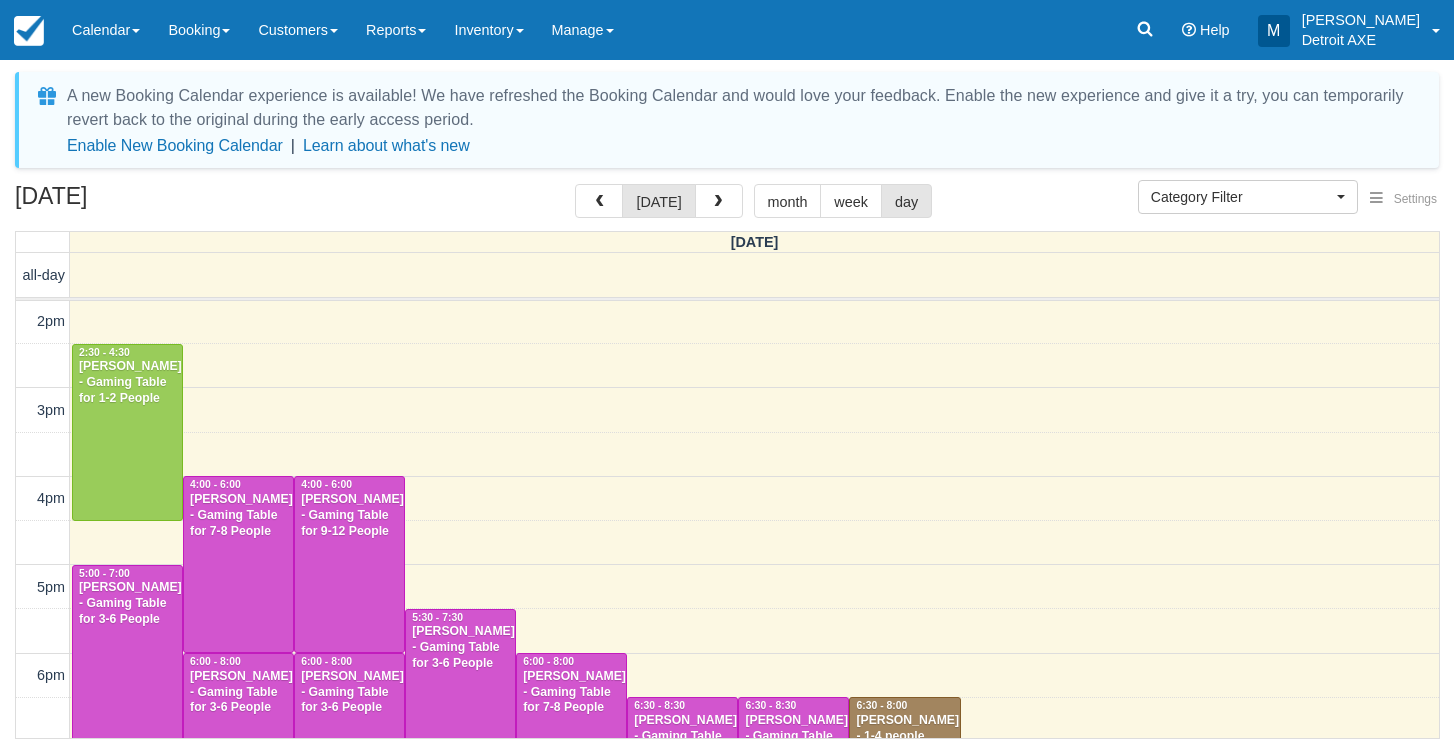 scroll, scrollTop: 354, scrollLeft: 0, axis: vertical 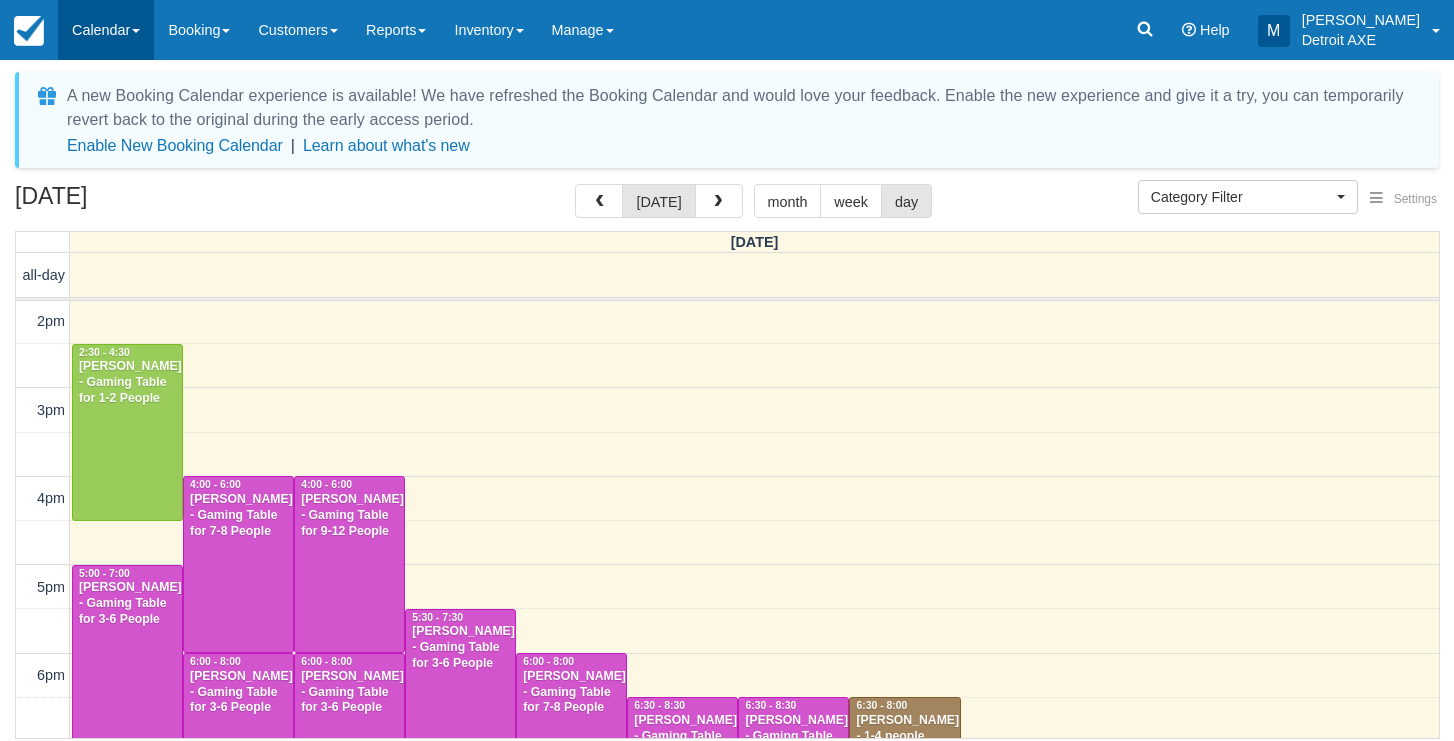 click at bounding box center [136, 31] 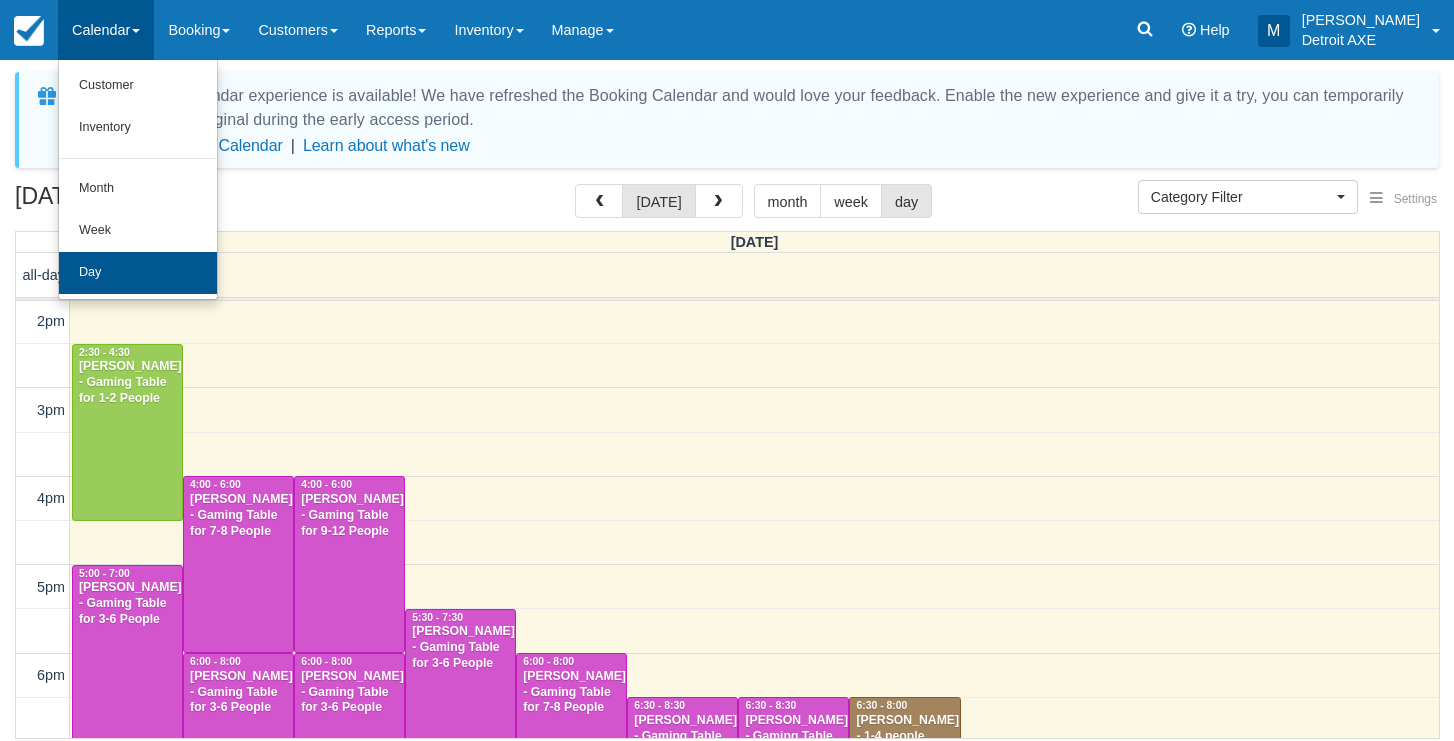 click on "Day" at bounding box center (138, 273) 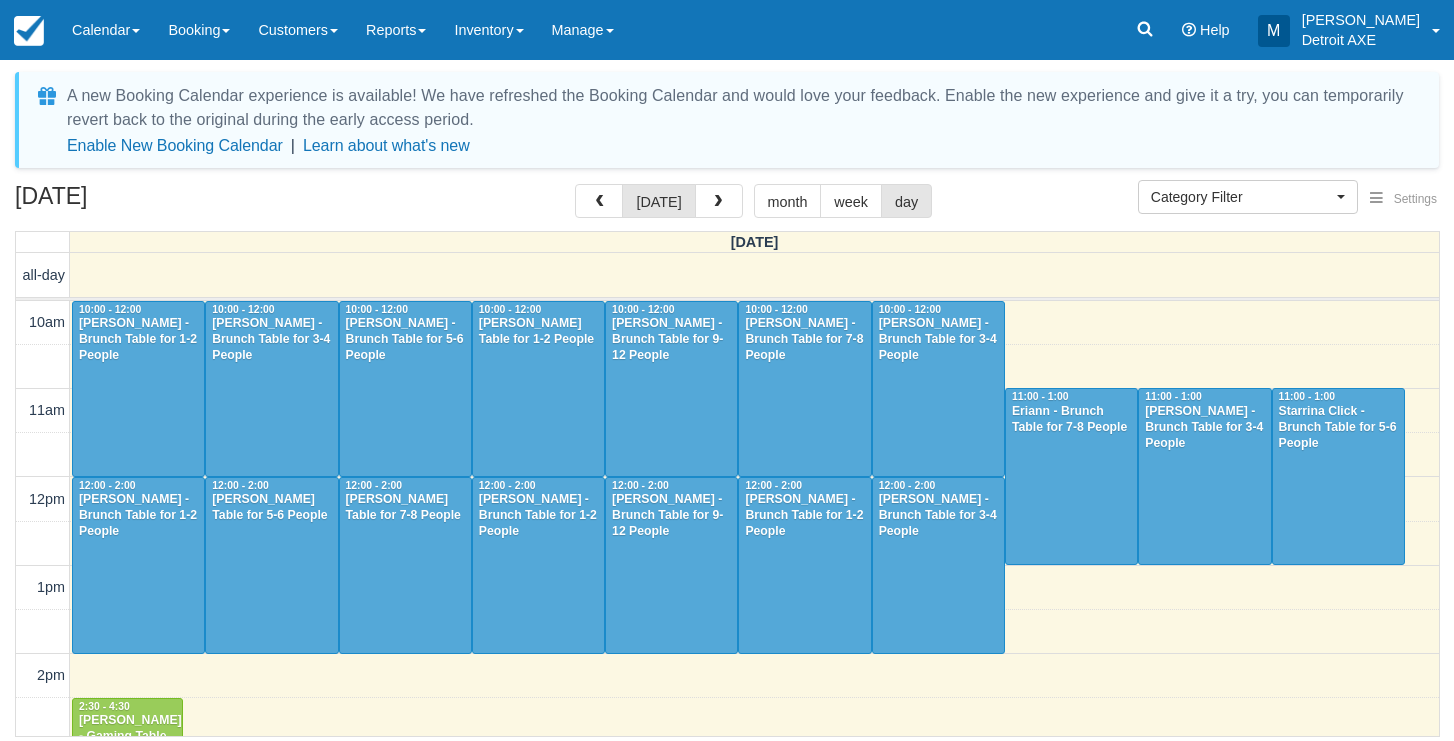 select 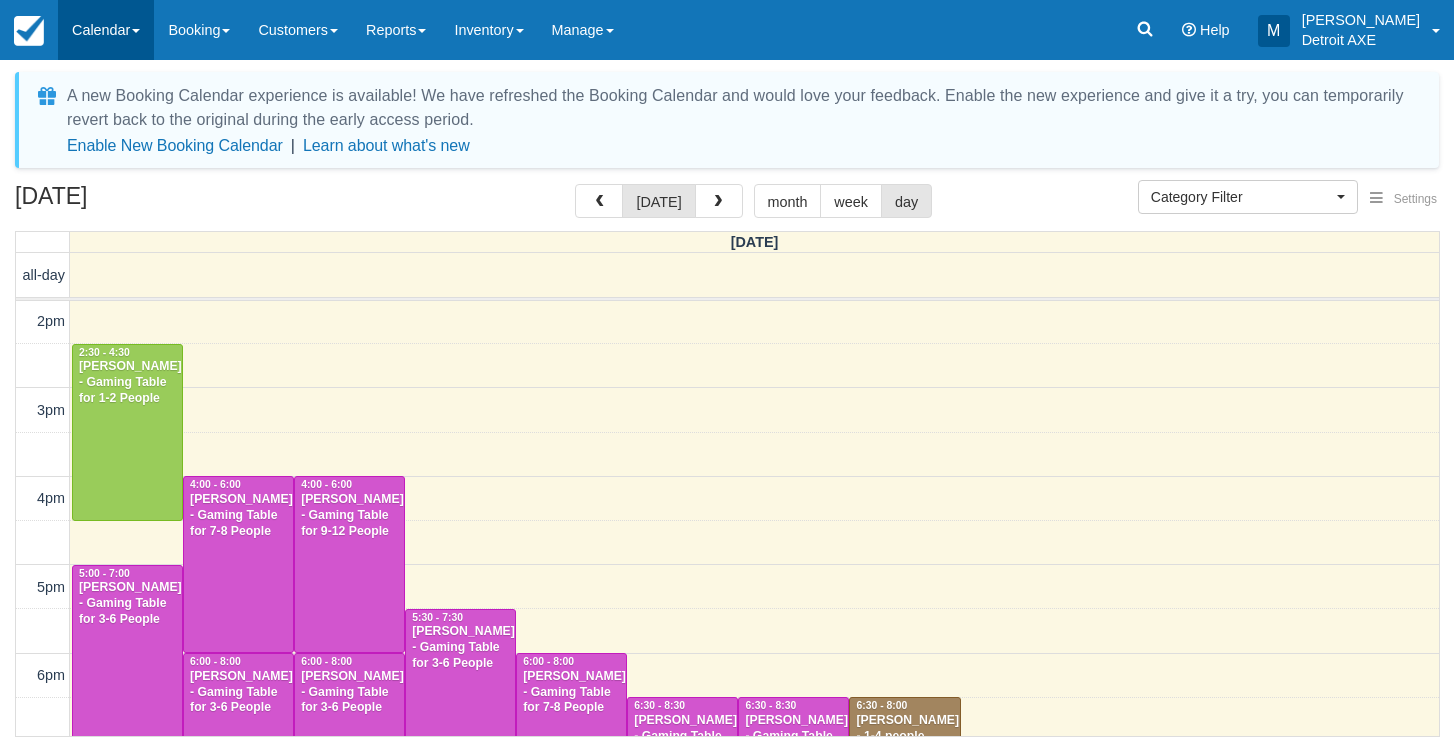 scroll, scrollTop: 354, scrollLeft: 0, axis: vertical 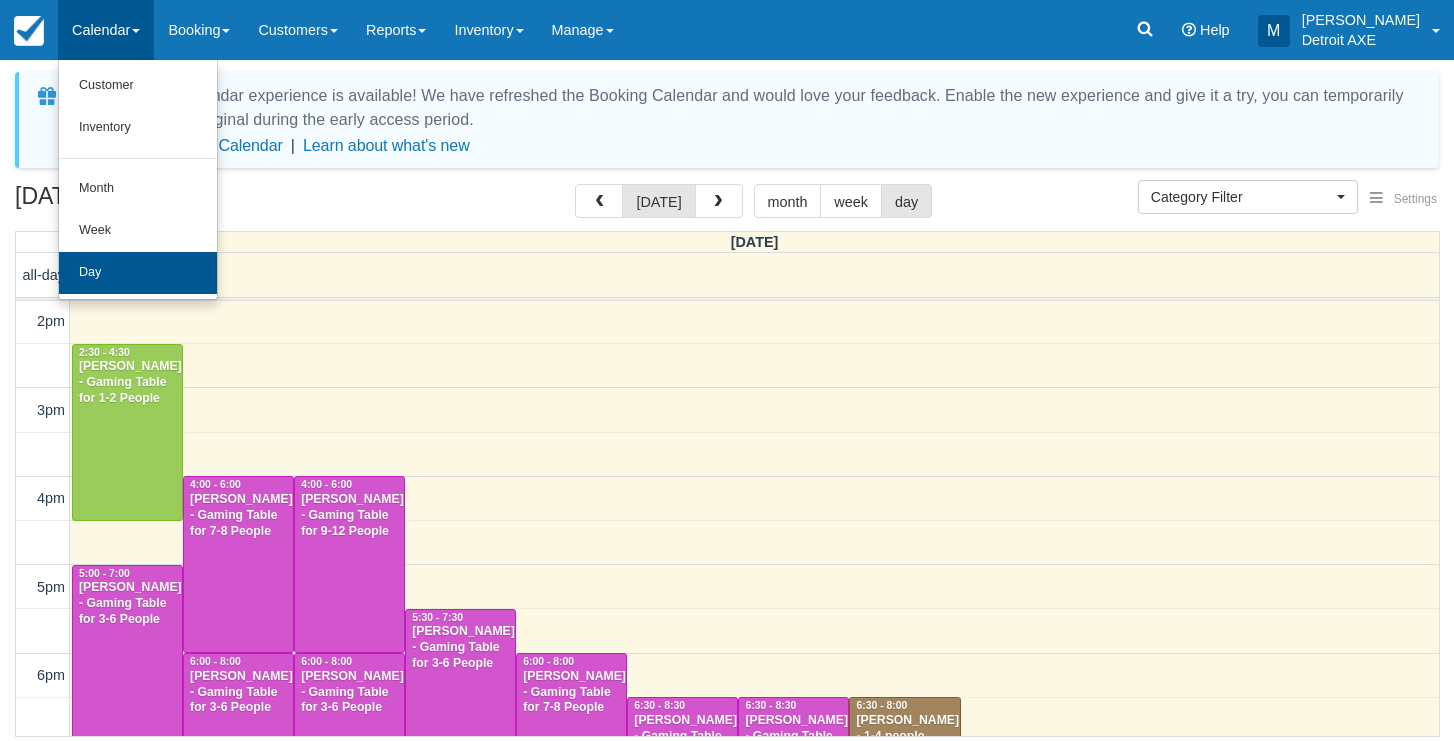 click on "Day" at bounding box center [138, 273] 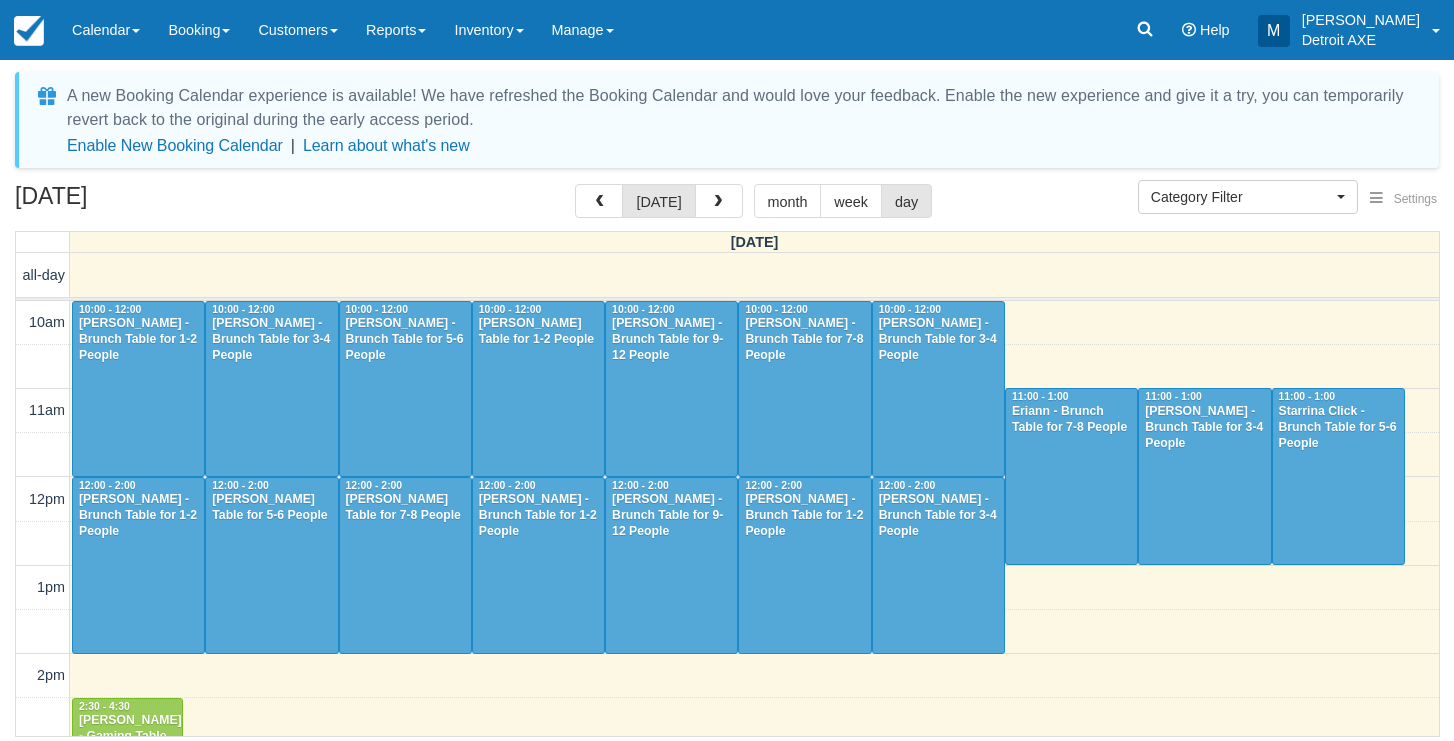select 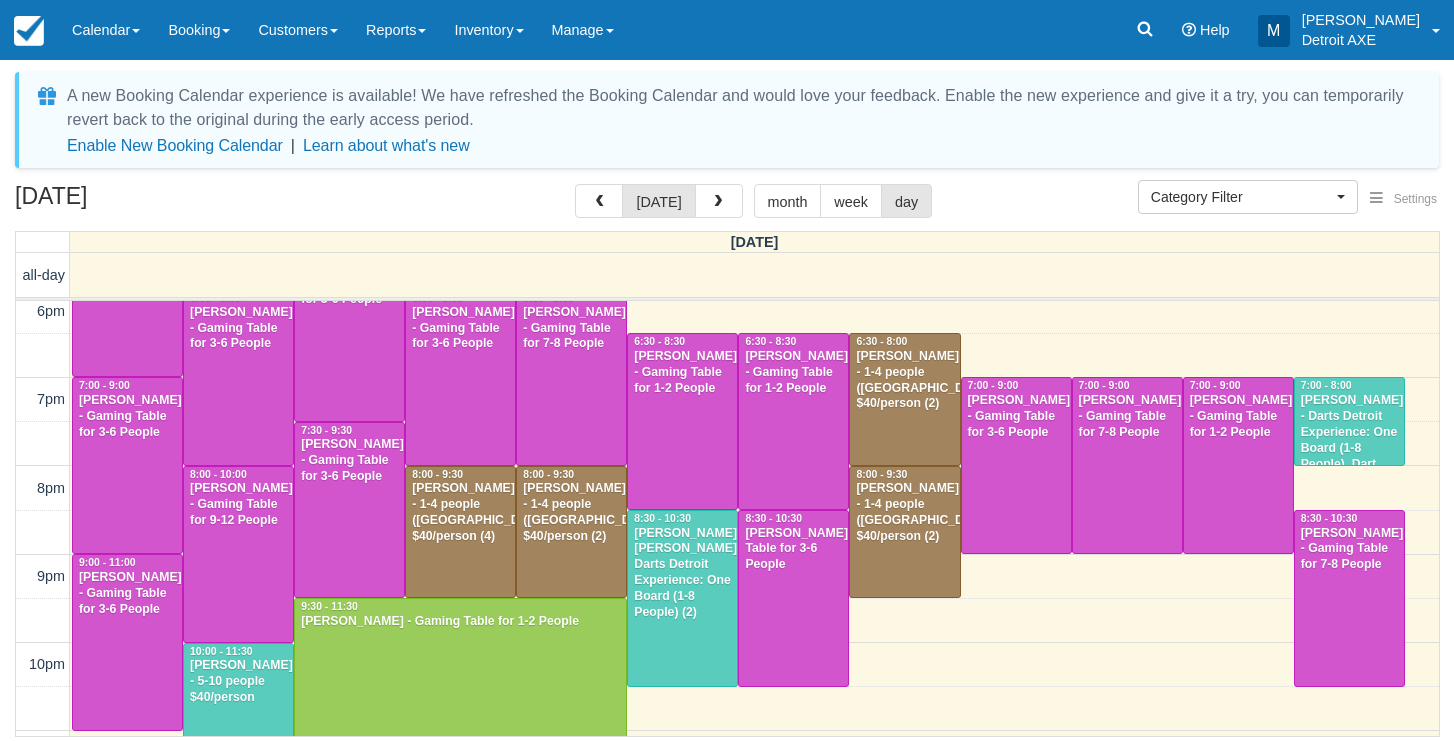 scroll, scrollTop: 732, scrollLeft: 0, axis: vertical 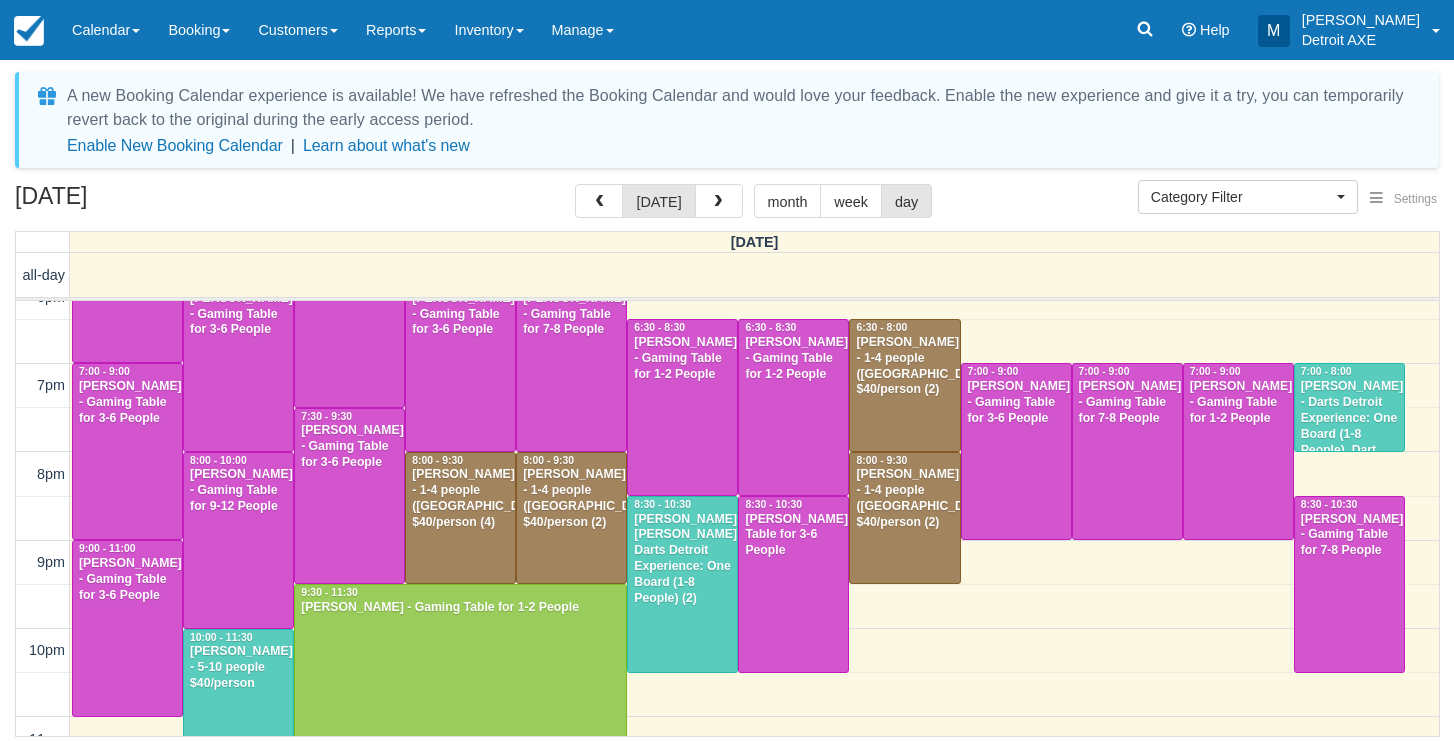 click on "[PERSON_NAME] - Darts Detroit Experience: One Board (1-8 People), Dart Thrower (3)" at bounding box center [1349, 426] 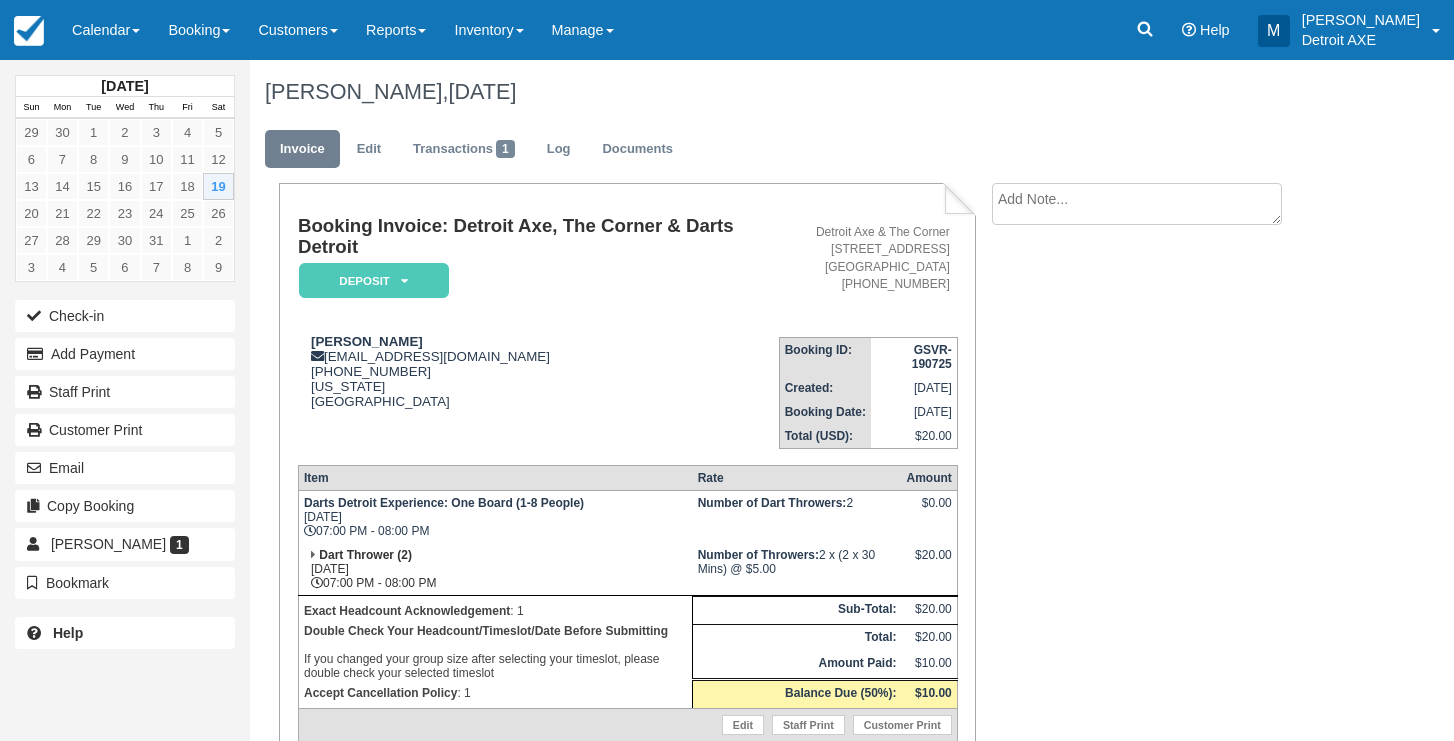 scroll, scrollTop: 0, scrollLeft: 0, axis: both 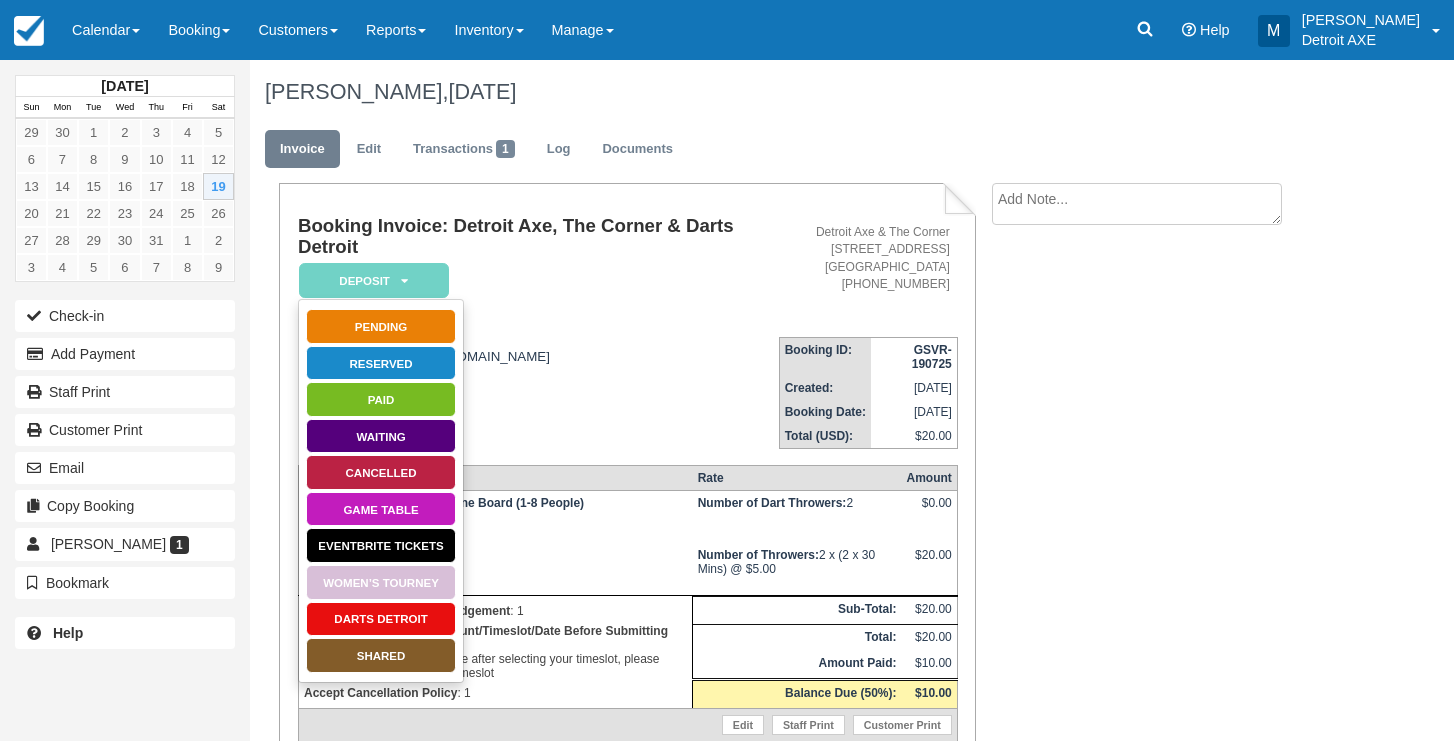 click on "Darts Detroit" at bounding box center [381, 619] 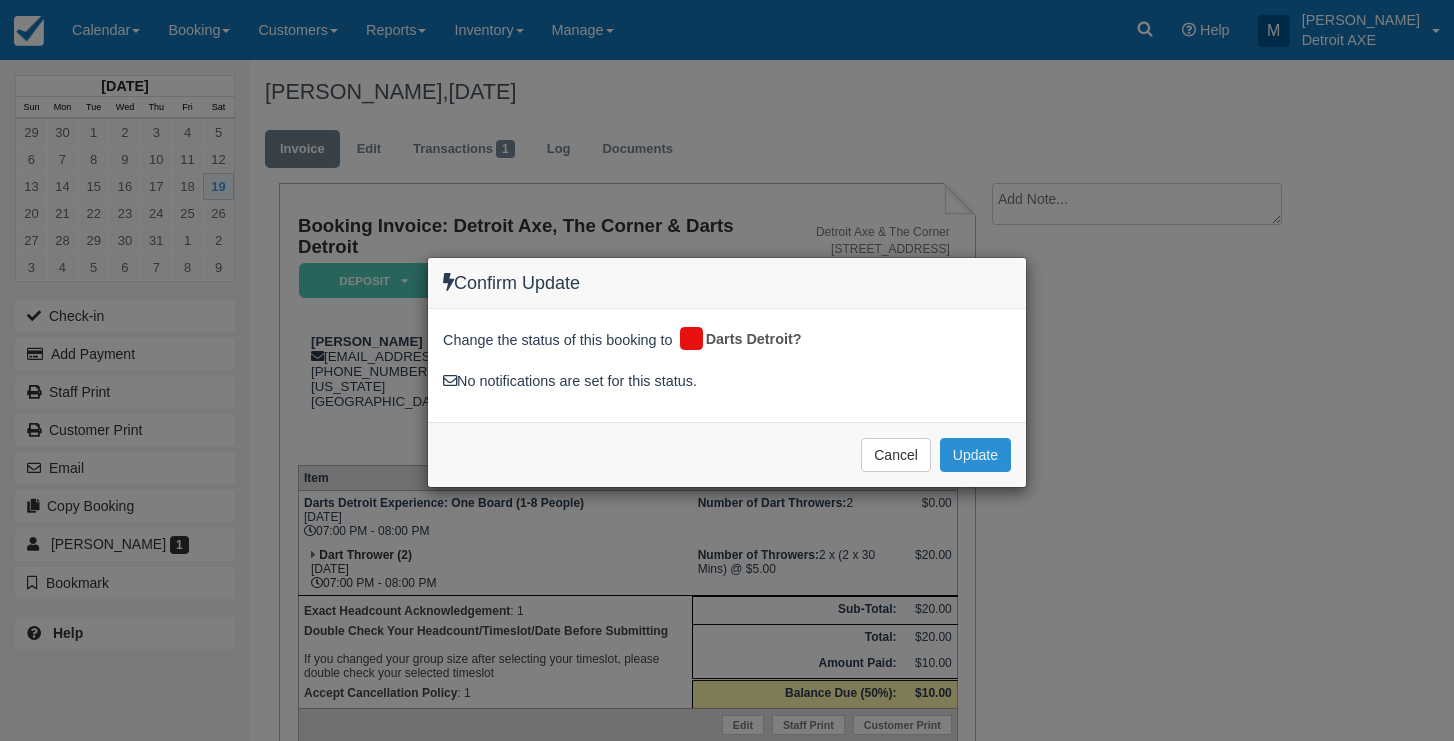 click on "Update" at bounding box center [975, 455] 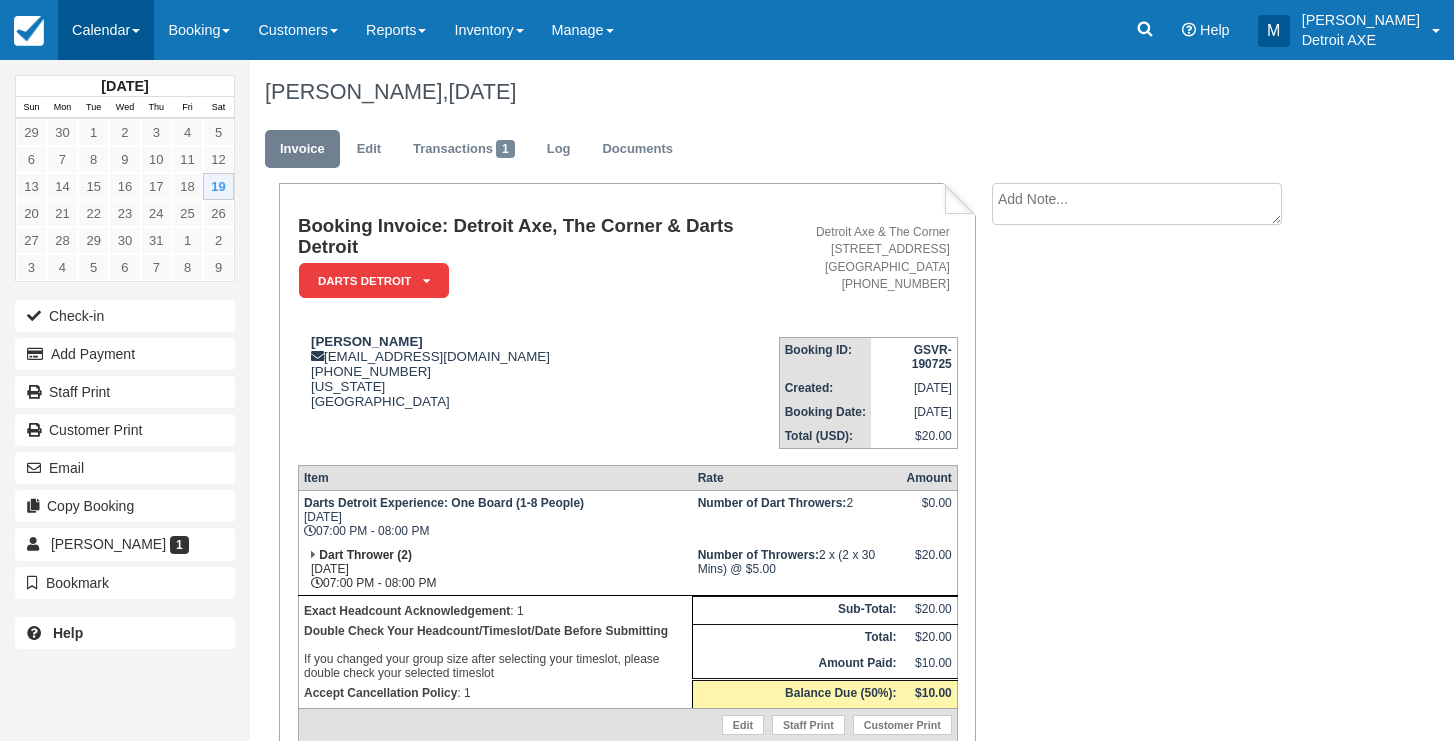click on "Calendar" at bounding box center (106, 30) 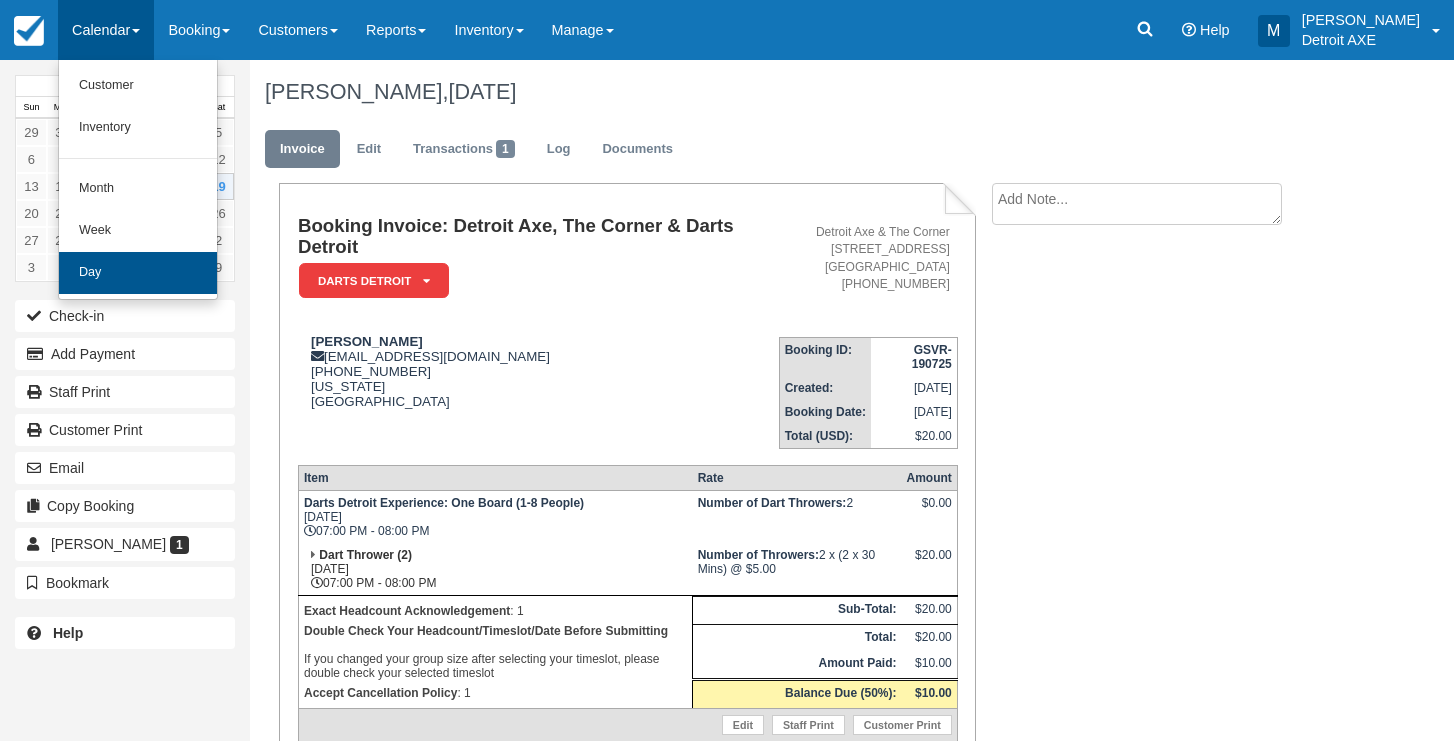 click on "Day" at bounding box center [138, 273] 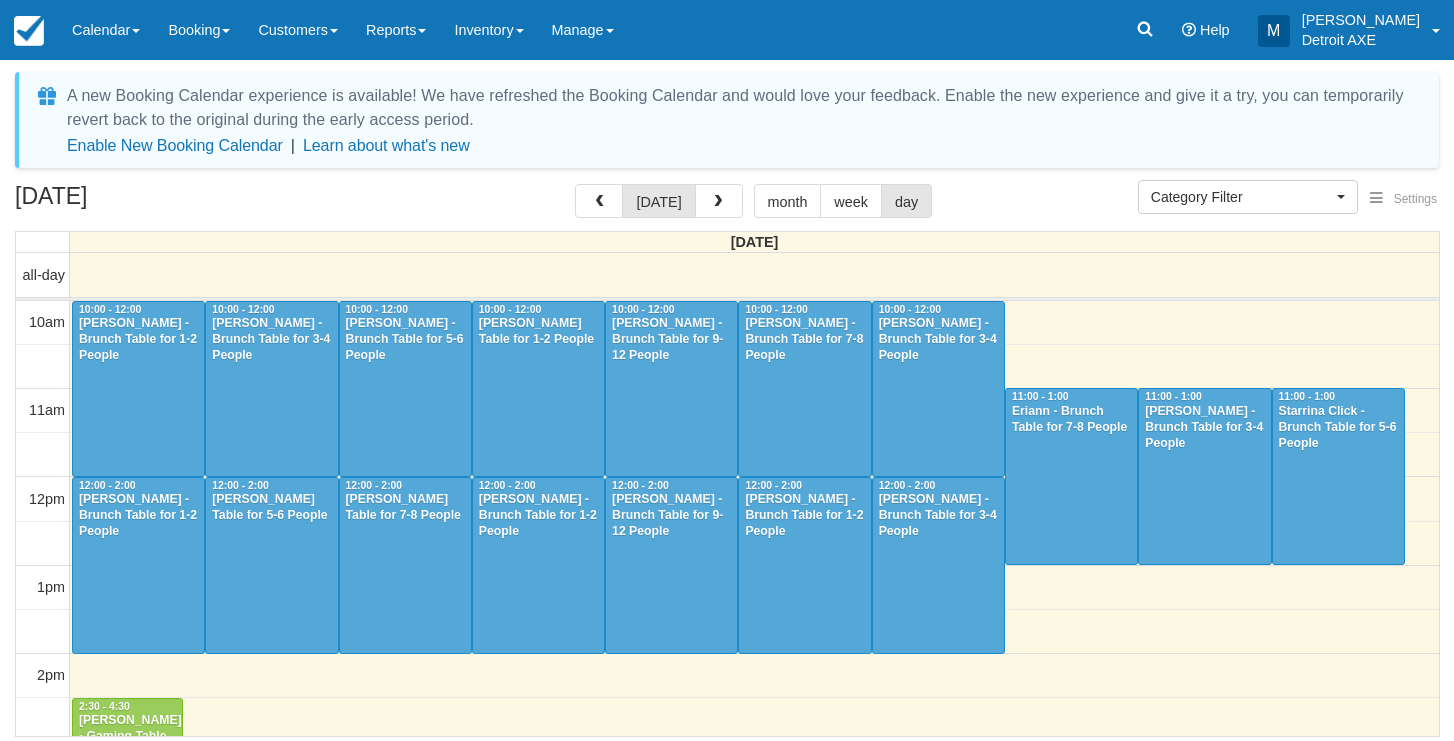 select 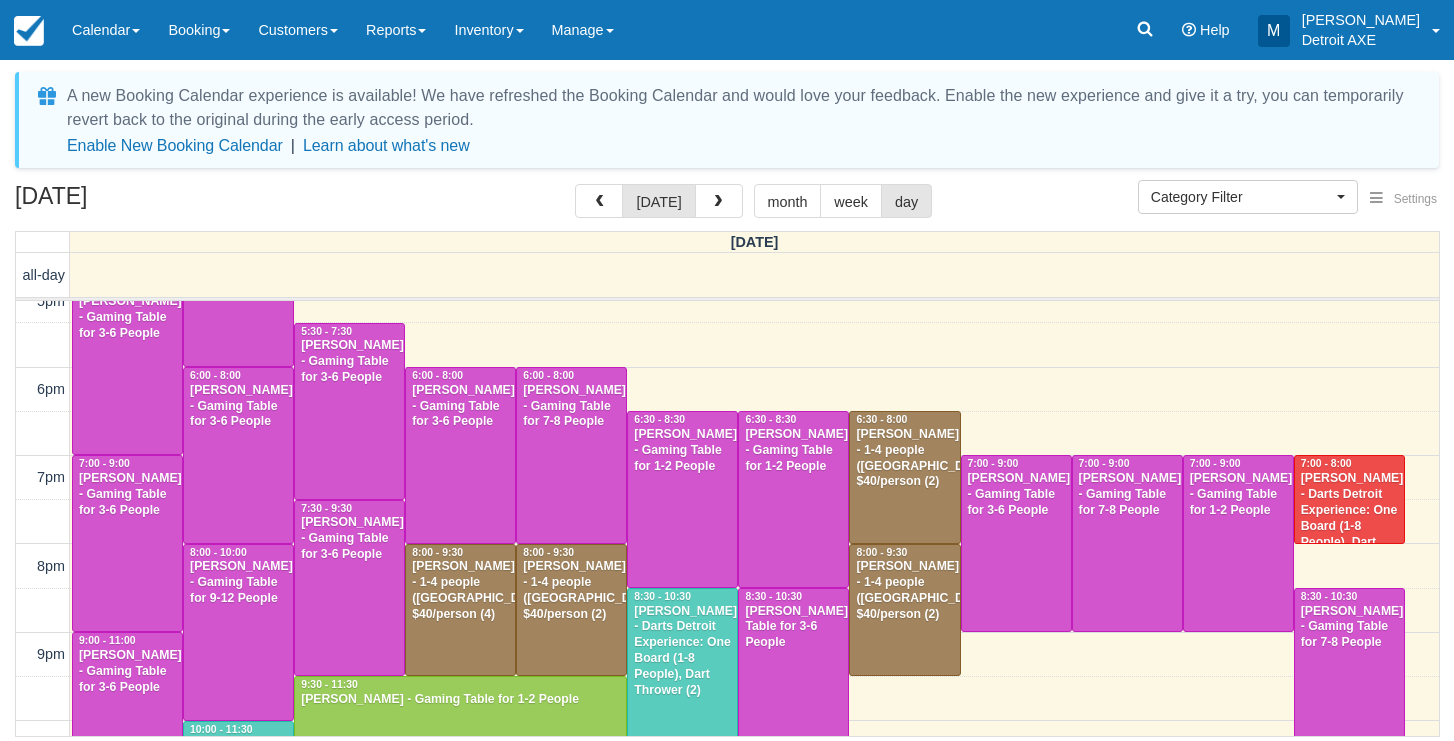 scroll, scrollTop: 684, scrollLeft: 0, axis: vertical 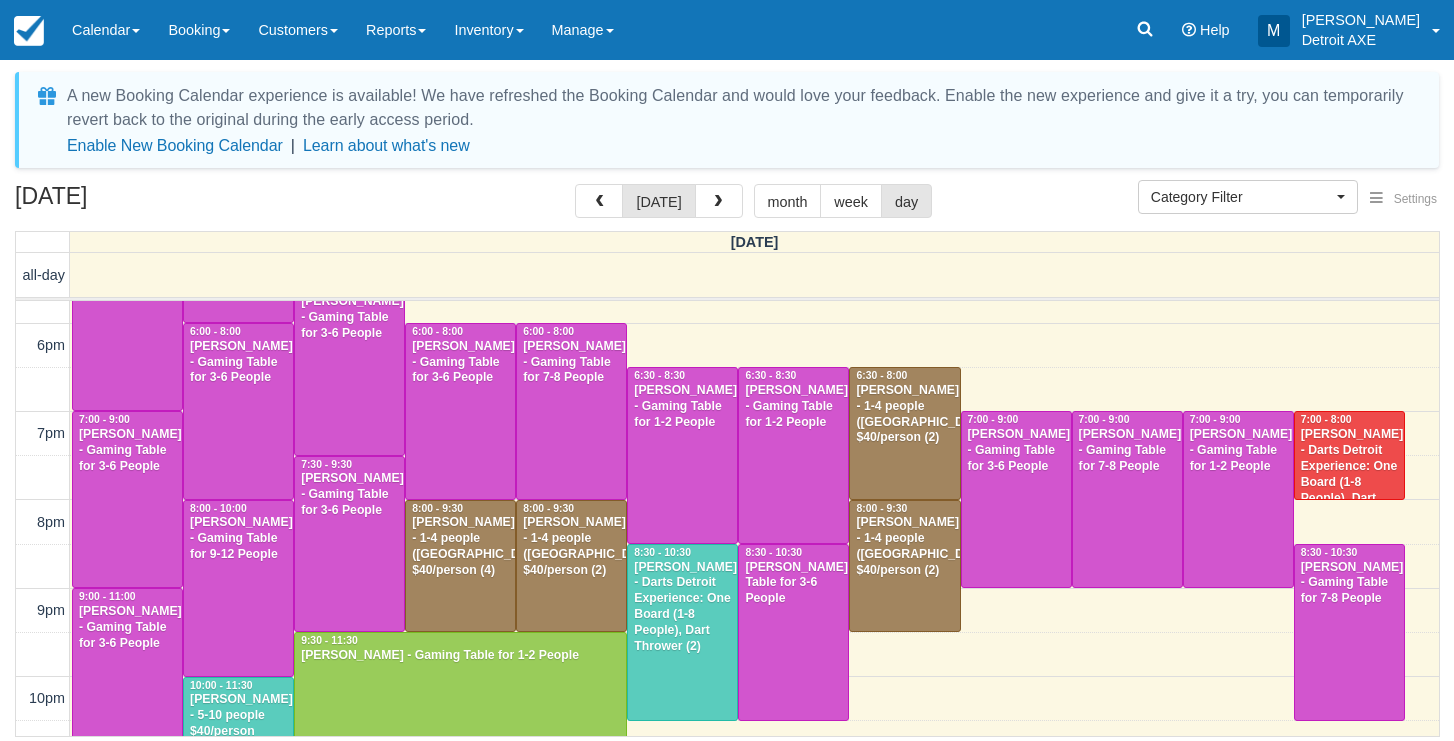 click on "Bradley Feldman - Darts Detroit Experience: One Board (1-8 People), Dart Thrower (2)" at bounding box center [682, 607] 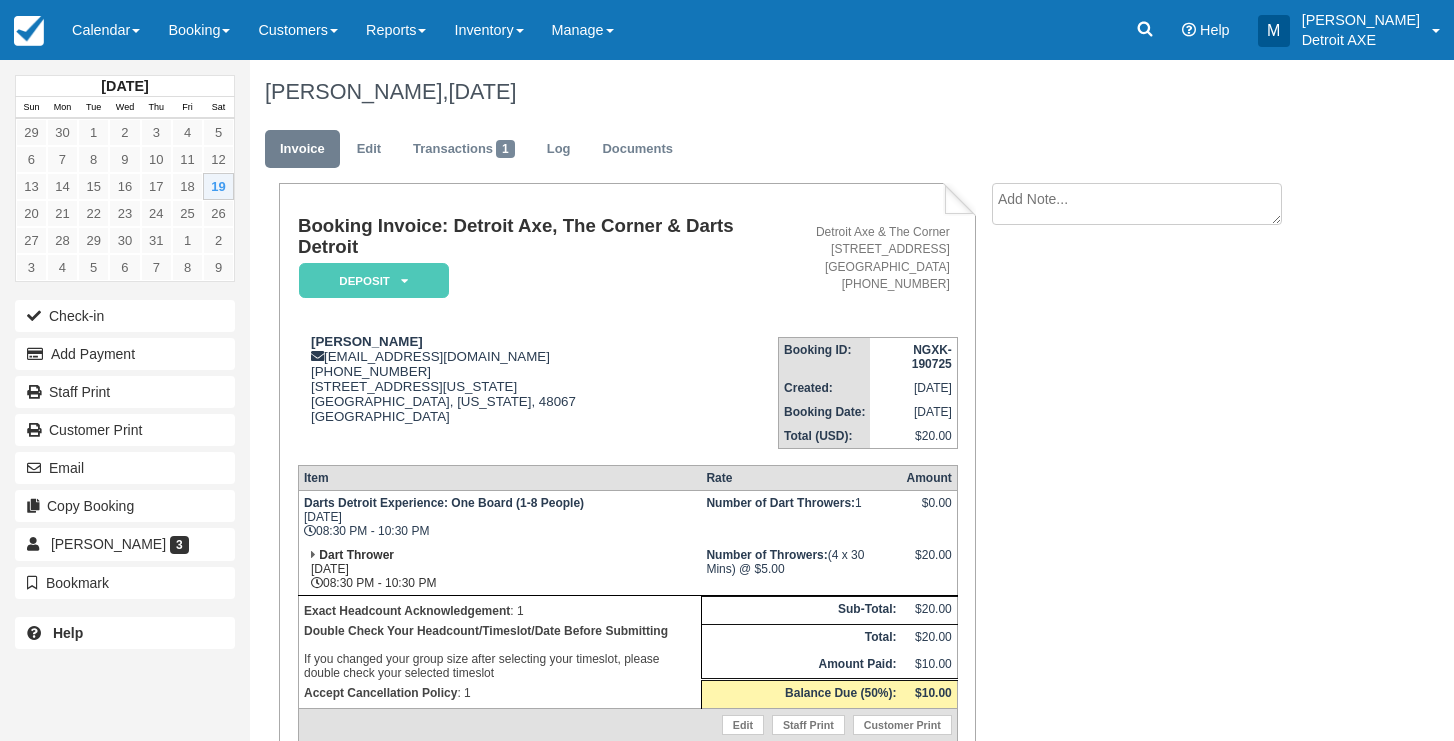 scroll, scrollTop: 0, scrollLeft: 0, axis: both 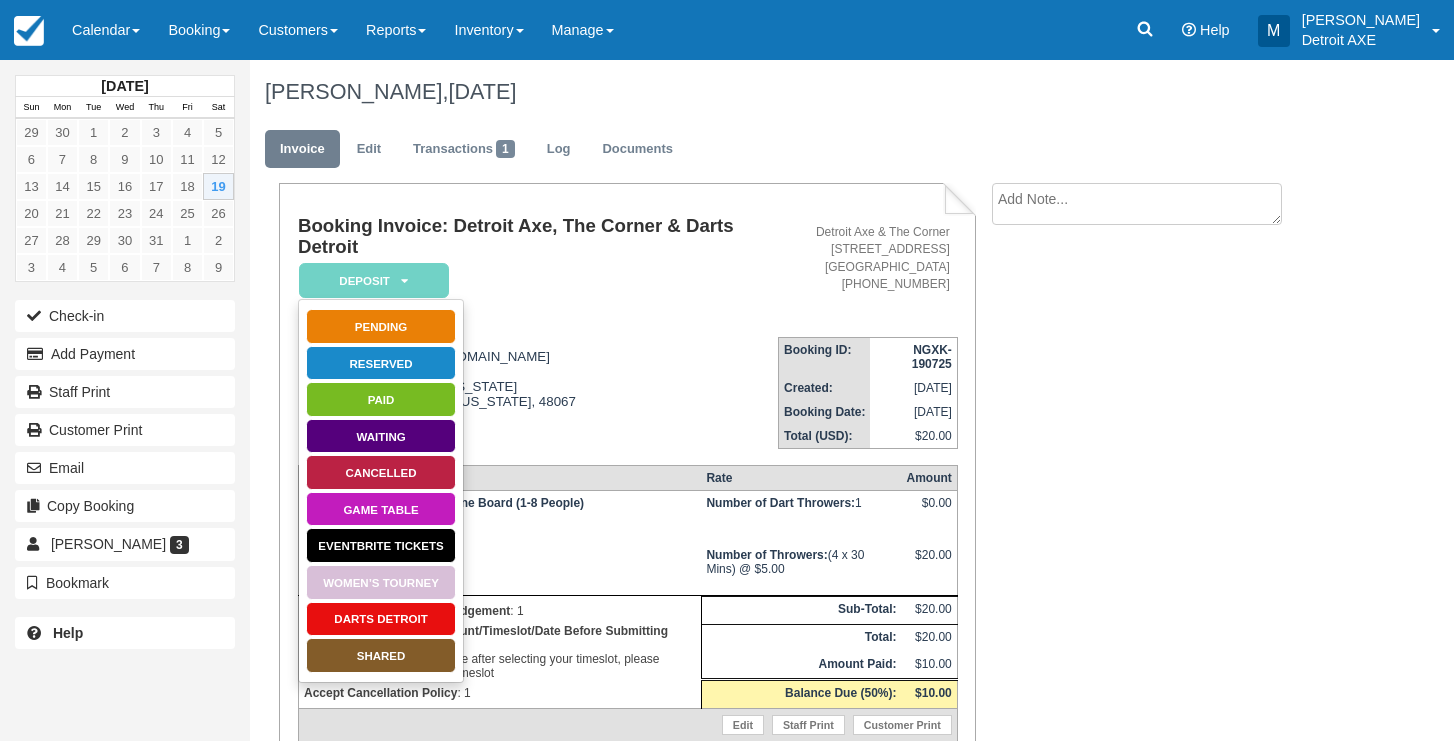 click on "Darts Detroit" at bounding box center [381, 619] 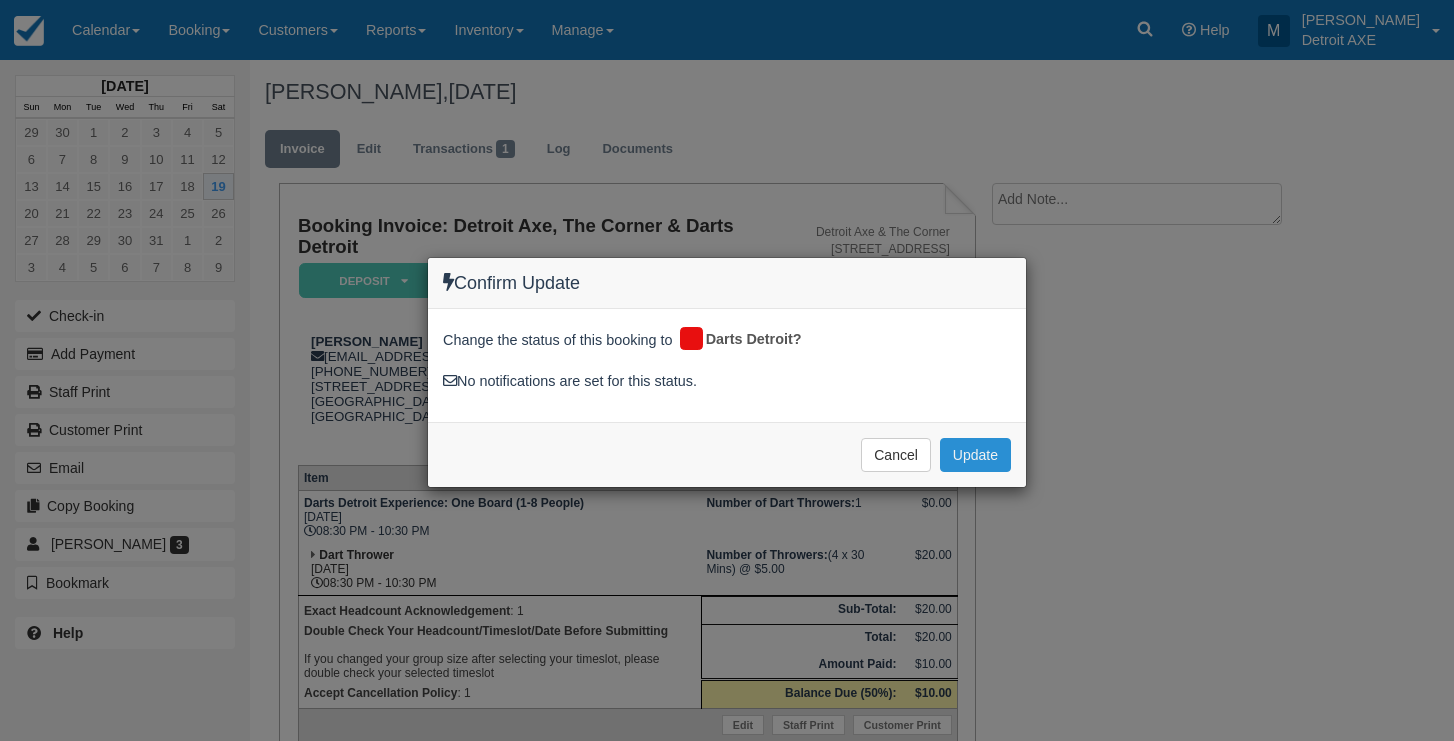 click on "Update" at bounding box center [975, 455] 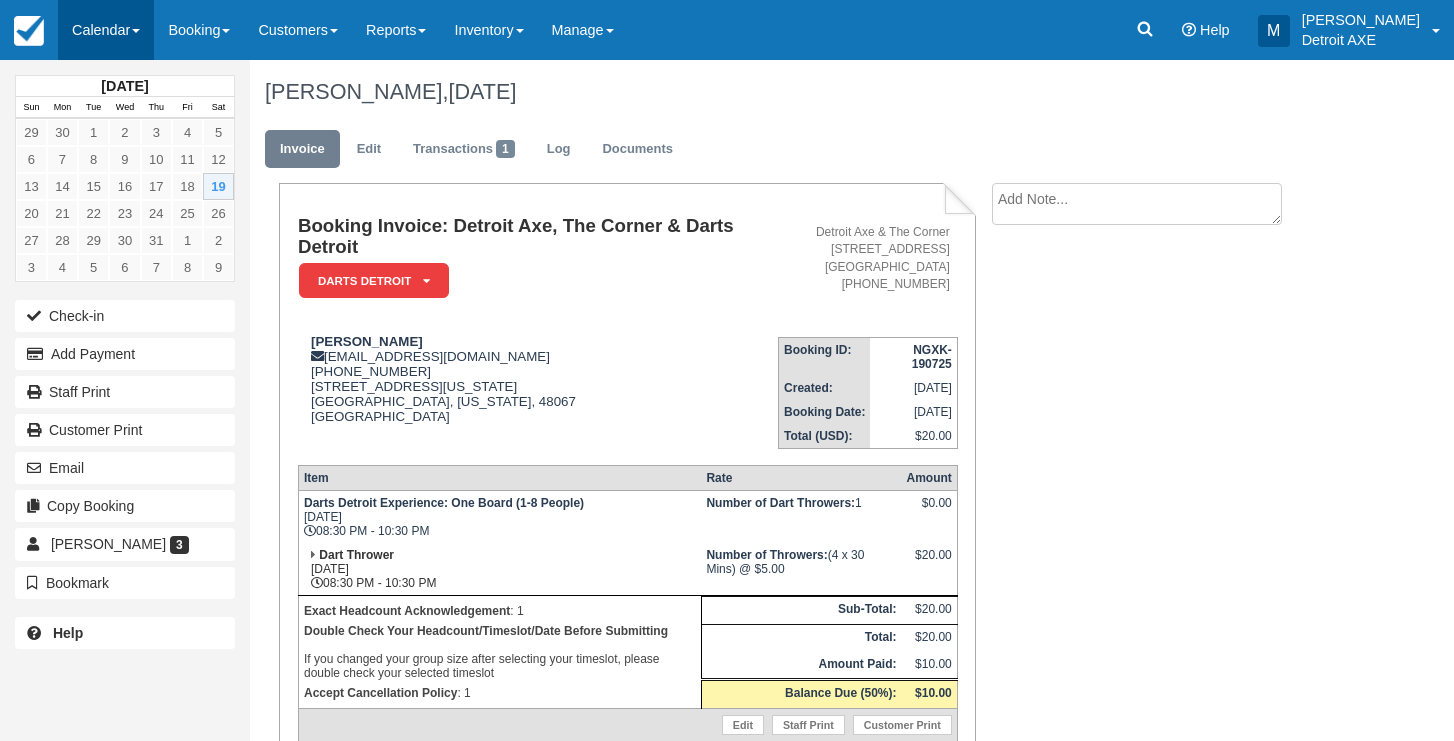click on "Calendar" at bounding box center (106, 30) 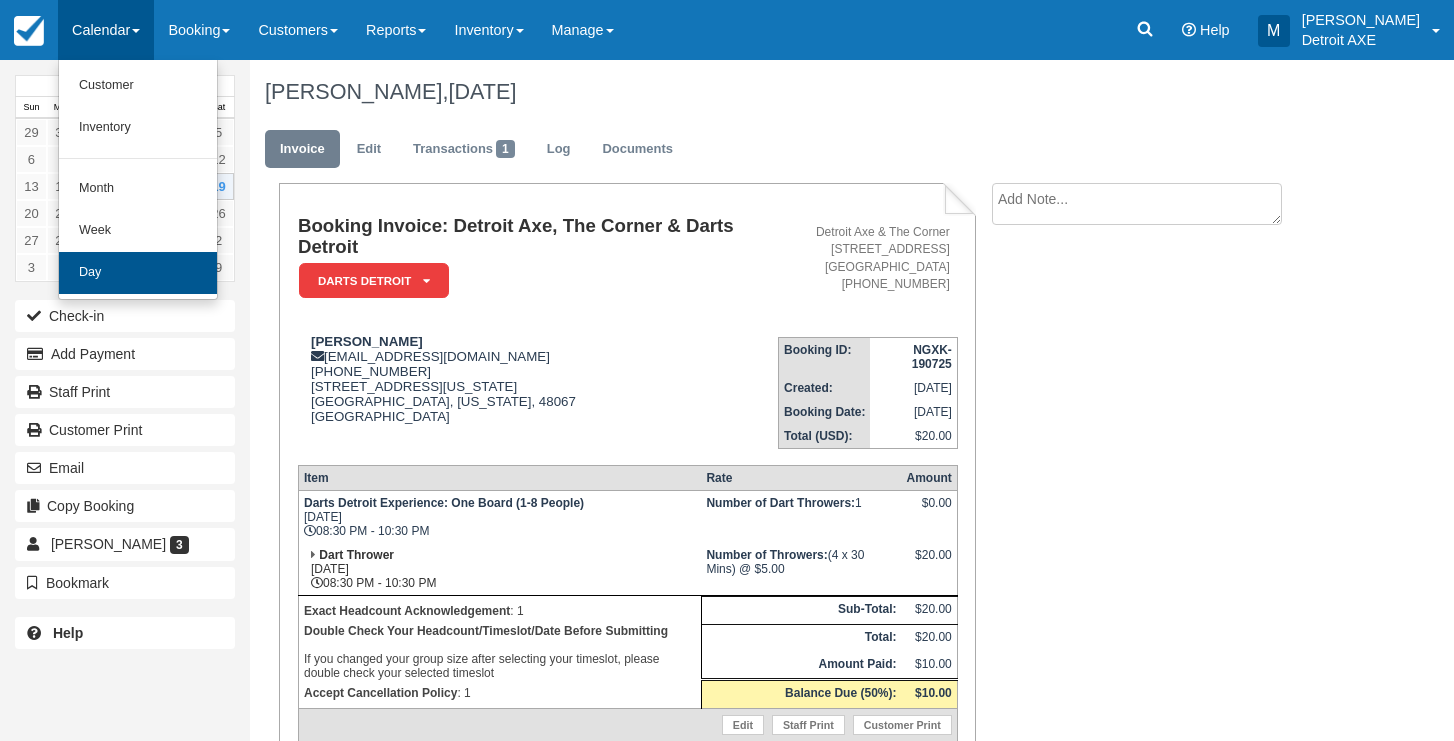 click on "Day" at bounding box center (138, 273) 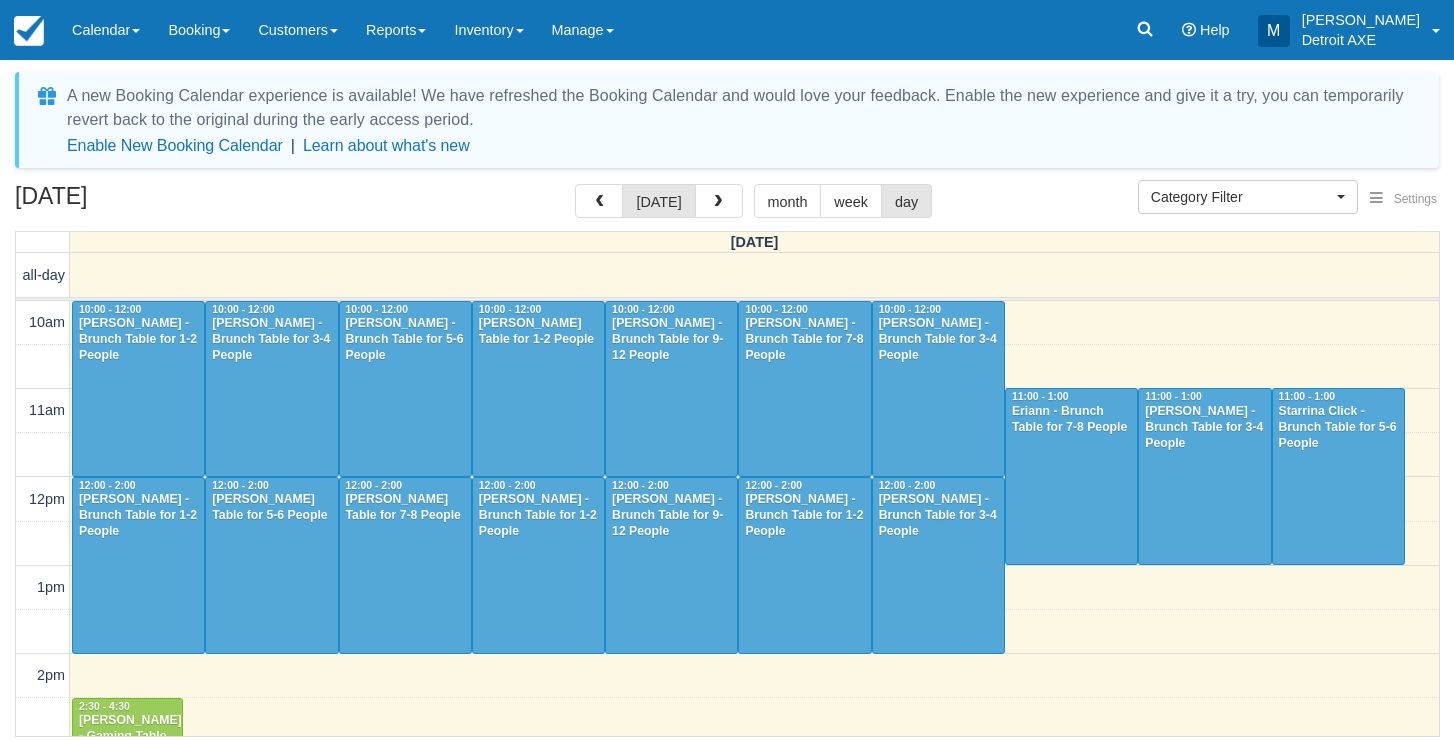 select 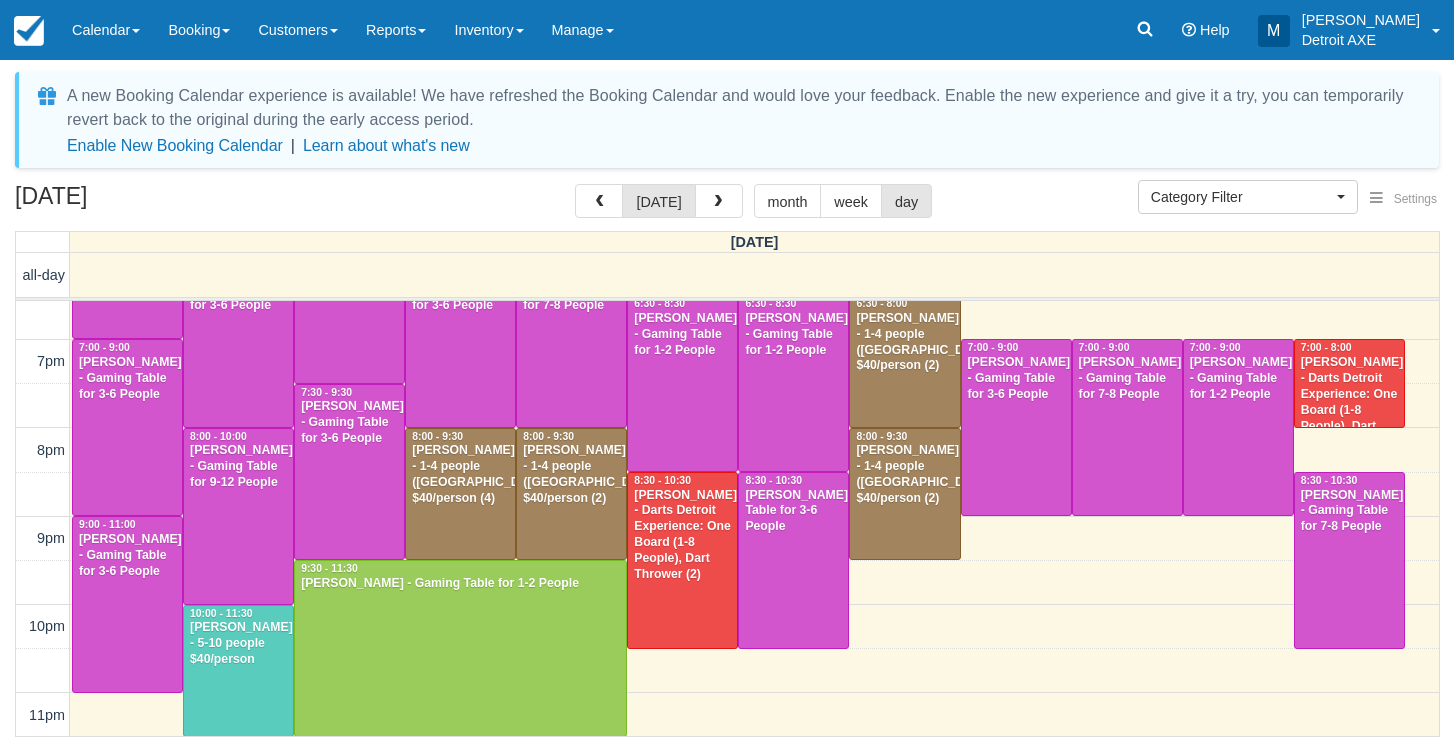 scroll, scrollTop: 756, scrollLeft: 0, axis: vertical 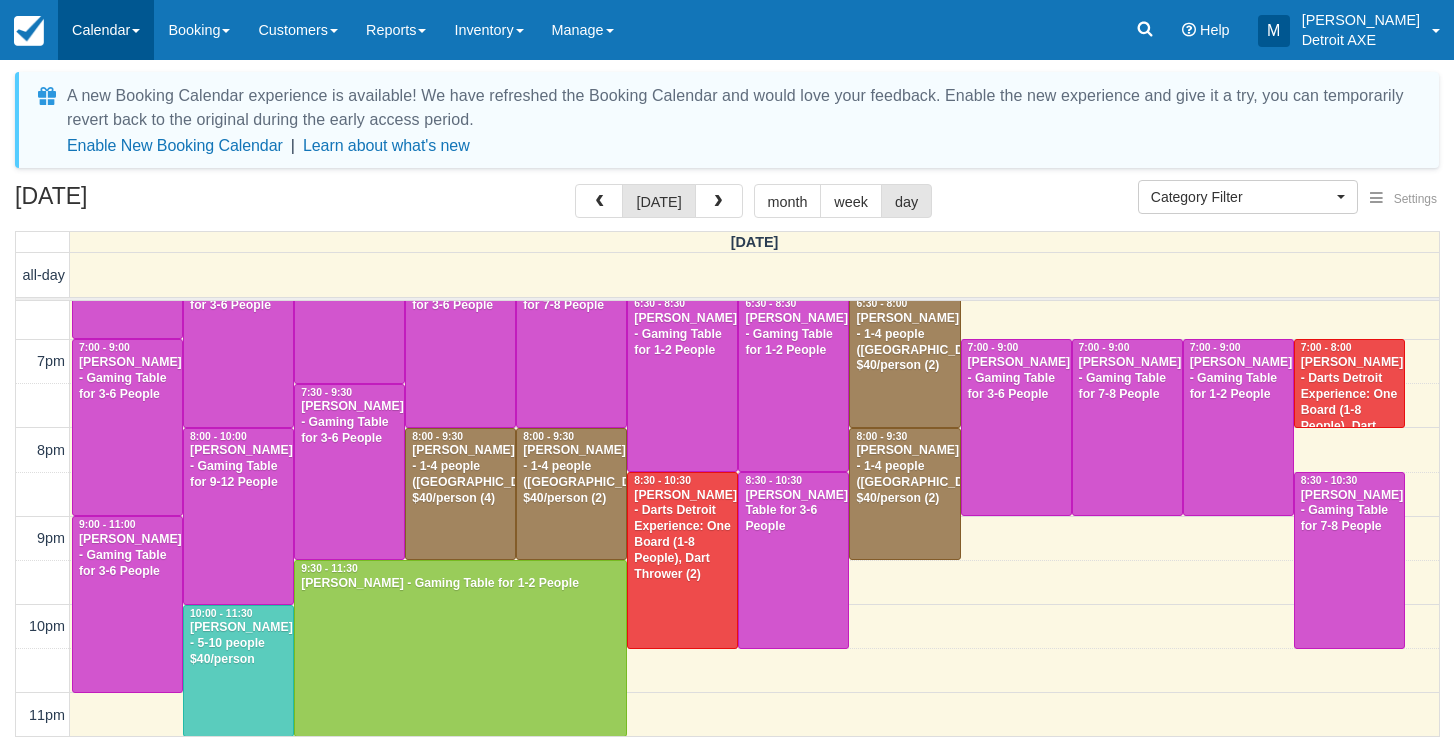 click on "Calendar" at bounding box center (106, 30) 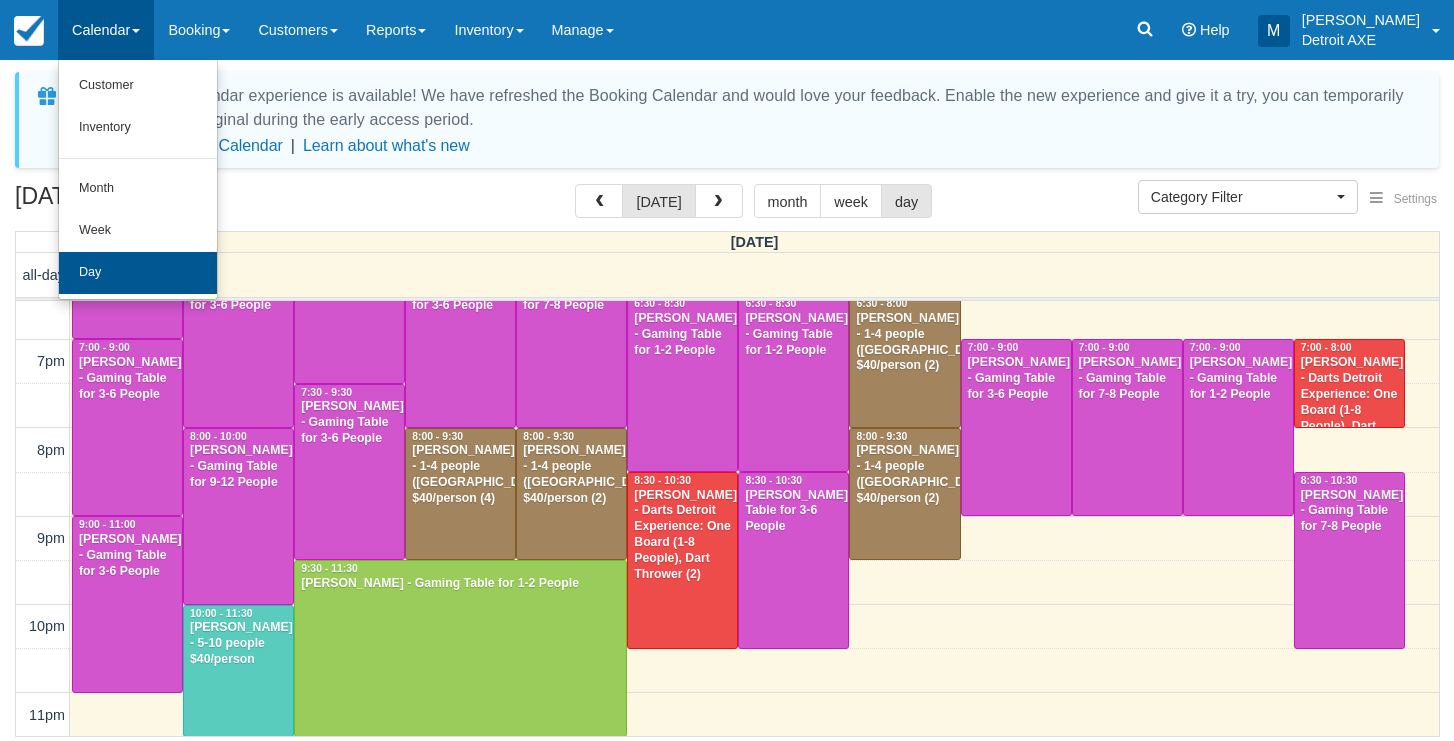click on "Day" at bounding box center (138, 273) 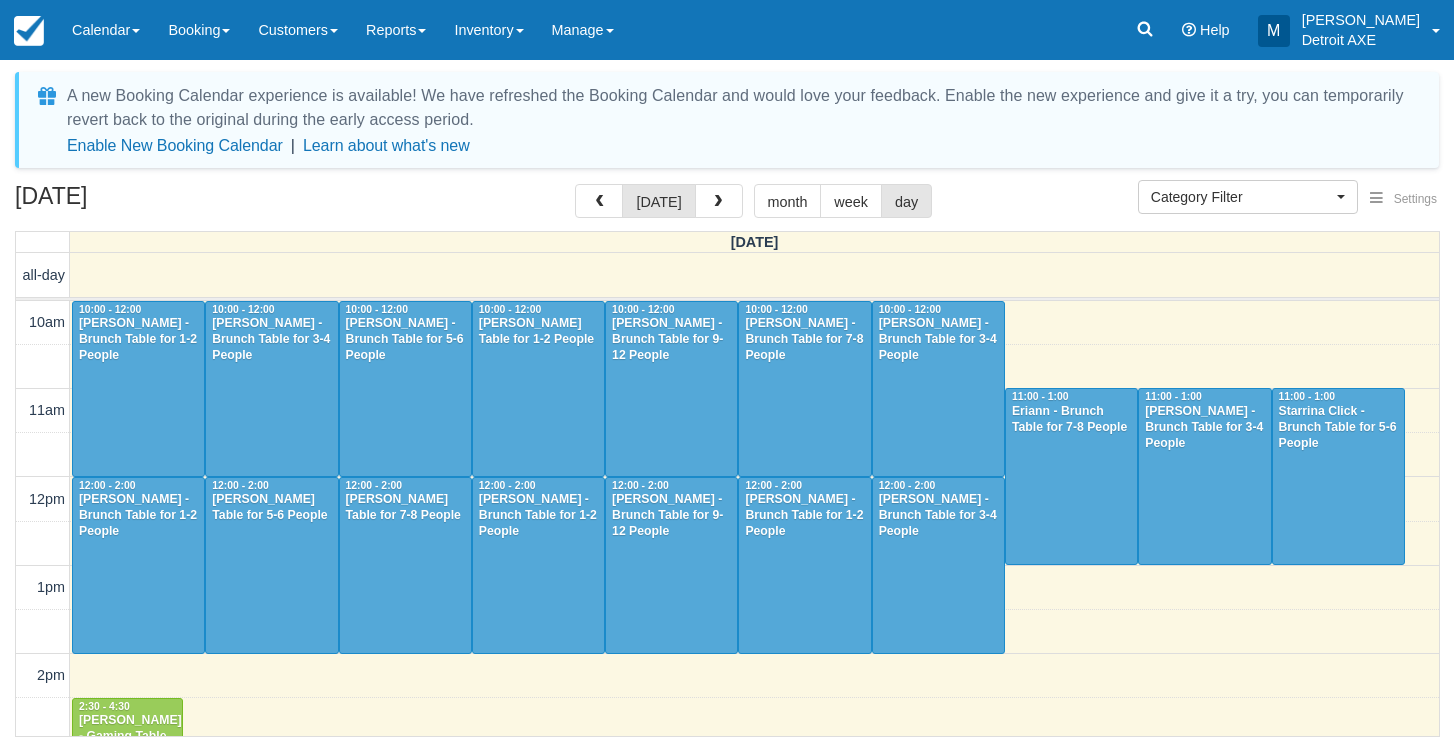 select 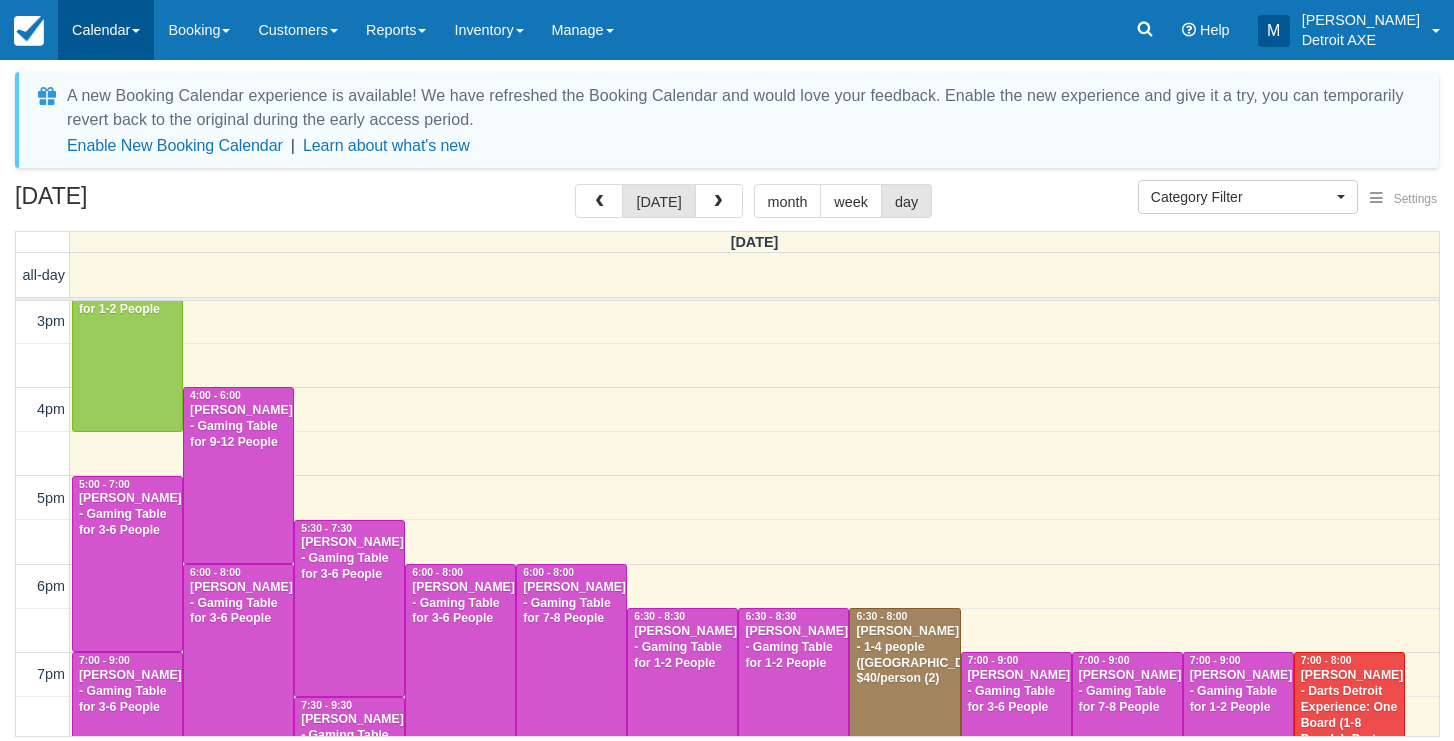 click on "Calendar" at bounding box center [106, 30] 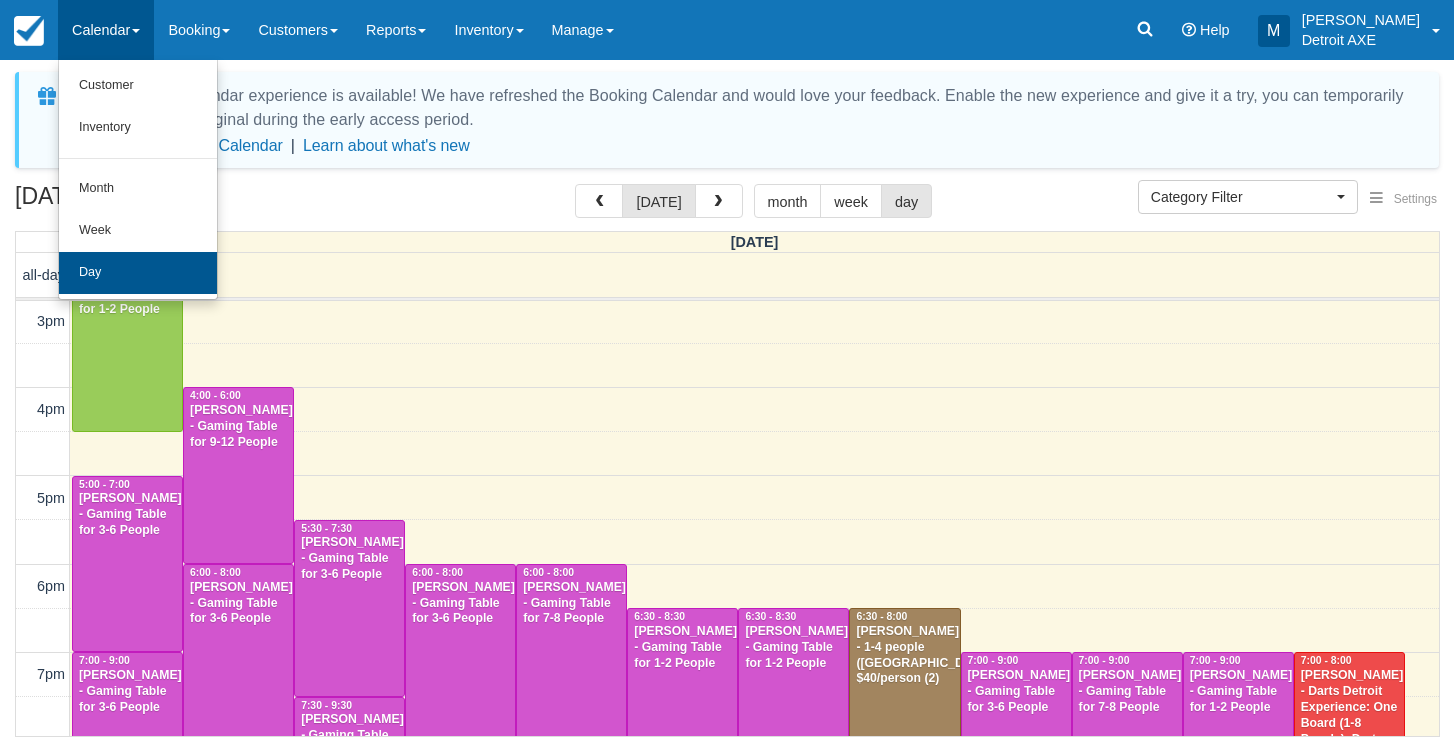 click on "Day" at bounding box center (138, 273) 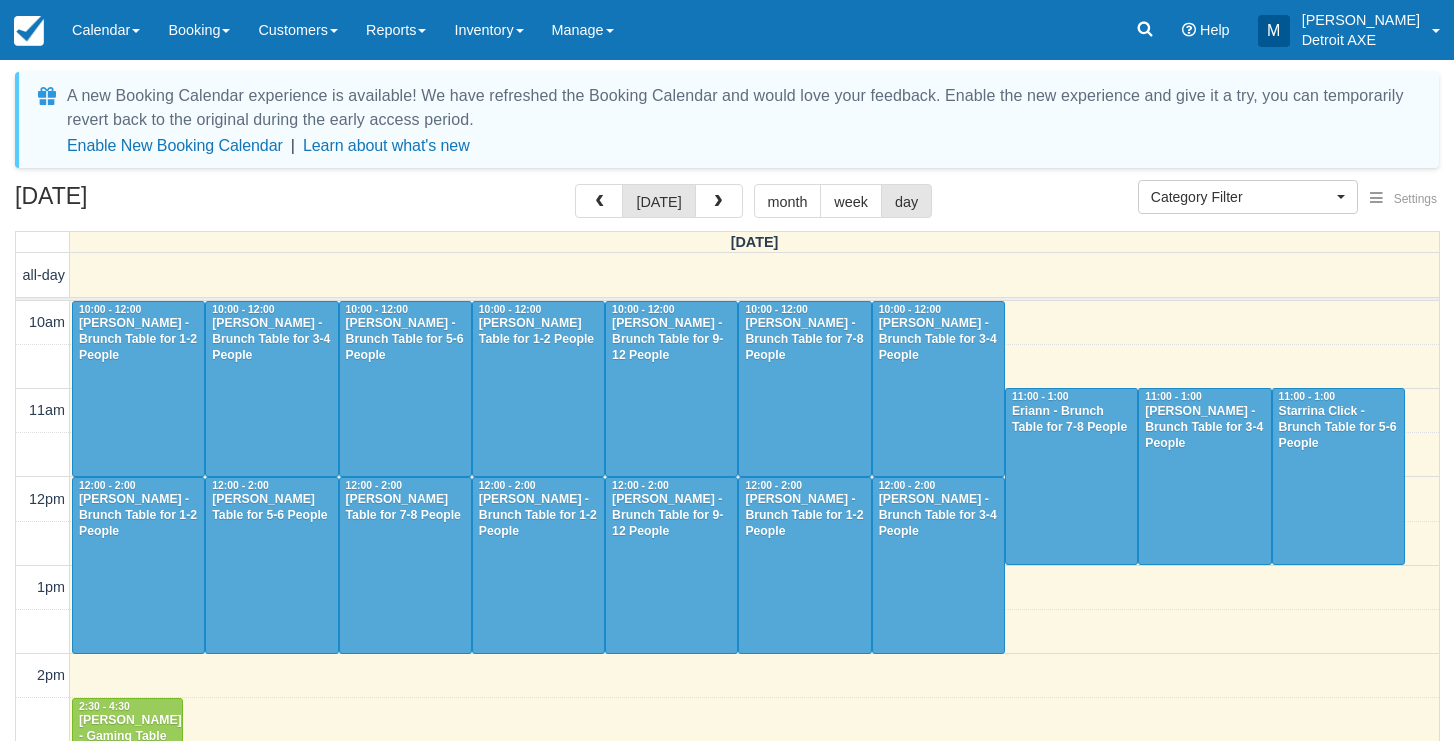 select 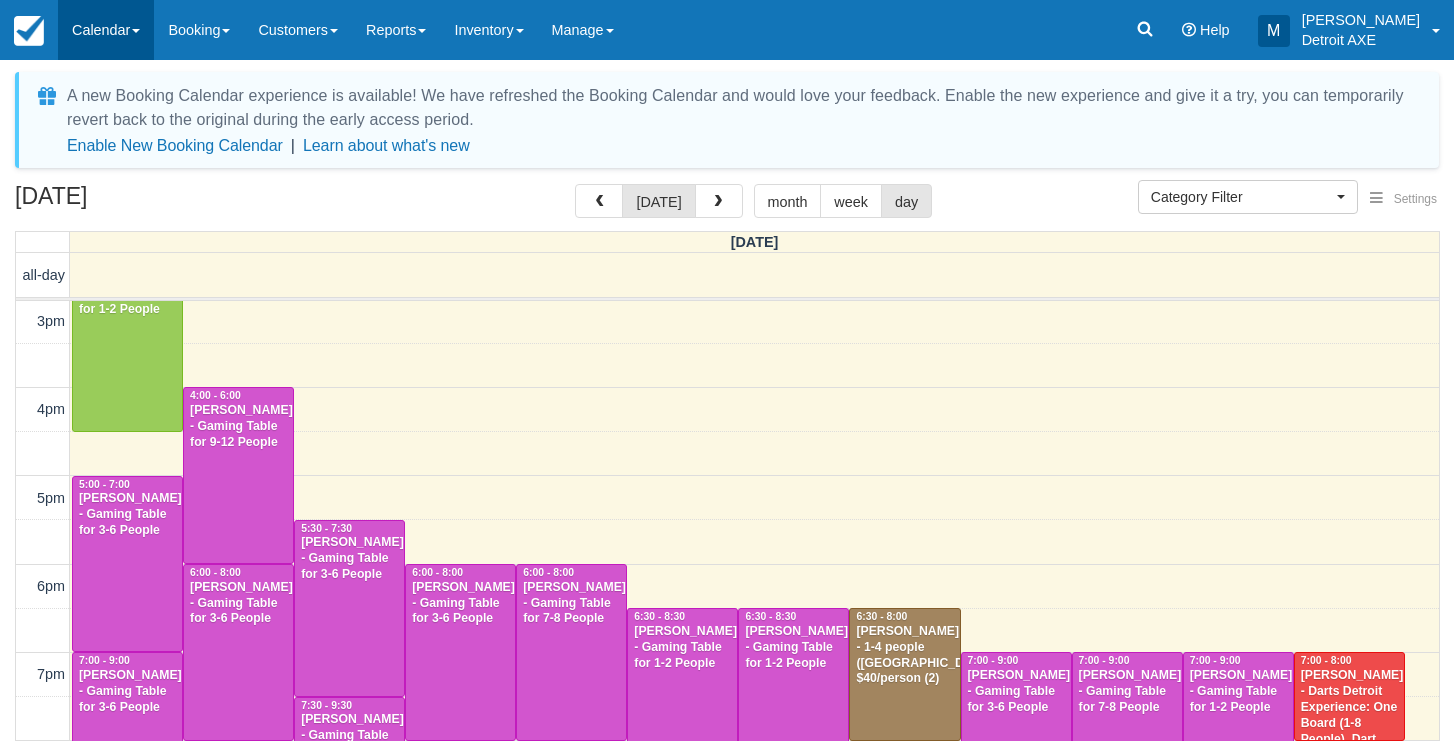 click on "Calendar" at bounding box center (106, 30) 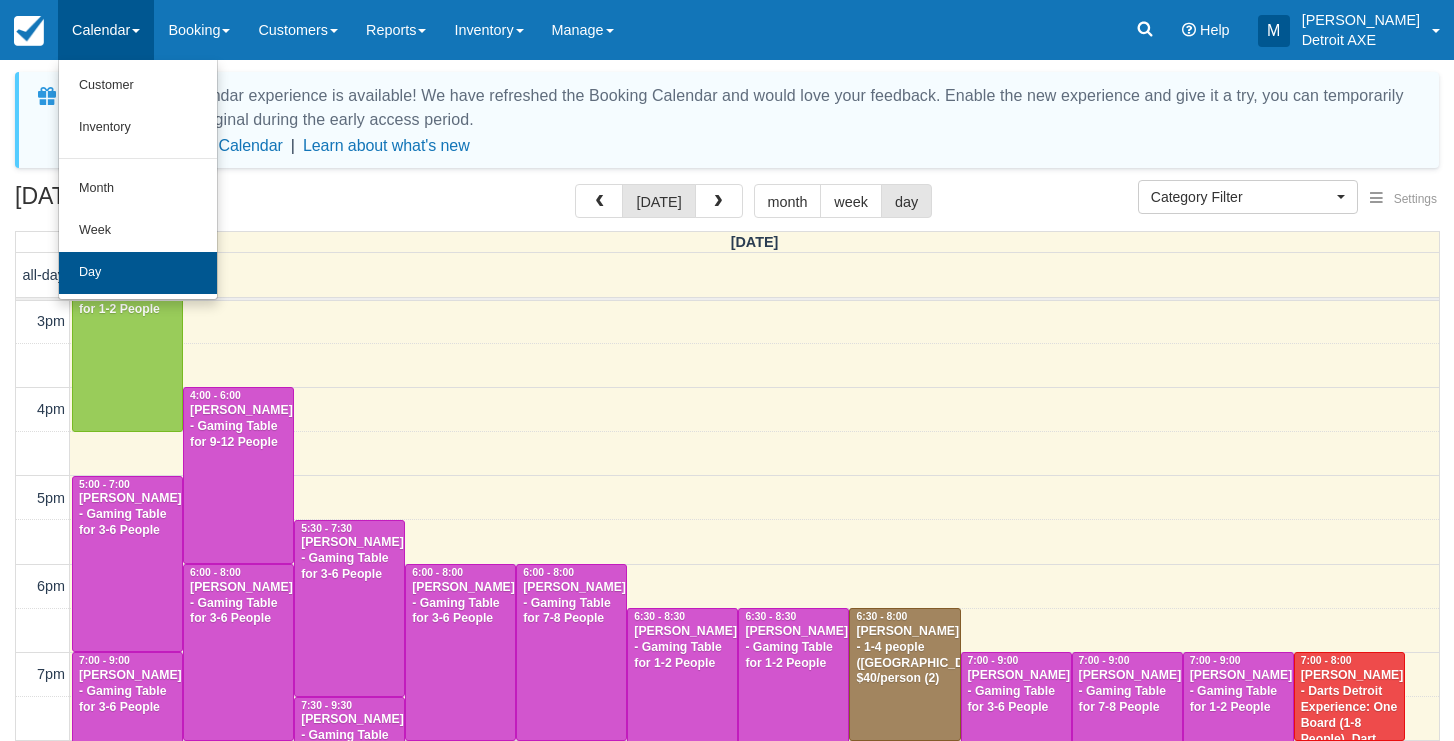 click on "Day" at bounding box center [138, 273] 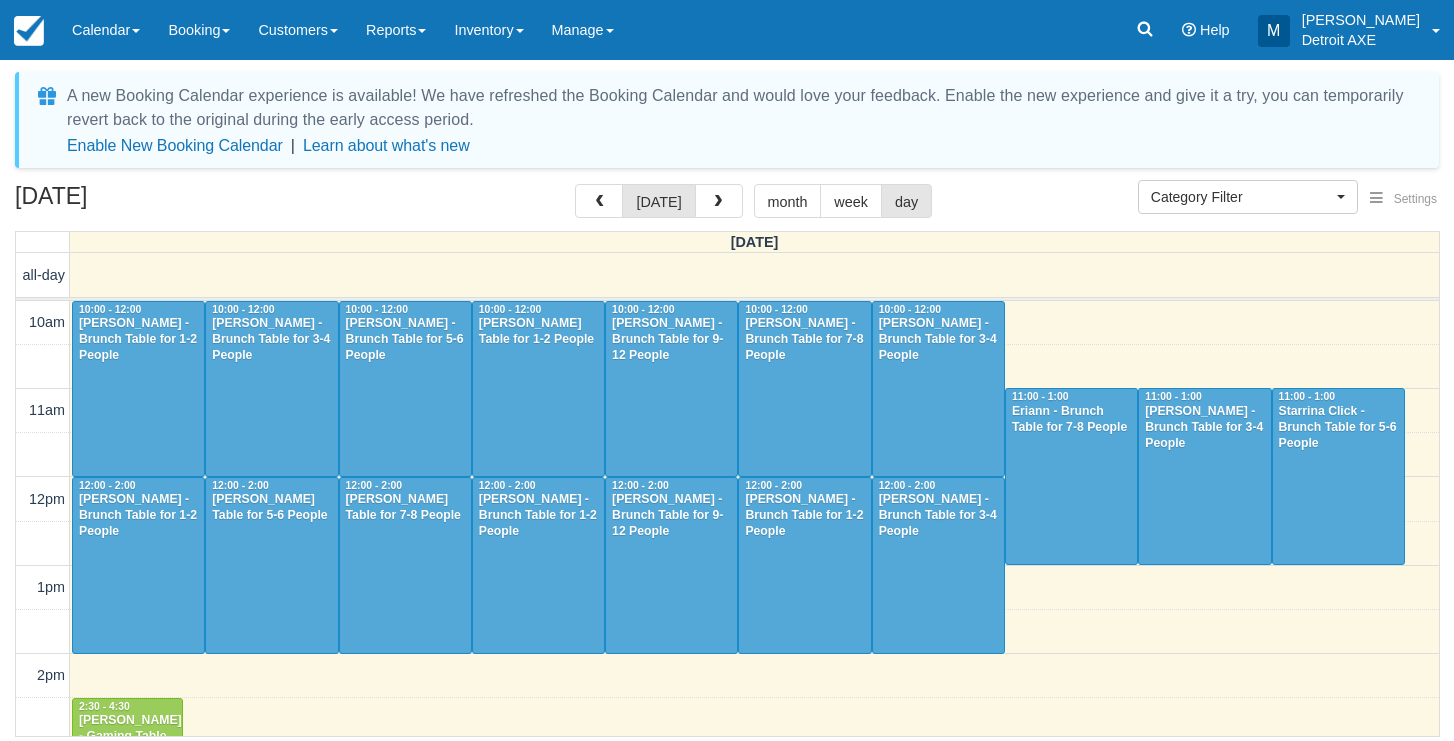 select 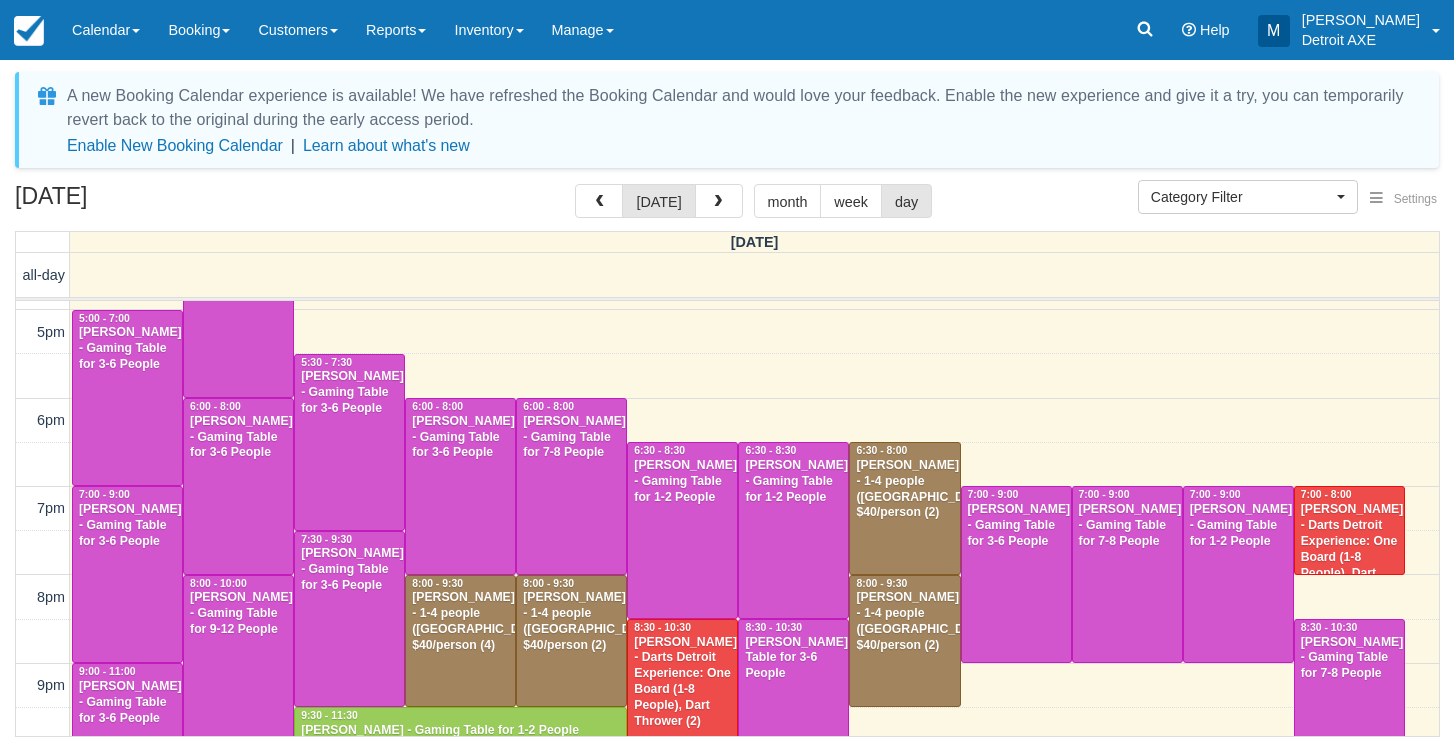 scroll, scrollTop: 616, scrollLeft: 0, axis: vertical 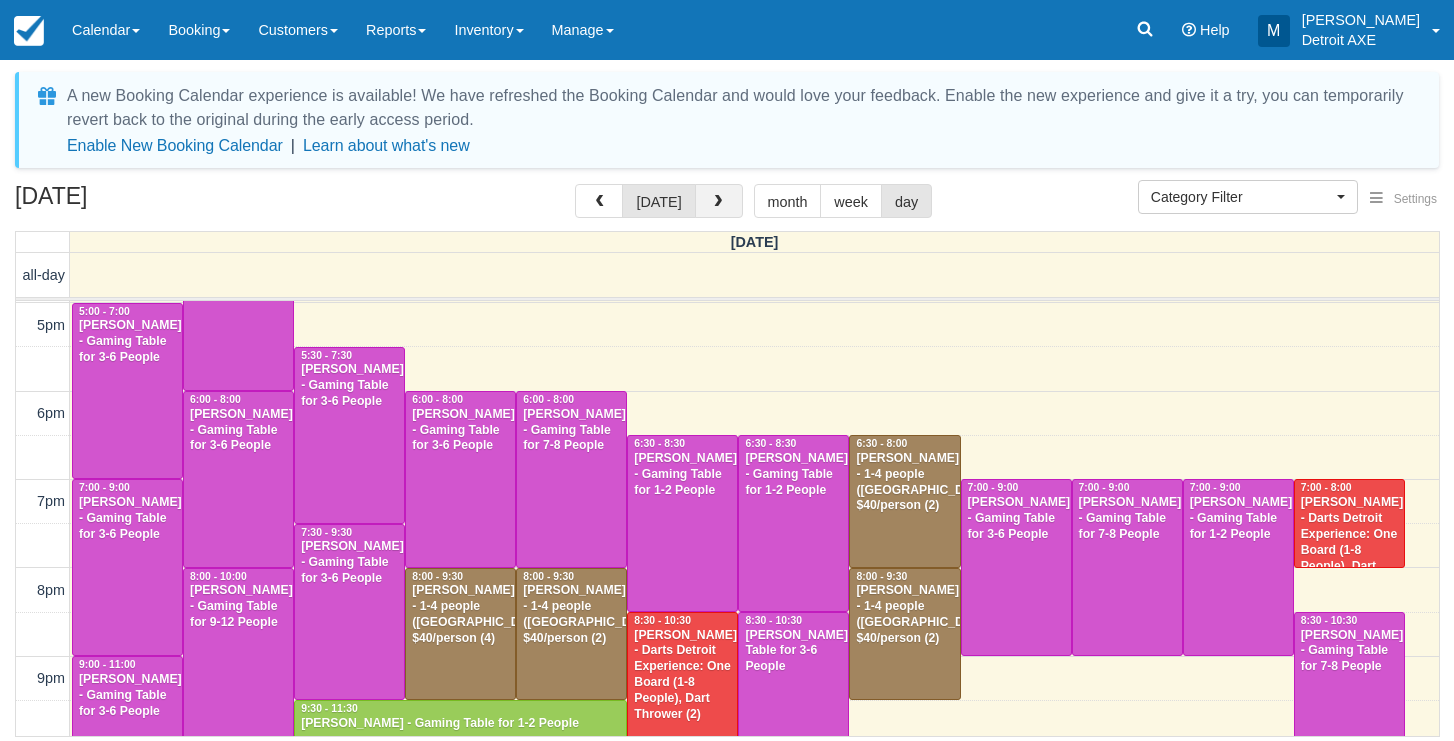 click at bounding box center [718, 202] 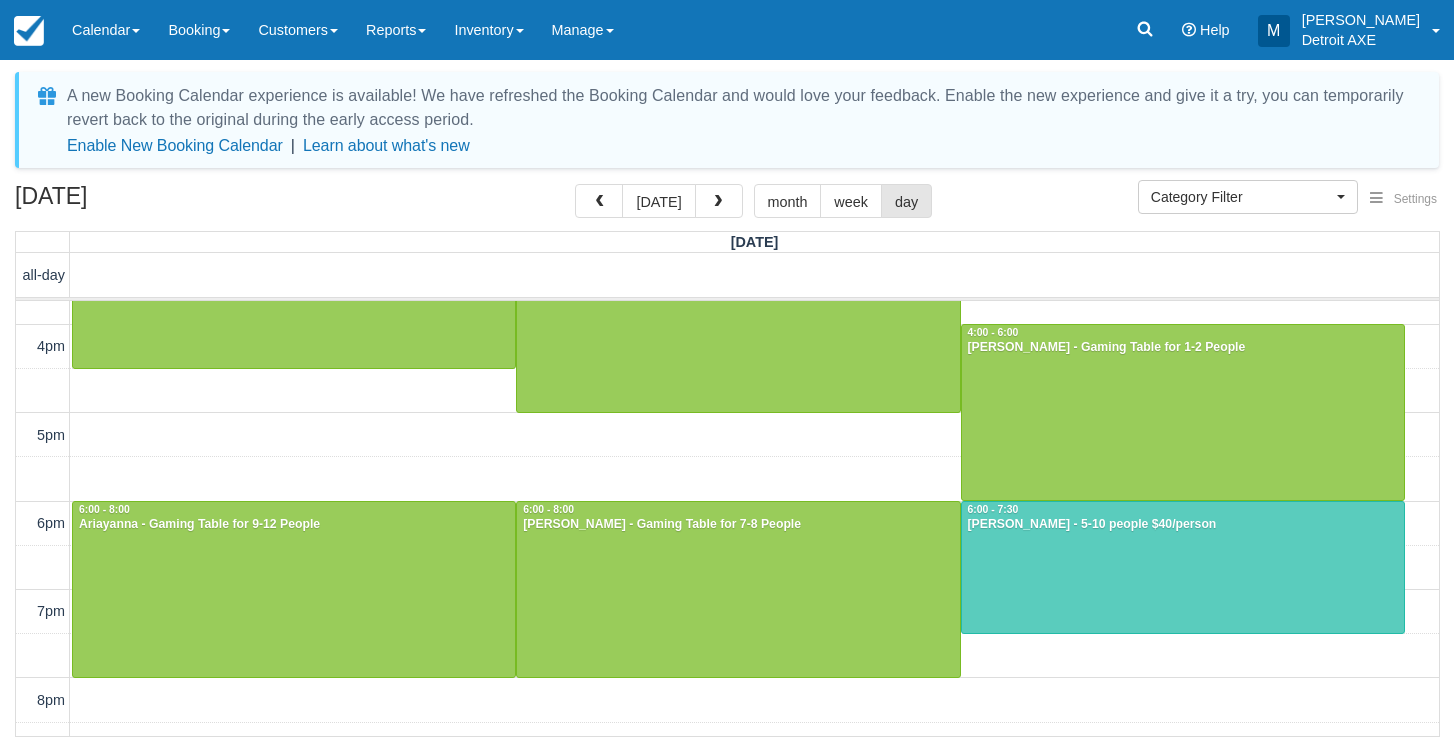 scroll, scrollTop: 514, scrollLeft: 0, axis: vertical 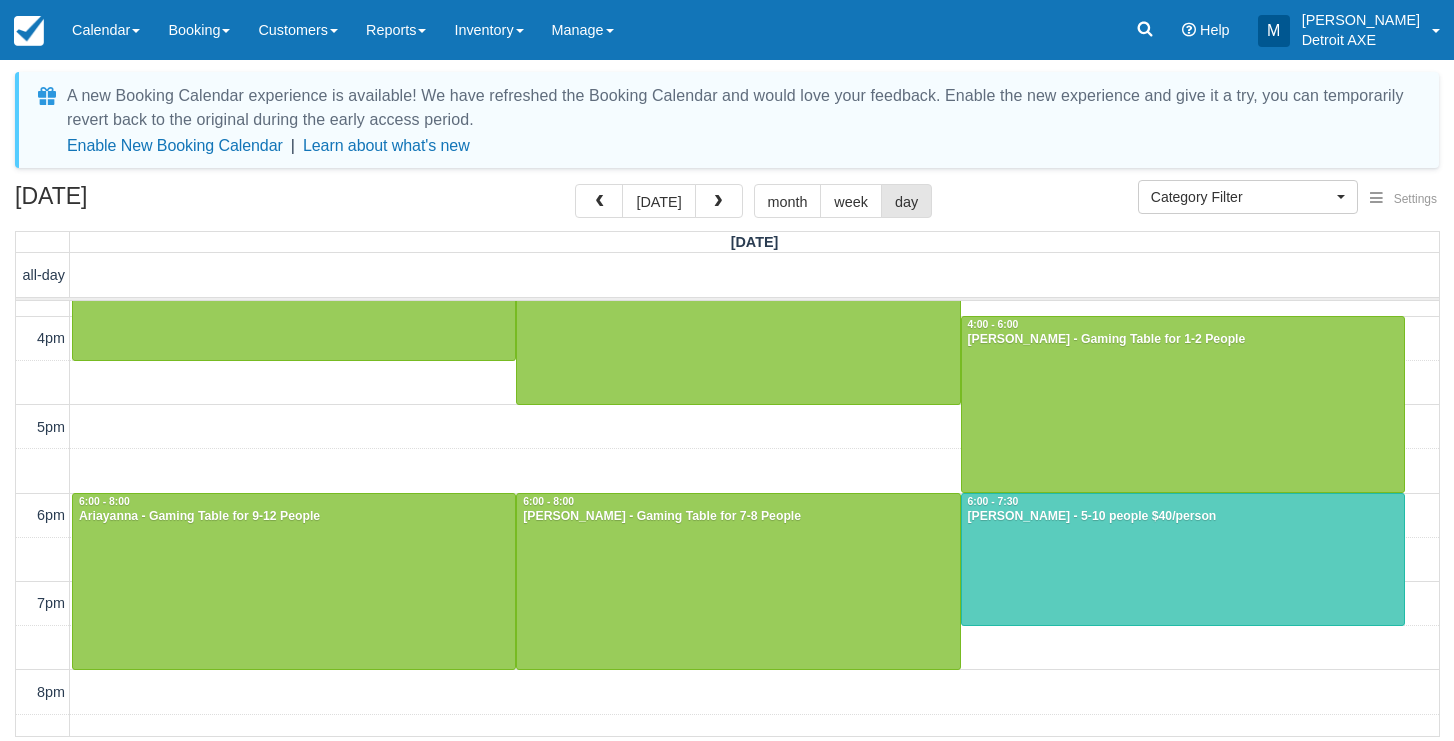 click at bounding box center (1183, 559) 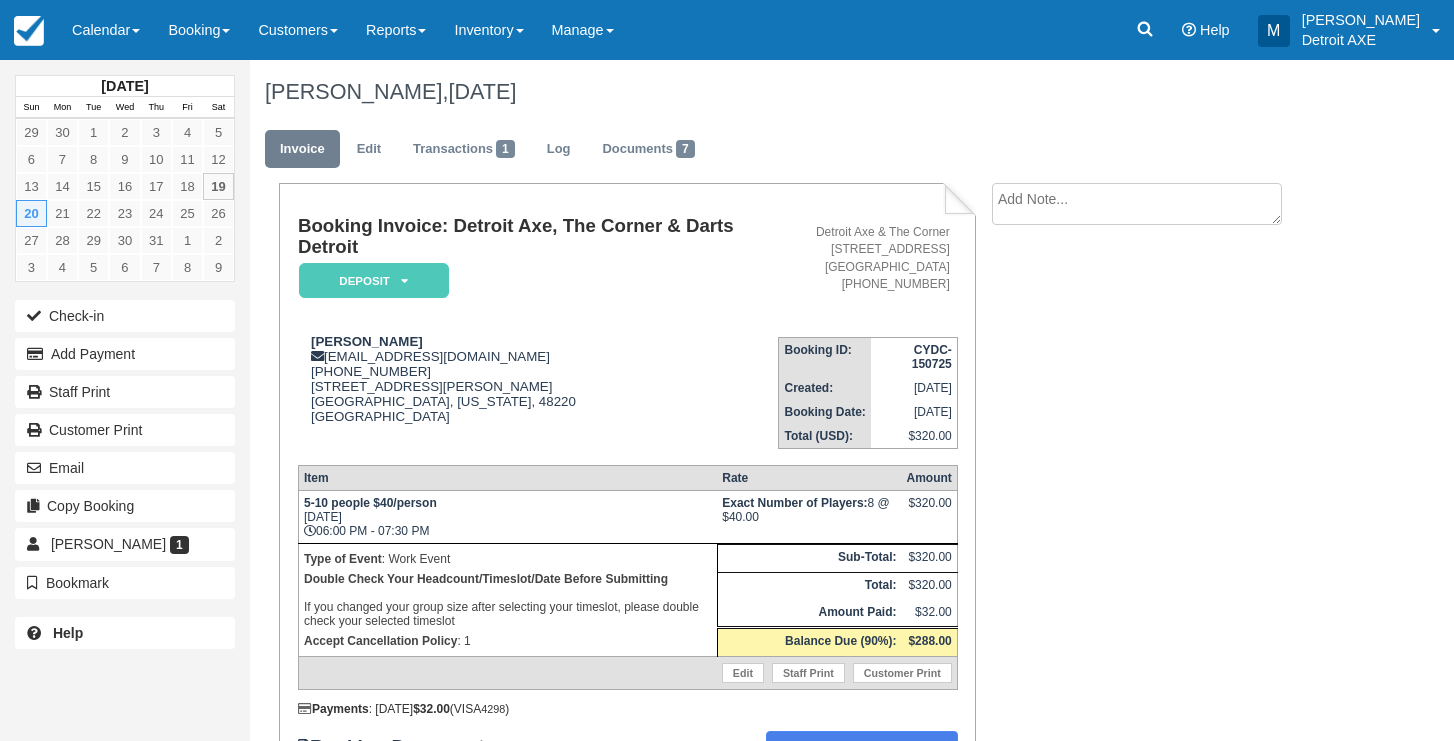 scroll, scrollTop: 0, scrollLeft: 0, axis: both 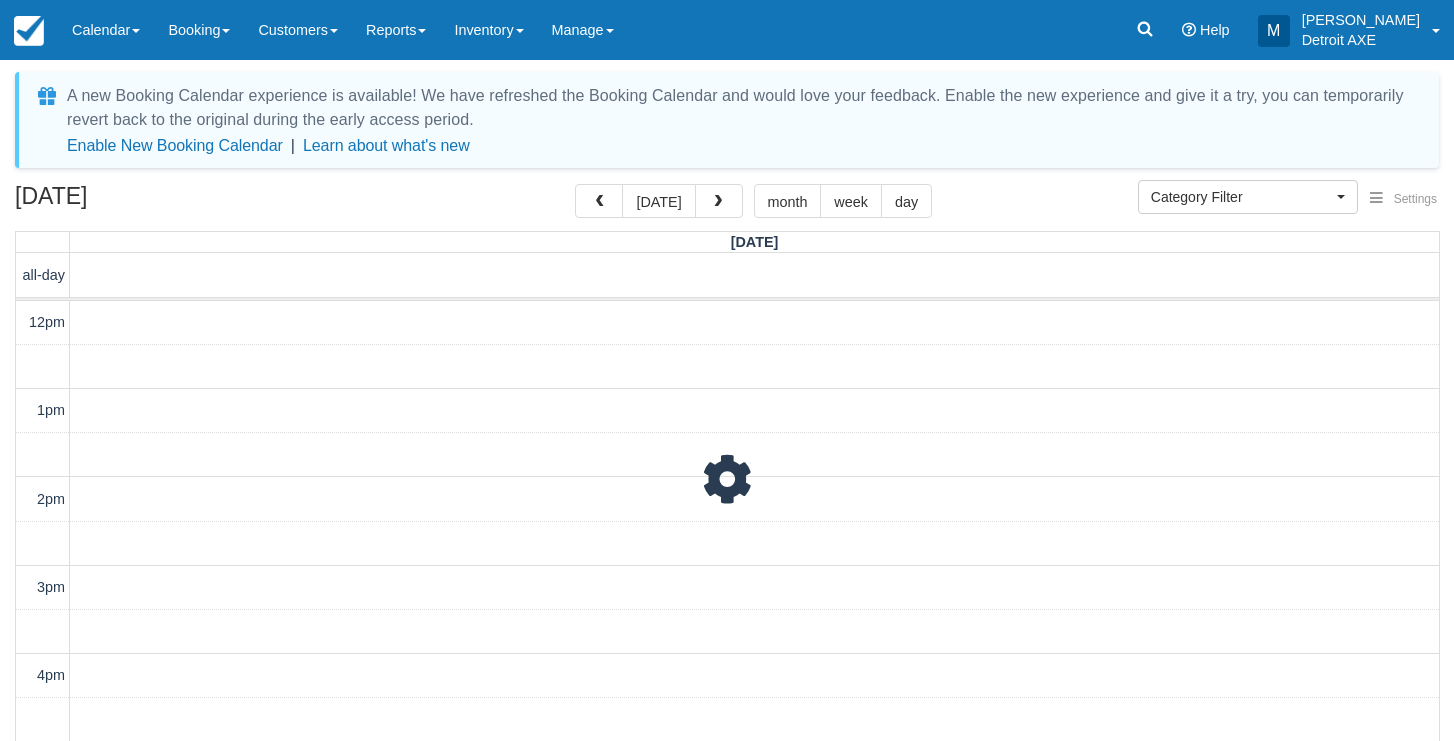 select 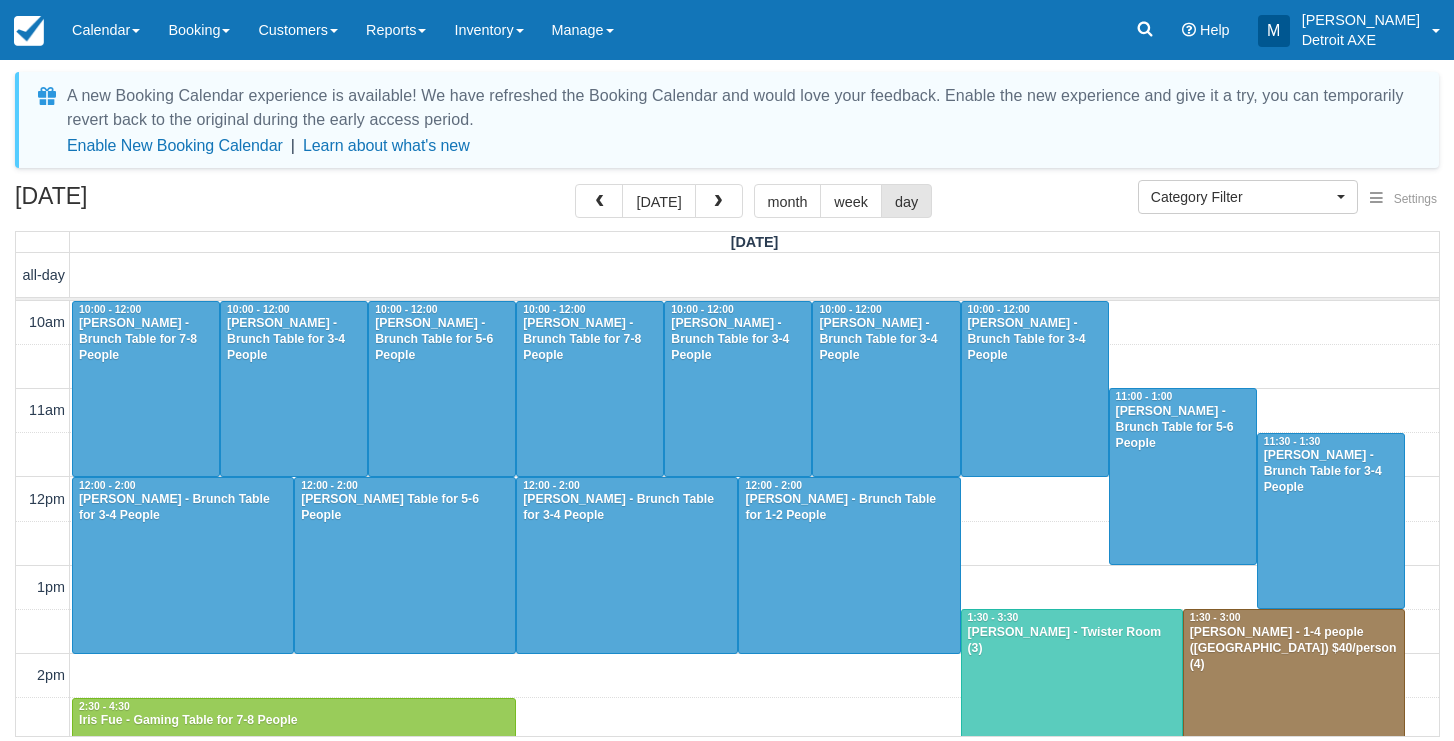 scroll, scrollTop: 443, scrollLeft: 0, axis: vertical 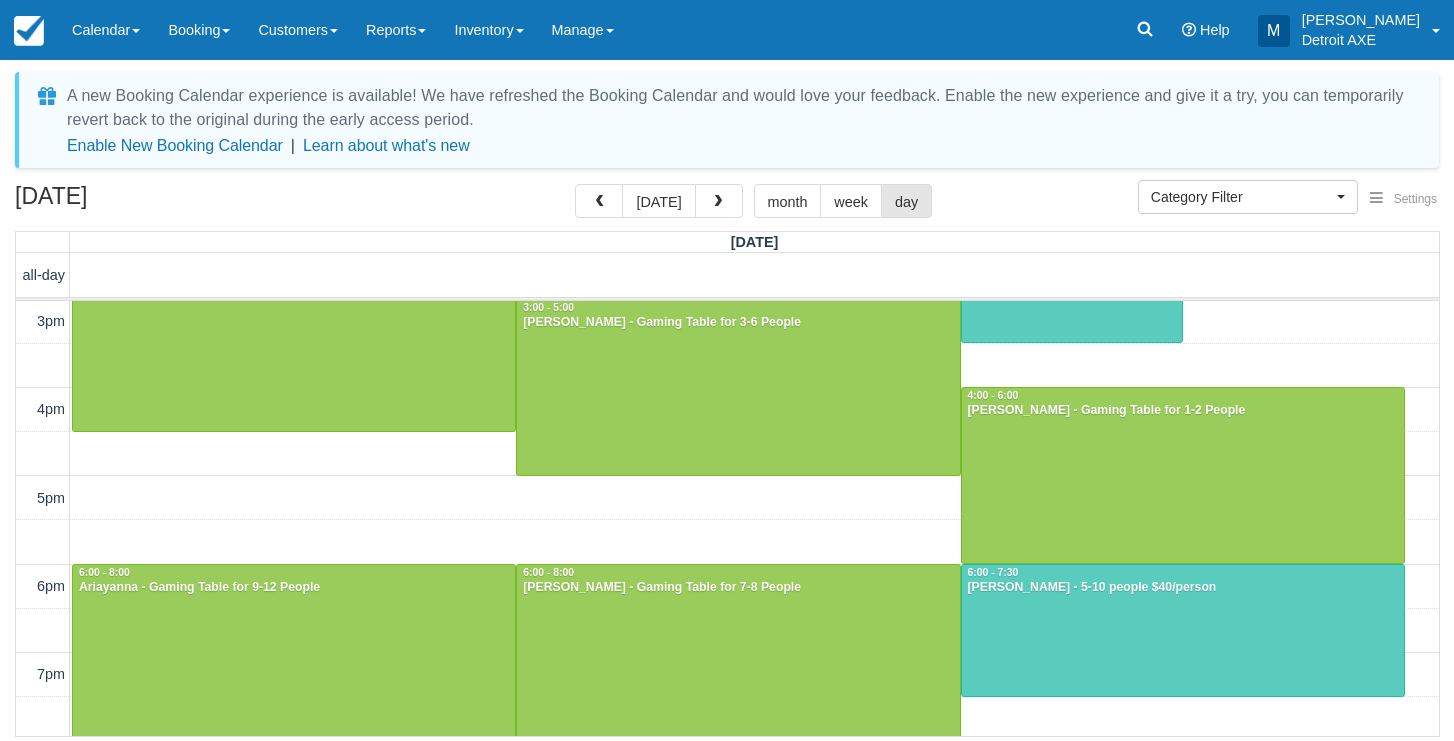 click on "[DATE] [DATE] month week day" at bounding box center [727, 205] 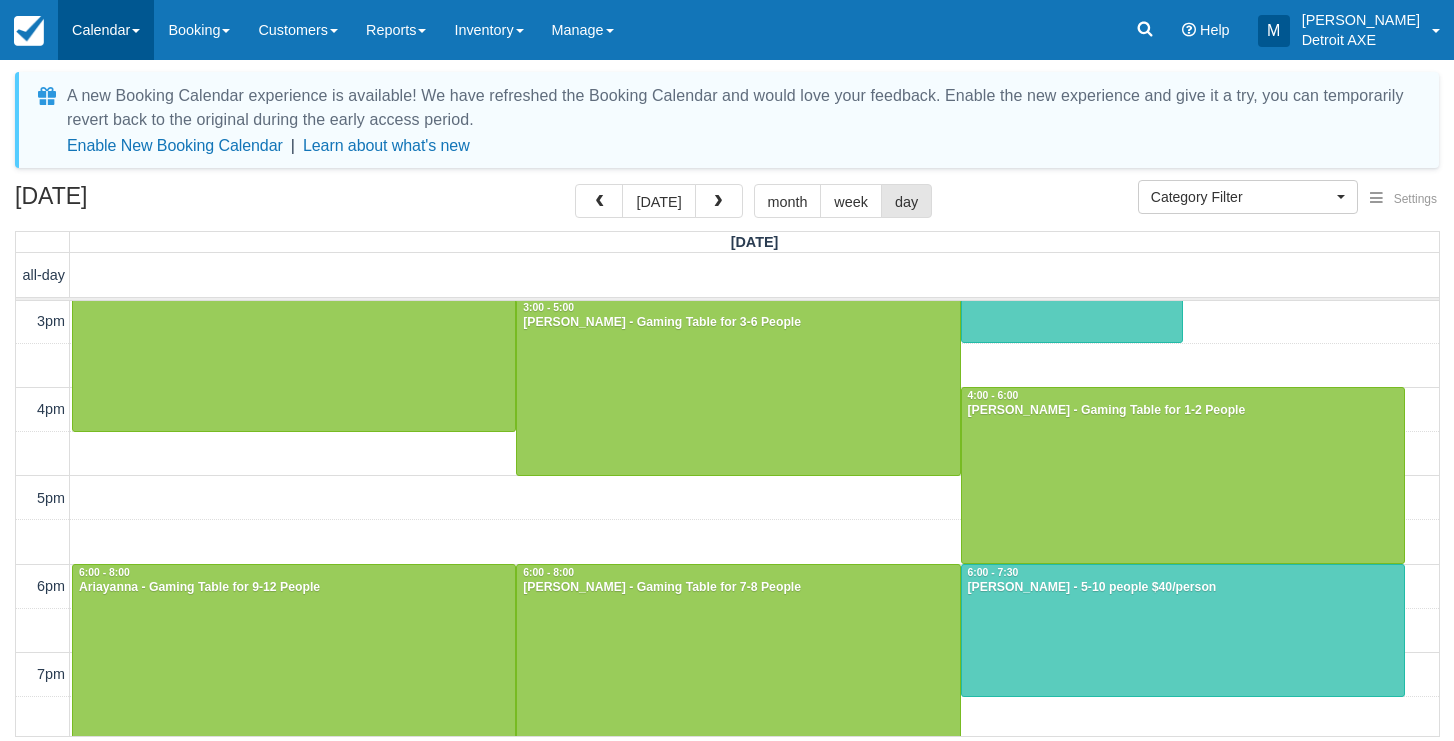 click on "Calendar" at bounding box center (106, 30) 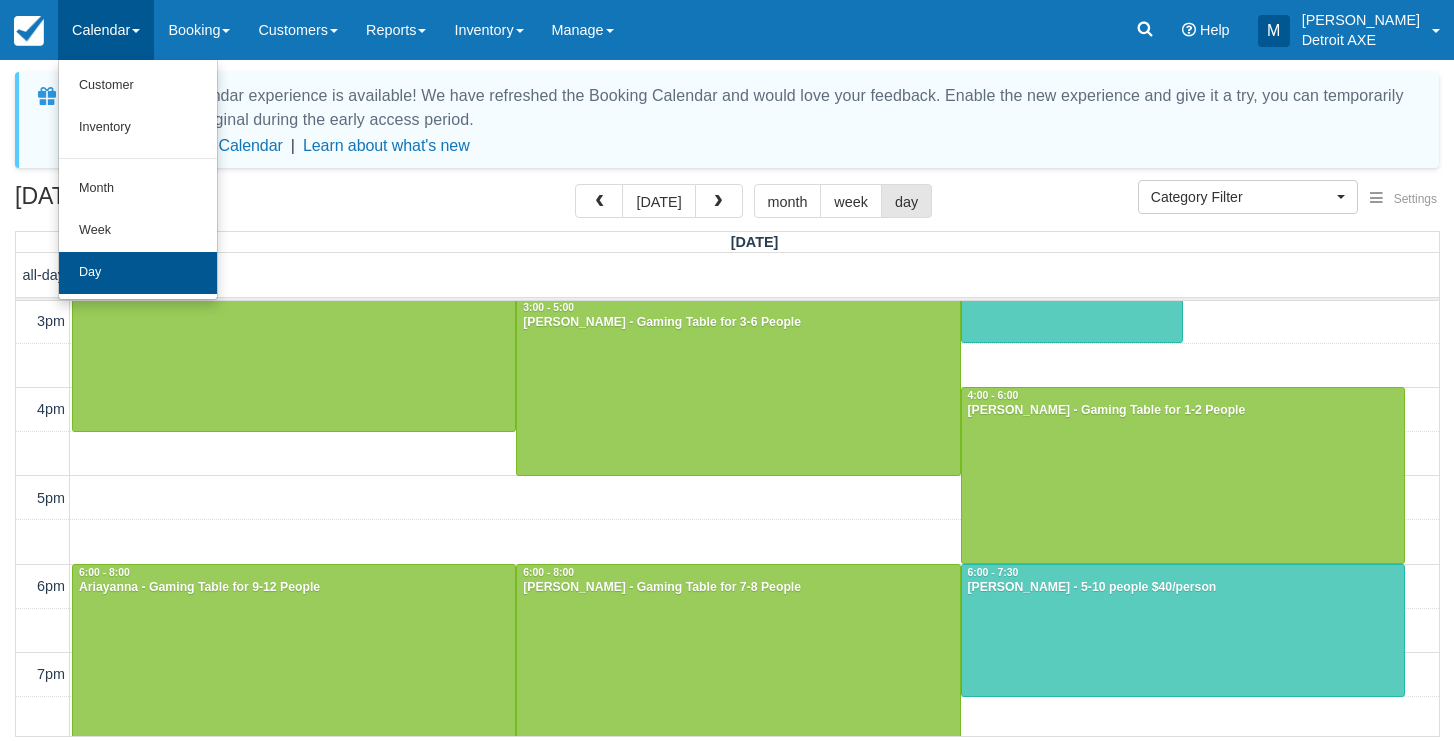 click on "Day" at bounding box center [138, 273] 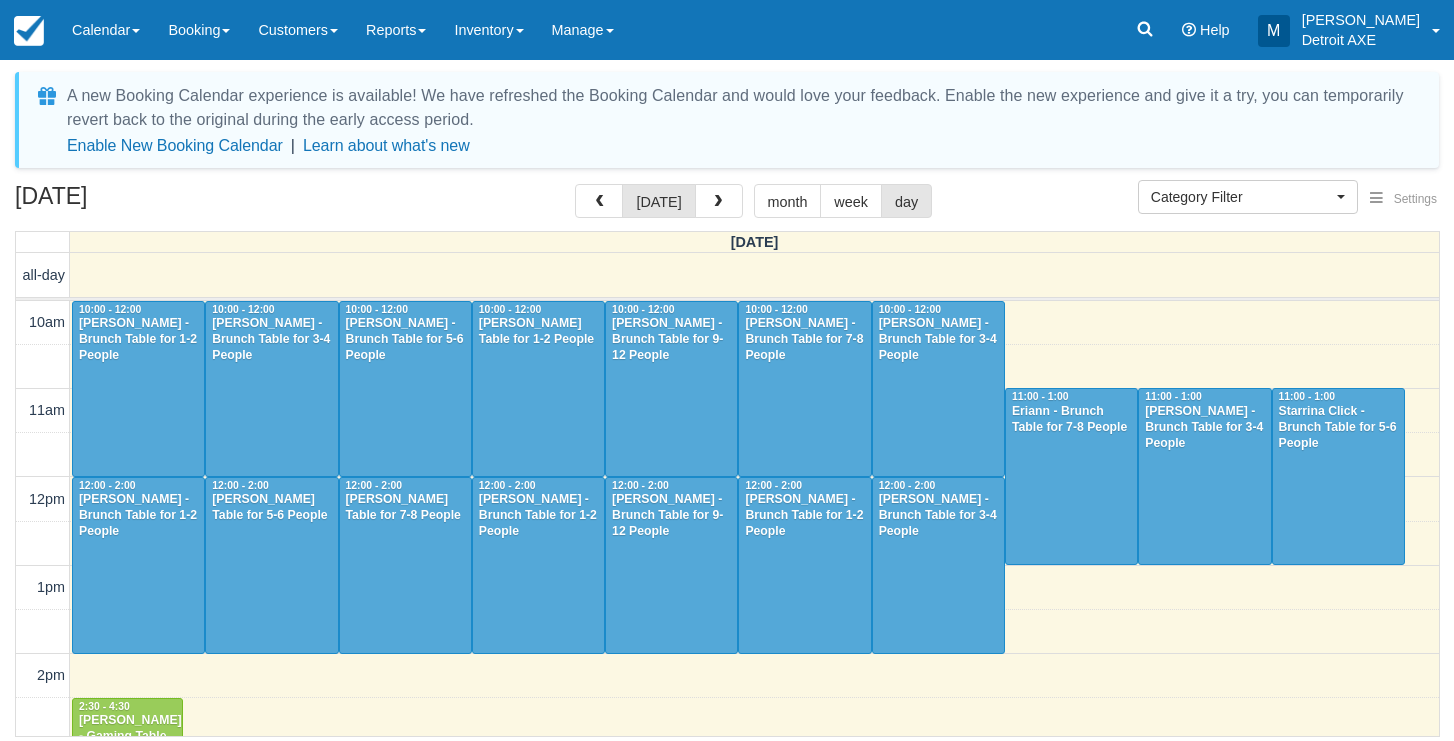 select 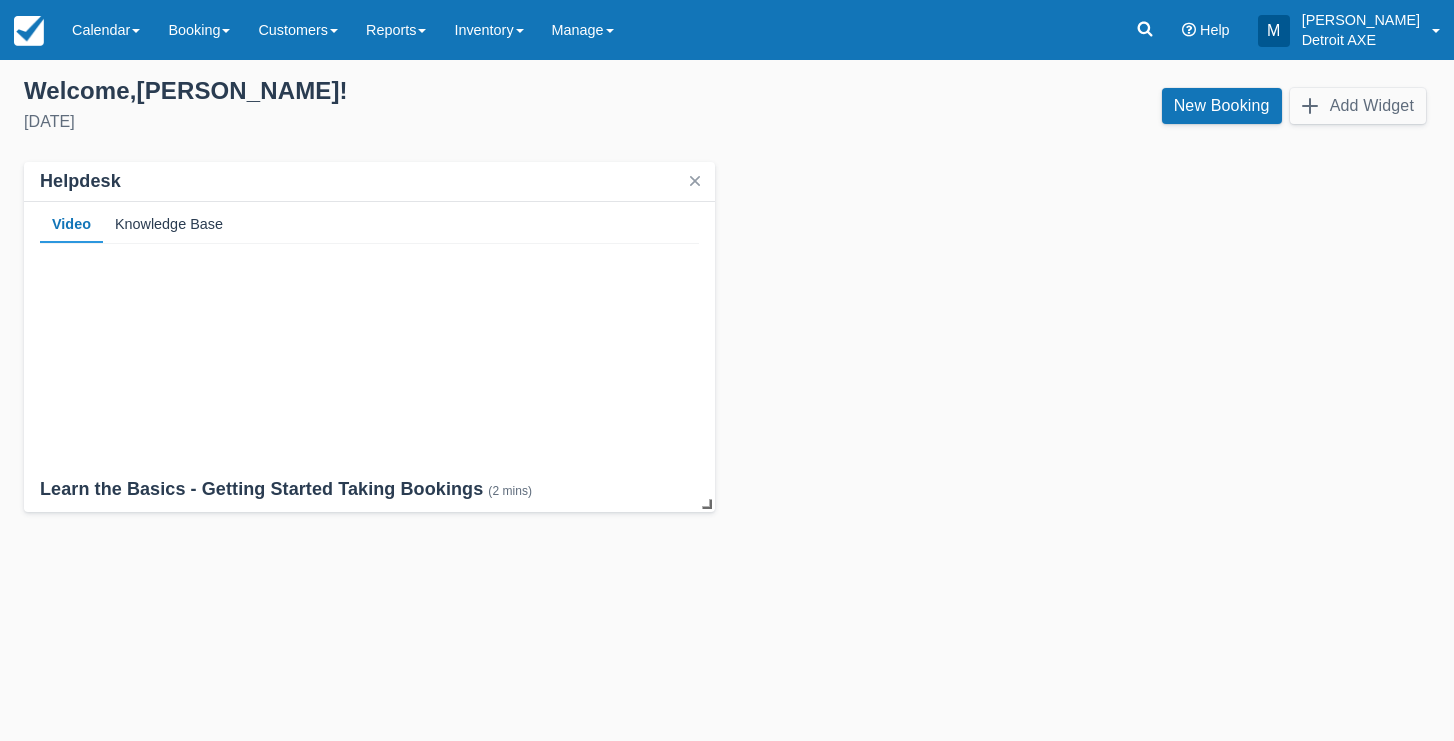 scroll, scrollTop: 0, scrollLeft: 0, axis: both 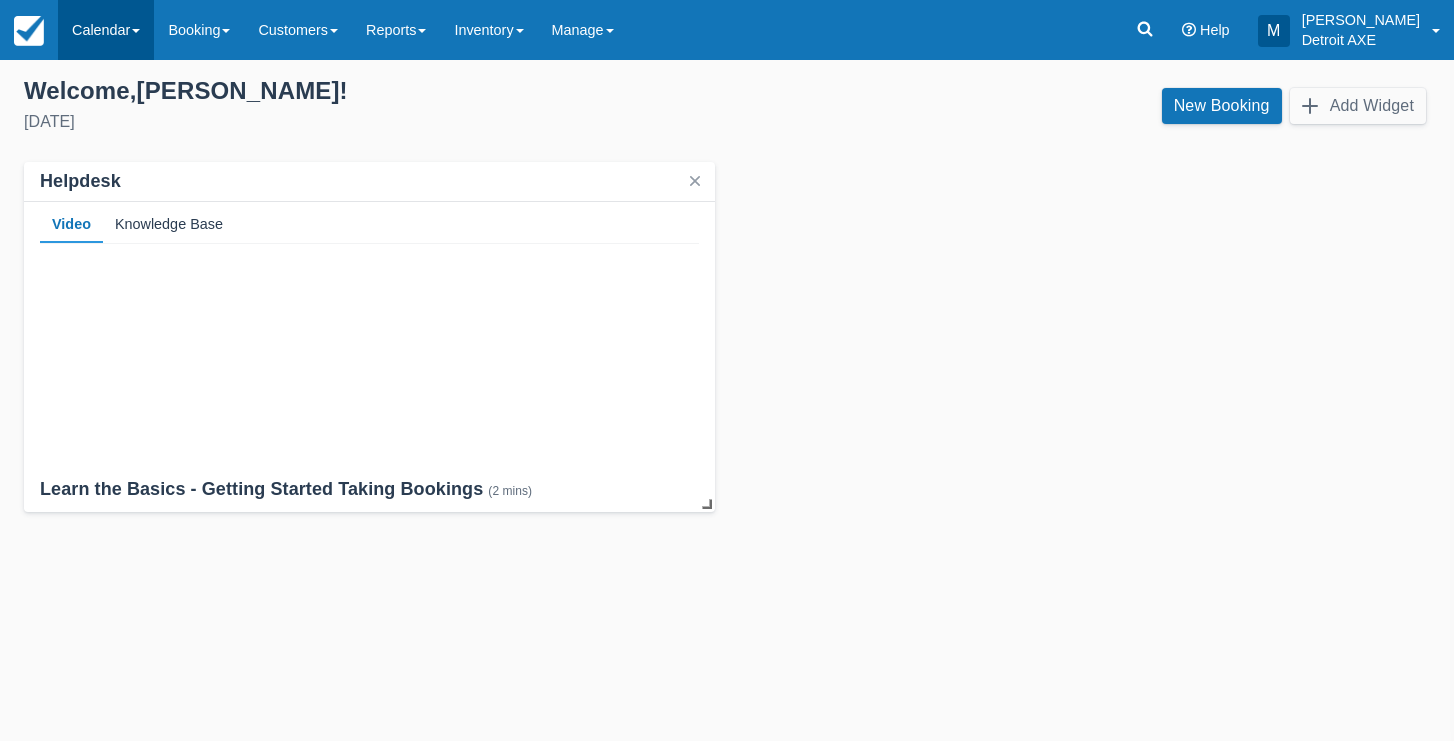 click on "Calendar" at bounding box center [106, 30] 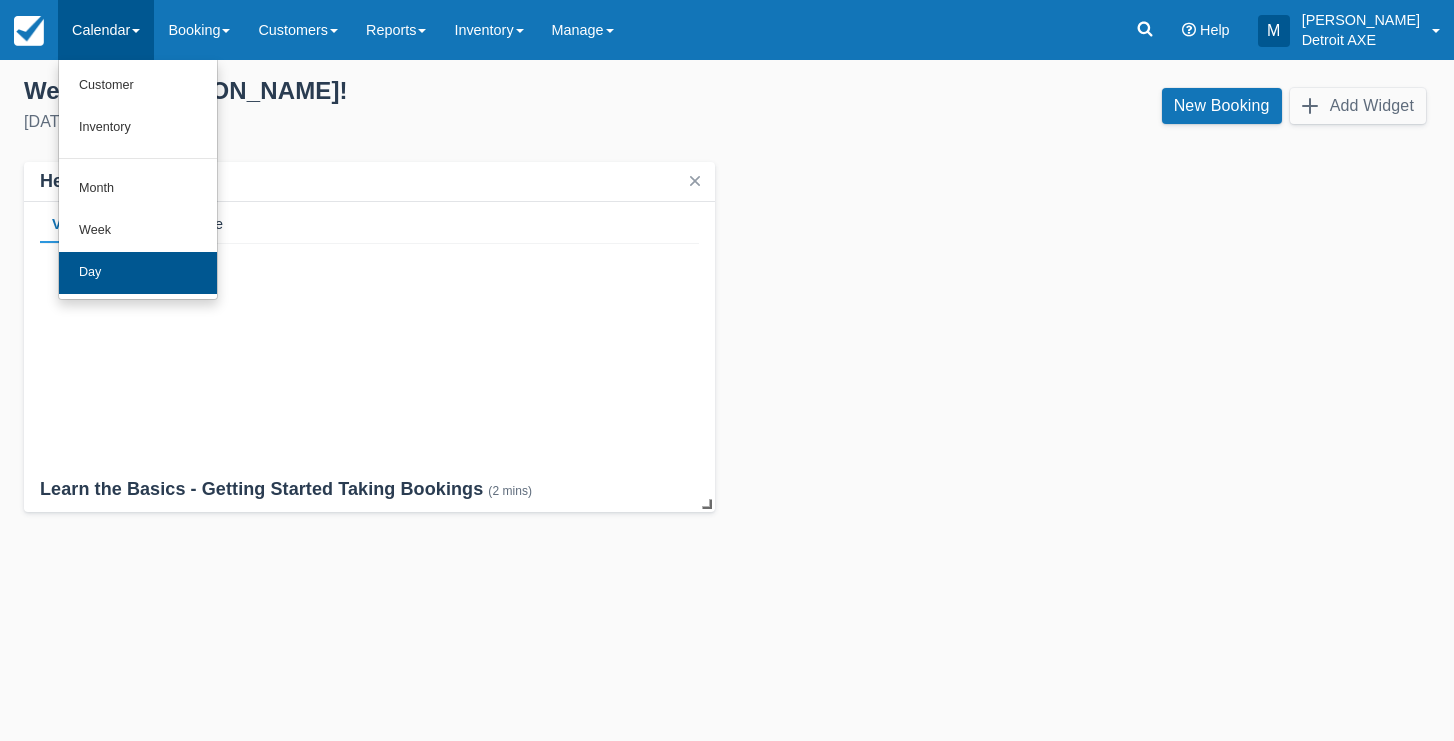 click on "Day" at bounding box center [138, 273] 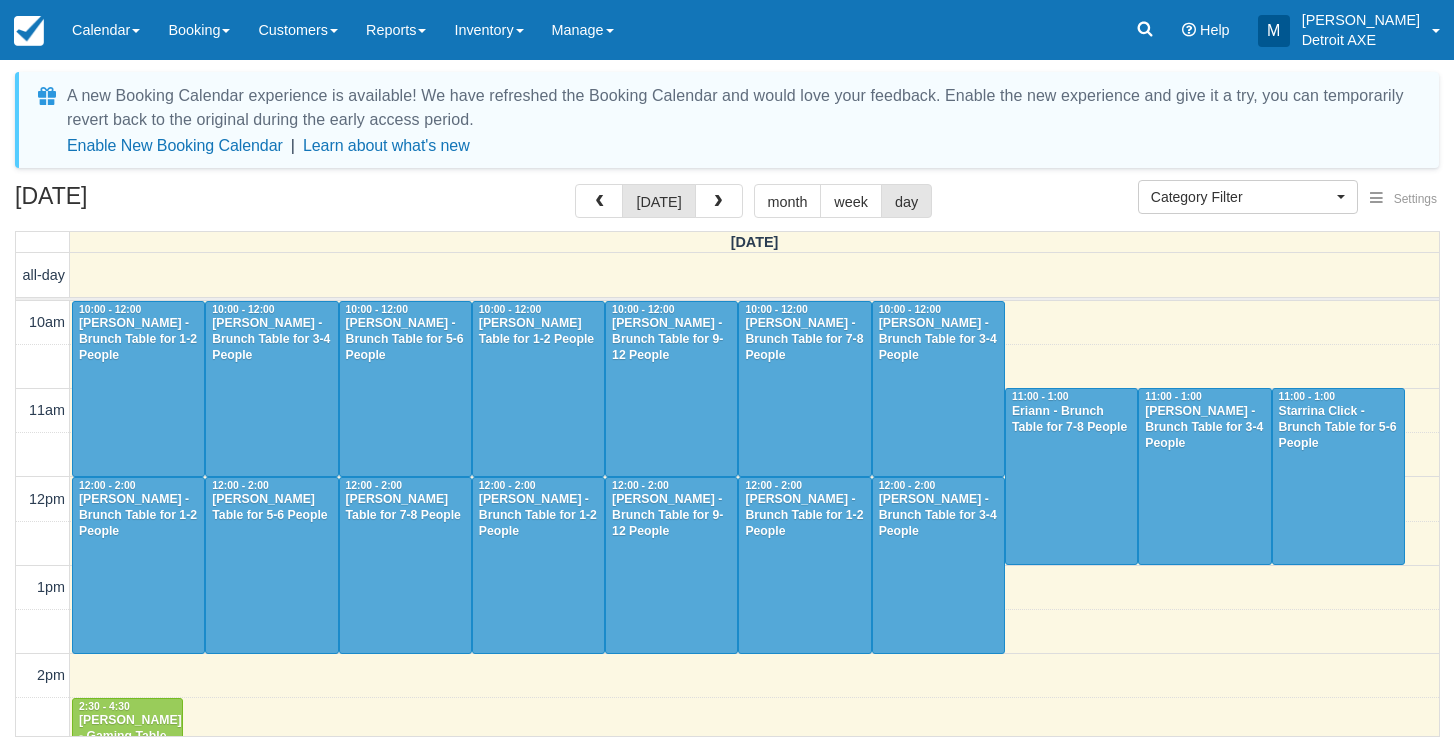 select 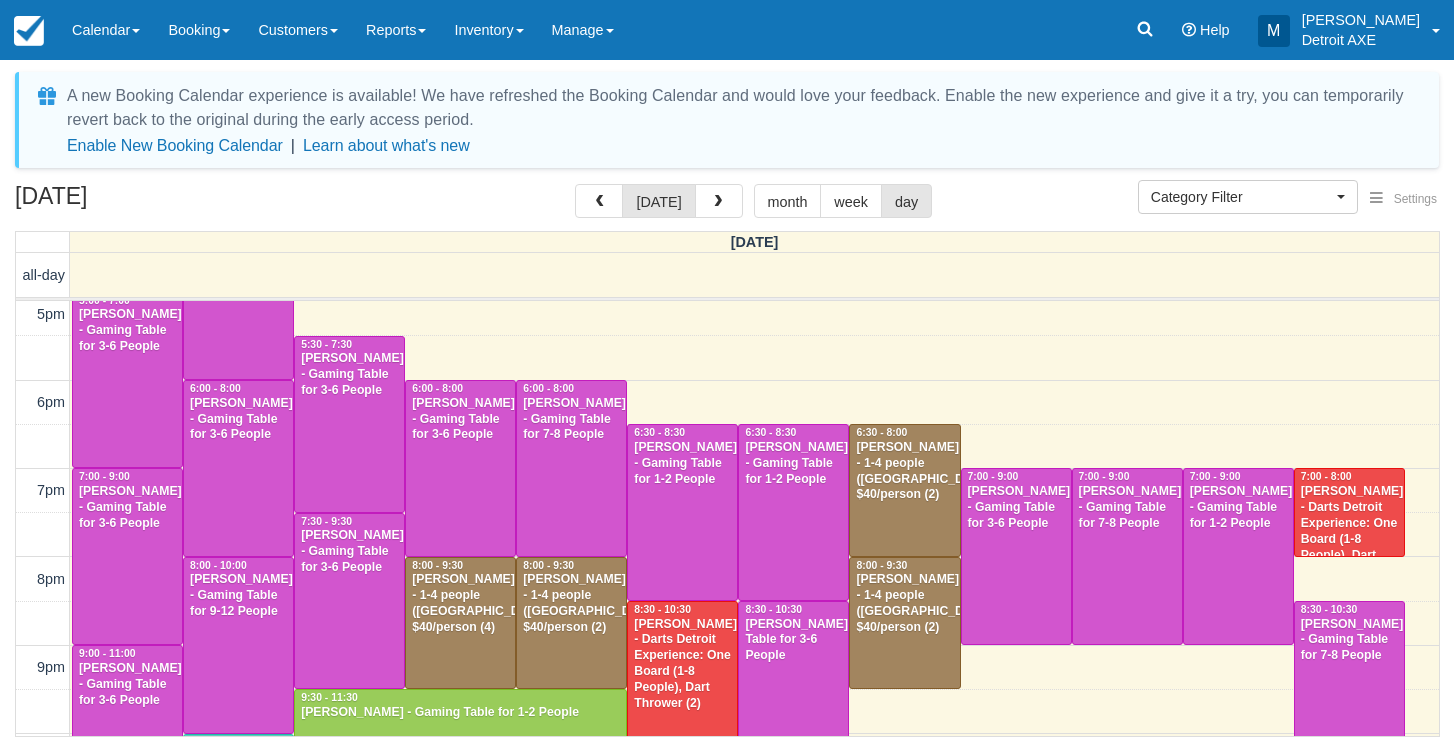 scroll, scrollTop: 627, scrollLeft: 0, axis: vertical 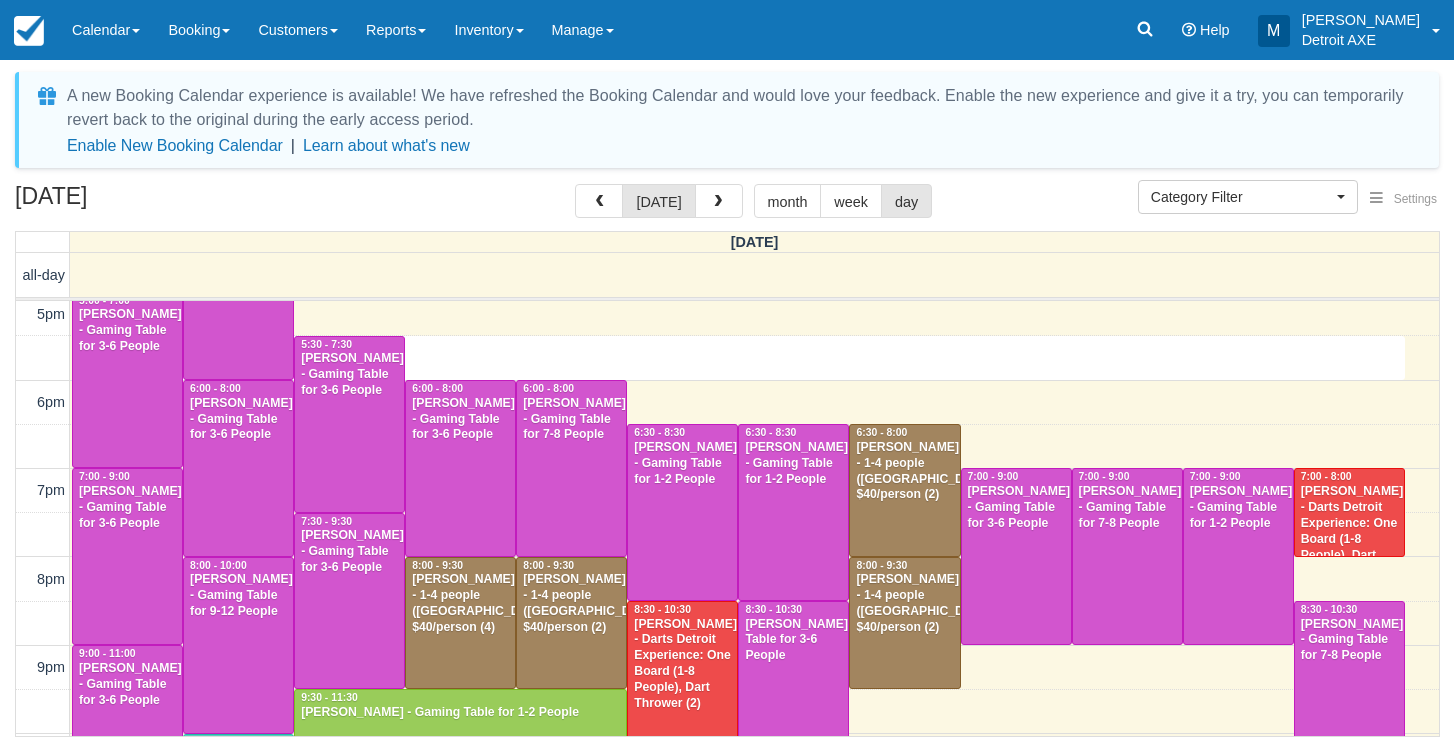 click on "10am 11am 12pm 1pm 2pm 3pm 4pm 5pm 6pm 7pm 8pm 9pm 10pm 11pm 5:30 - 6:00 10:00 - 12:00 Alisa Veney - Brunch Table for 1-2 People 10:00 - 12:00 Jocelyn Calvin - Brunch Table for 3-4 People 10:00 - 12:00 Keri Esparza - Brunch Table for 5-6 People 10:00 - 12:00 Margot - Brunch Table for 1-2 People 10:00 - 12:00 Risa Richardson - Brunch Table for 9-12 People 10:00 - 12:00 TISHA WALKER - Brunch Table for 7-8 People 10:00 - 12:00 Victoria Katsiroubas - Brunch Table for 3-4 People 11:00 - 1:00 Eriann - Brunch Table for 7-8 People 11:00 - 1:00 Jessica Gonzalez - Brunch Table for 3-4 People 11:00 - 1:00 Starrina Click - Brunch Table for 5-6 People 12:00 - 2:00 Brittany Nichols - Brunch Table for 1-2 People 12:00 - 2:00 Layna A Fernandez - Brunch Table for 5-6 People 12:00 - 2:00 Layna A Fernandez - Brunch Table for 7-8 People 12:00 - 2:00 NyTeisha Travis - Brunch Table for 1-2 People 12:00 - 2:00 Pamela Cotton - Brunch Table for 9-12 People 12:00 - 2:00 Shante  Grover - Brunch Table for 1-2 People 12:00 - 2:00" at bounding box center (727, 270) 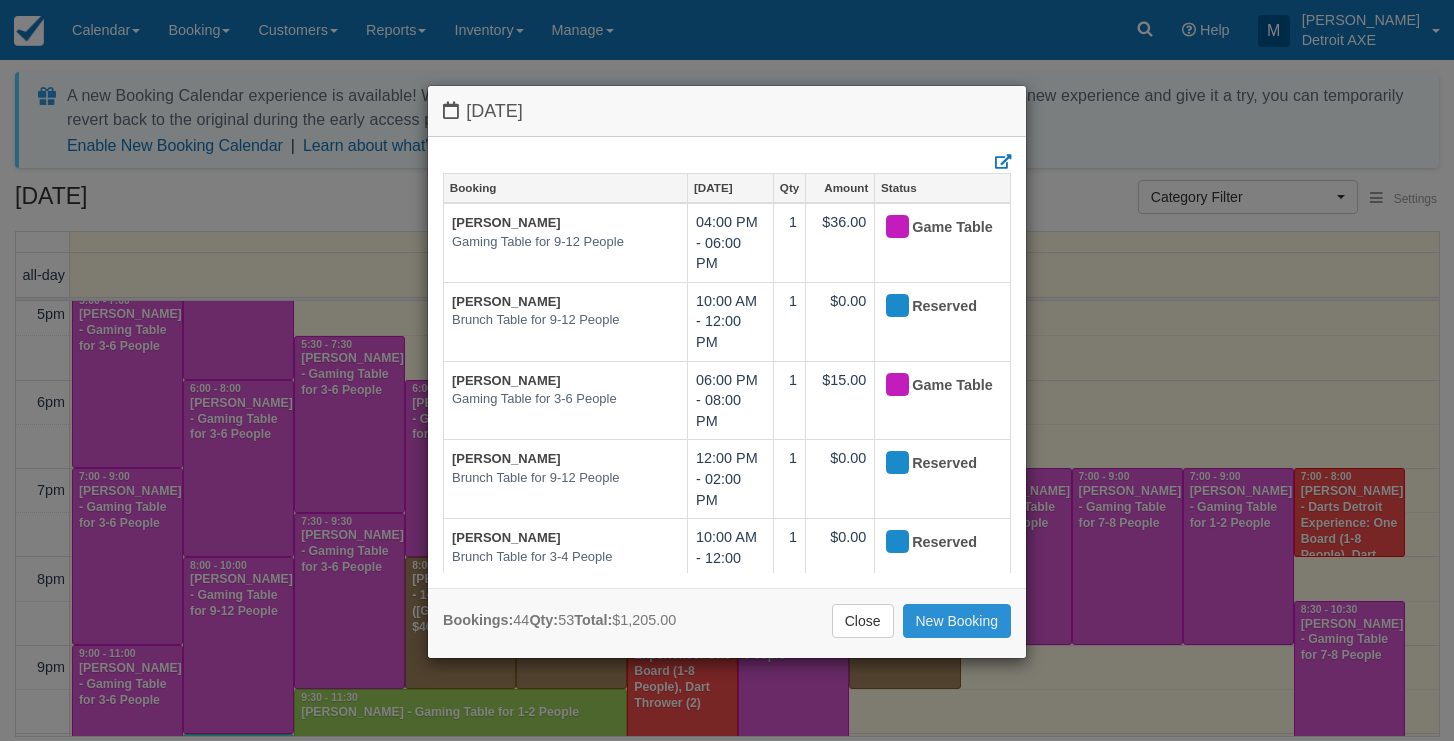 click on "New Booking" at bounding box center (957, 621) 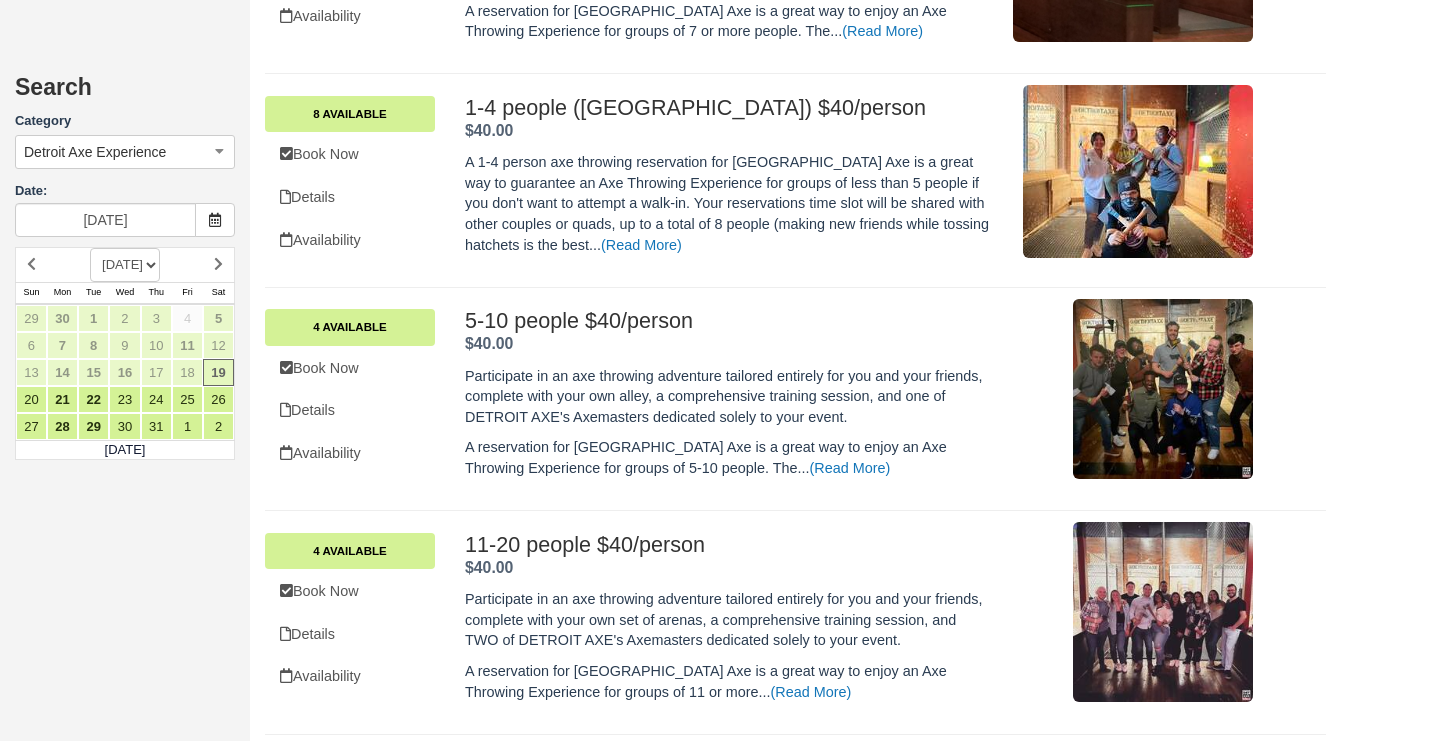 scroll, scrollTop: 943, scrollLeft: 0, axis: vertical 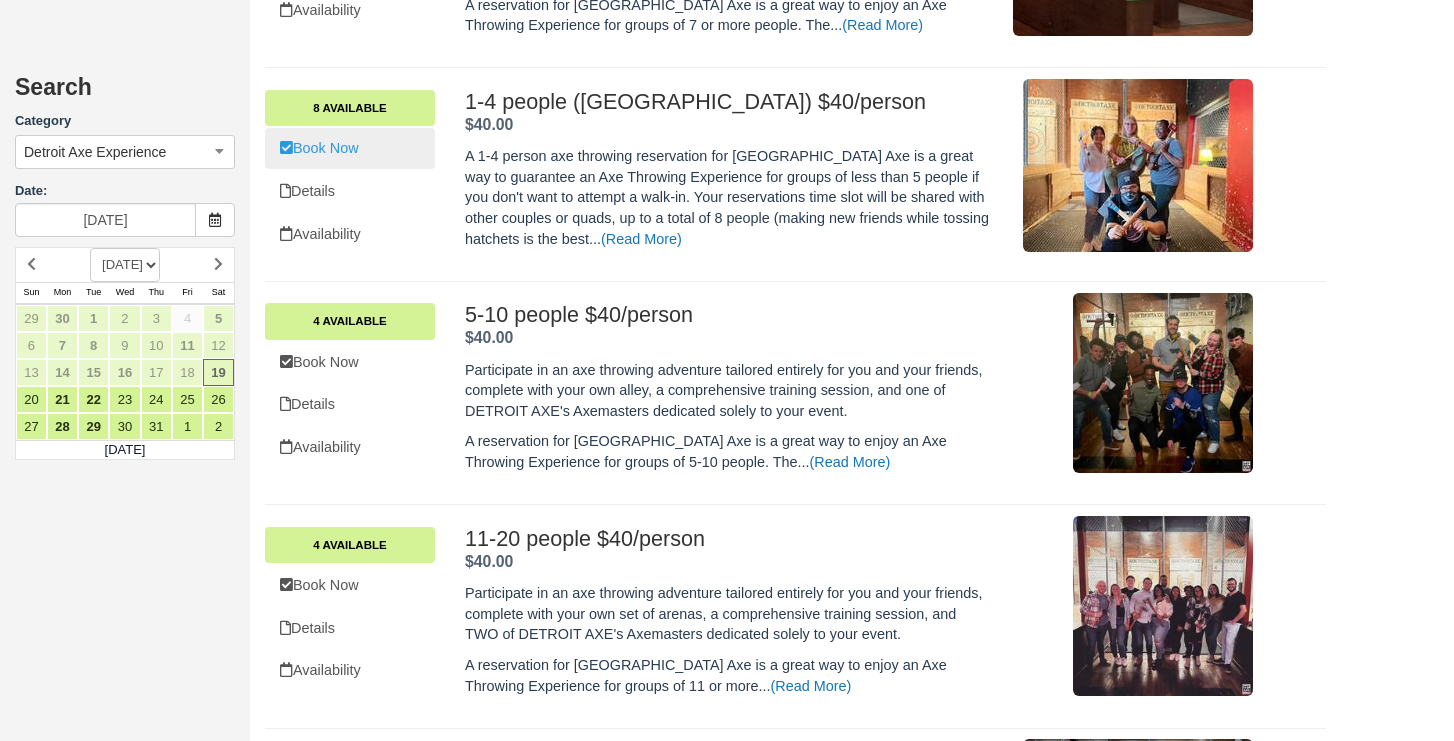 click on "Book Now" at bounding box center (350, 148) 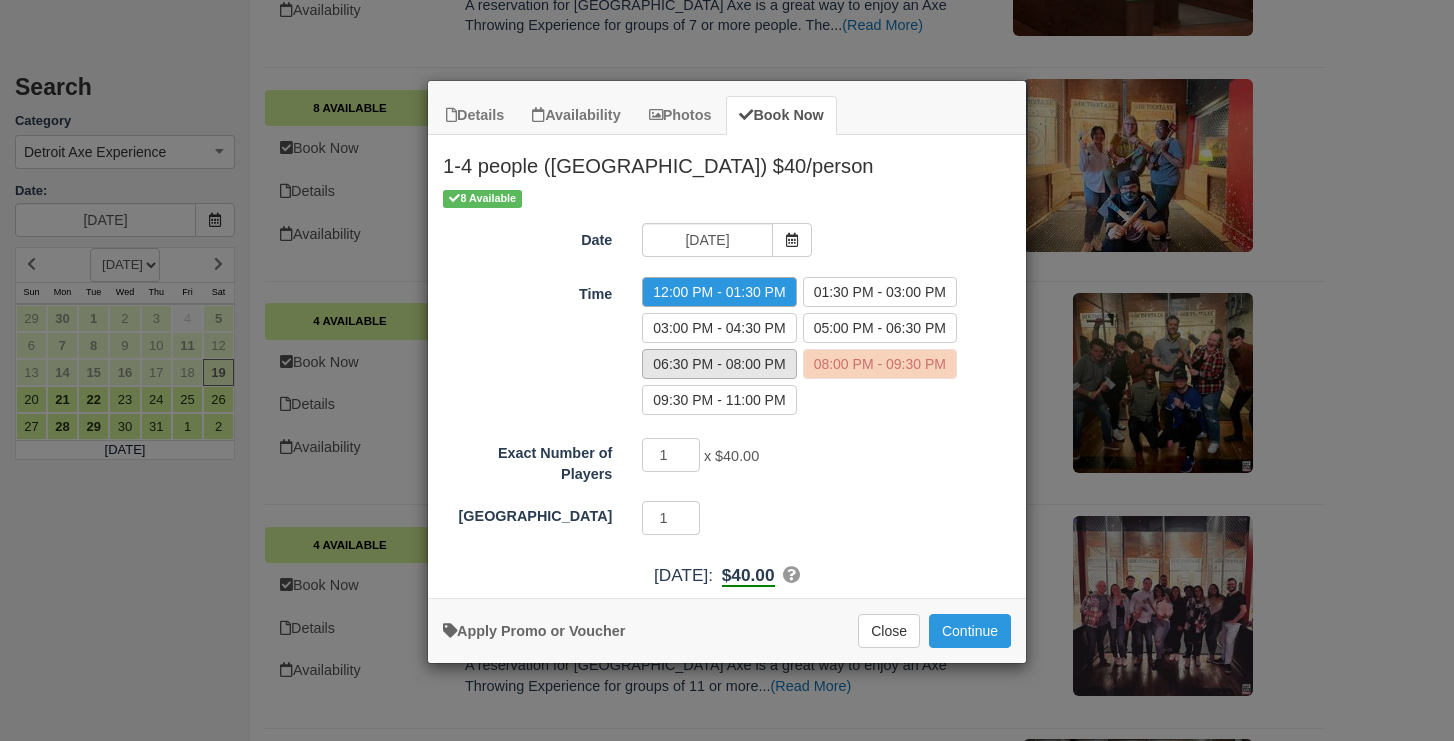click on "06:30 PM - 08:00 PM" at bounding box center [719, 364] 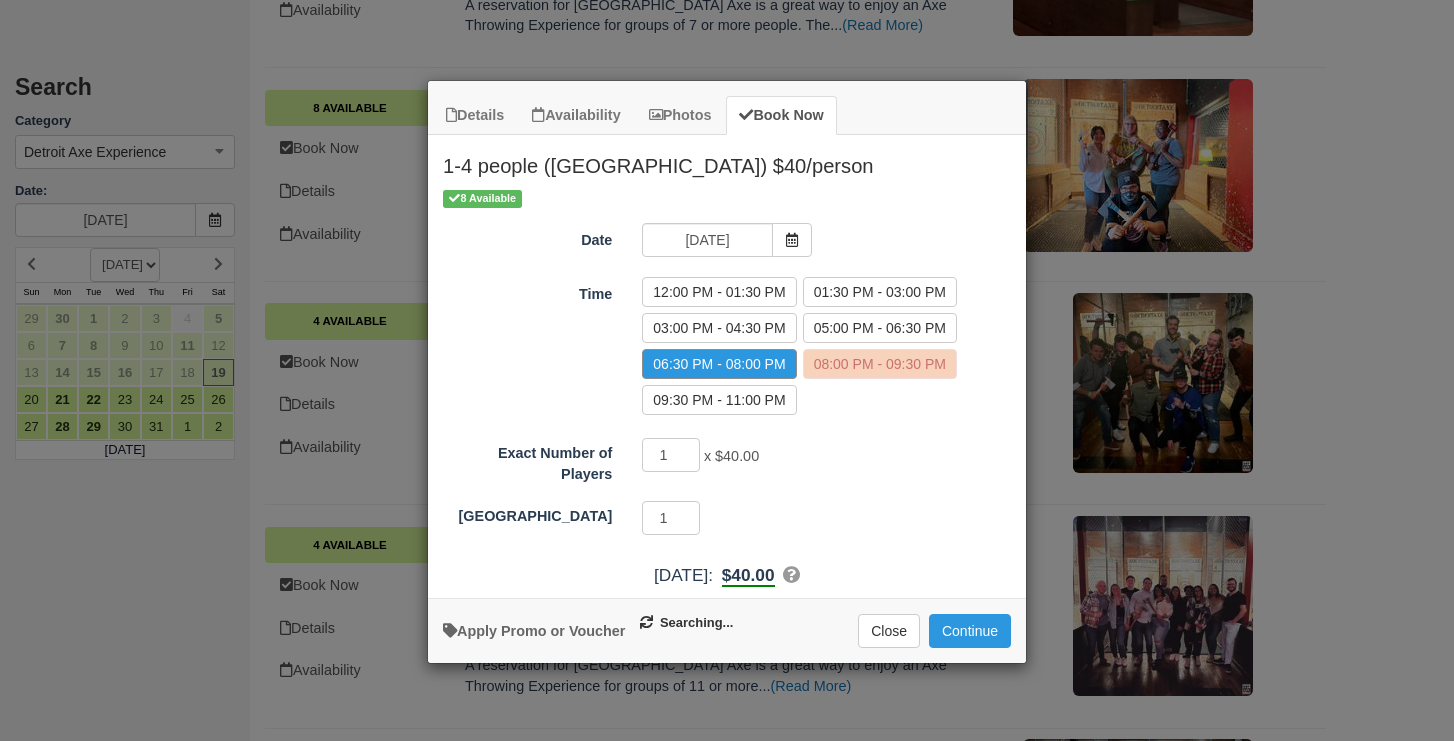 radio on "true" 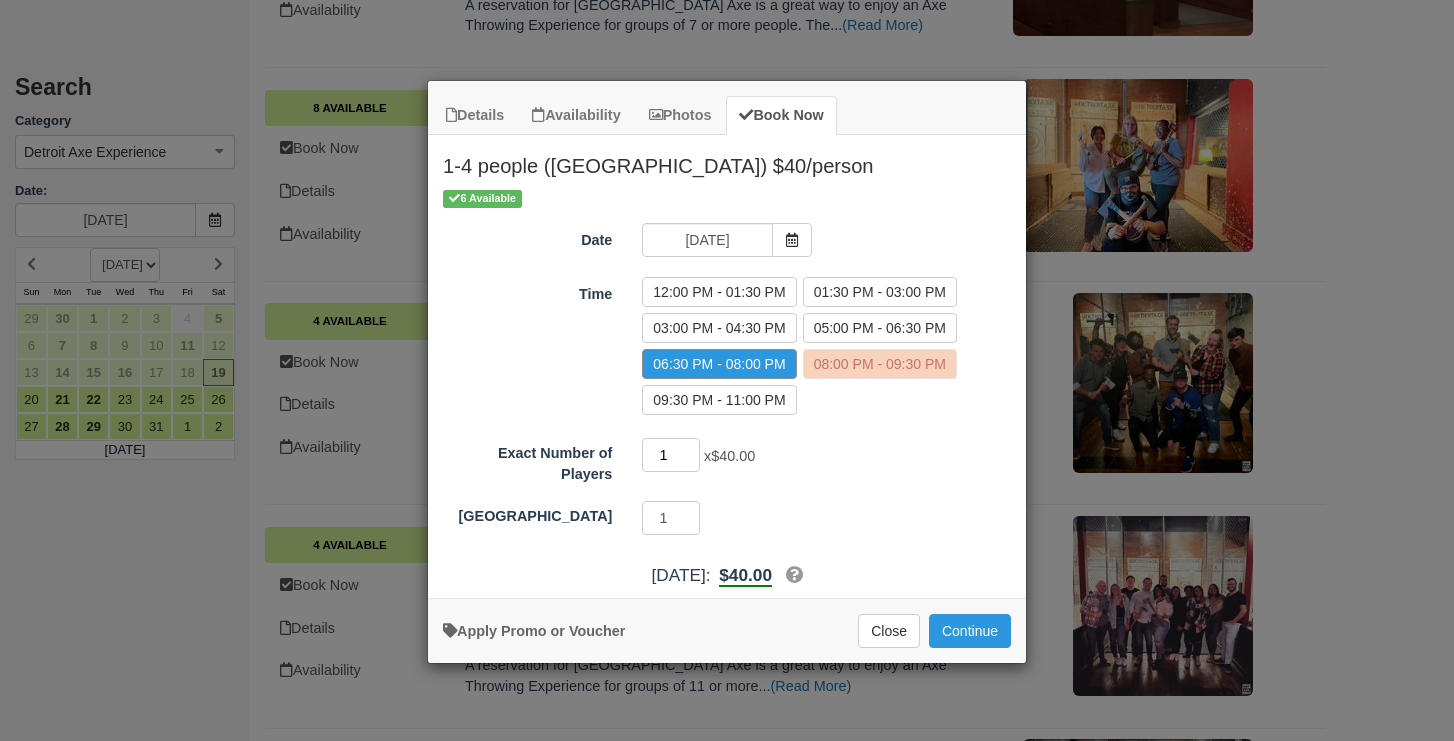 type on "2" 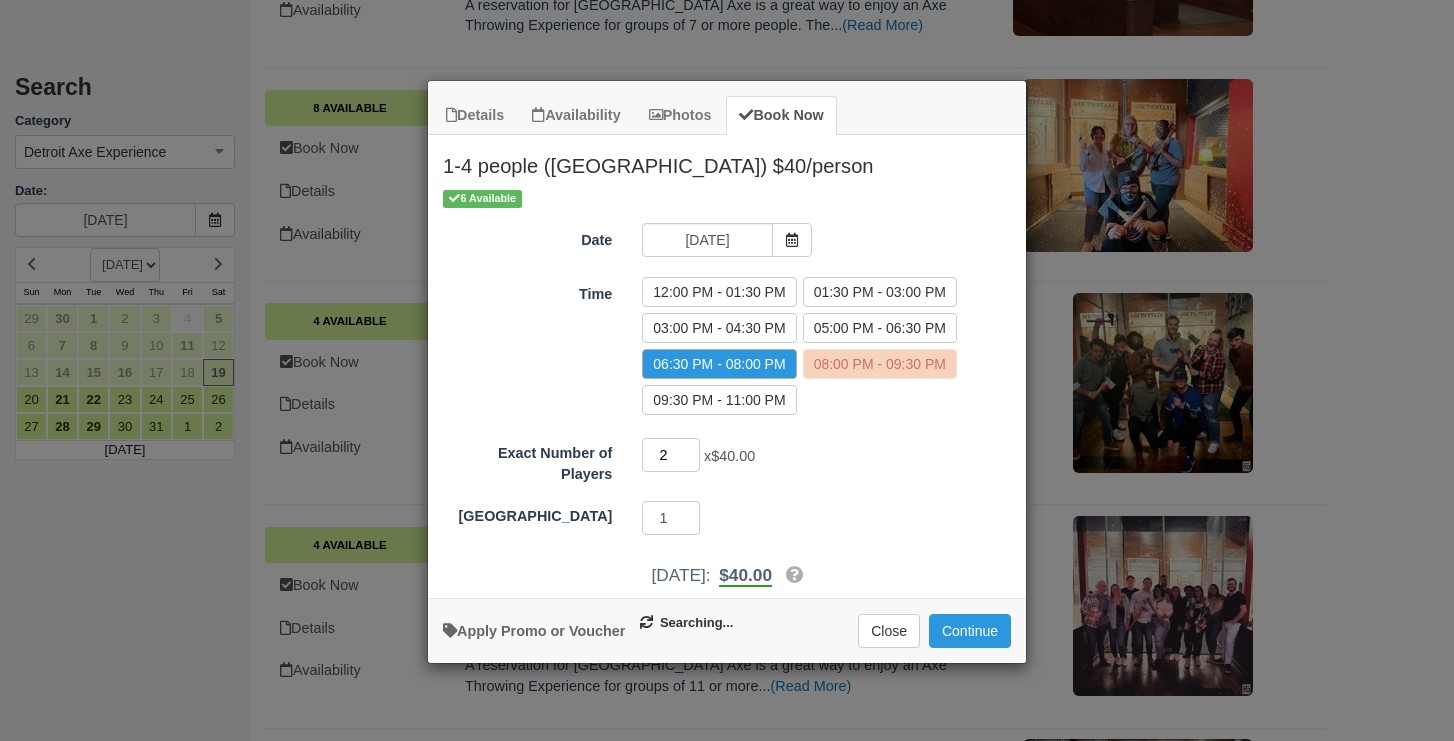 click on "2" at bounding box center (671, 455) 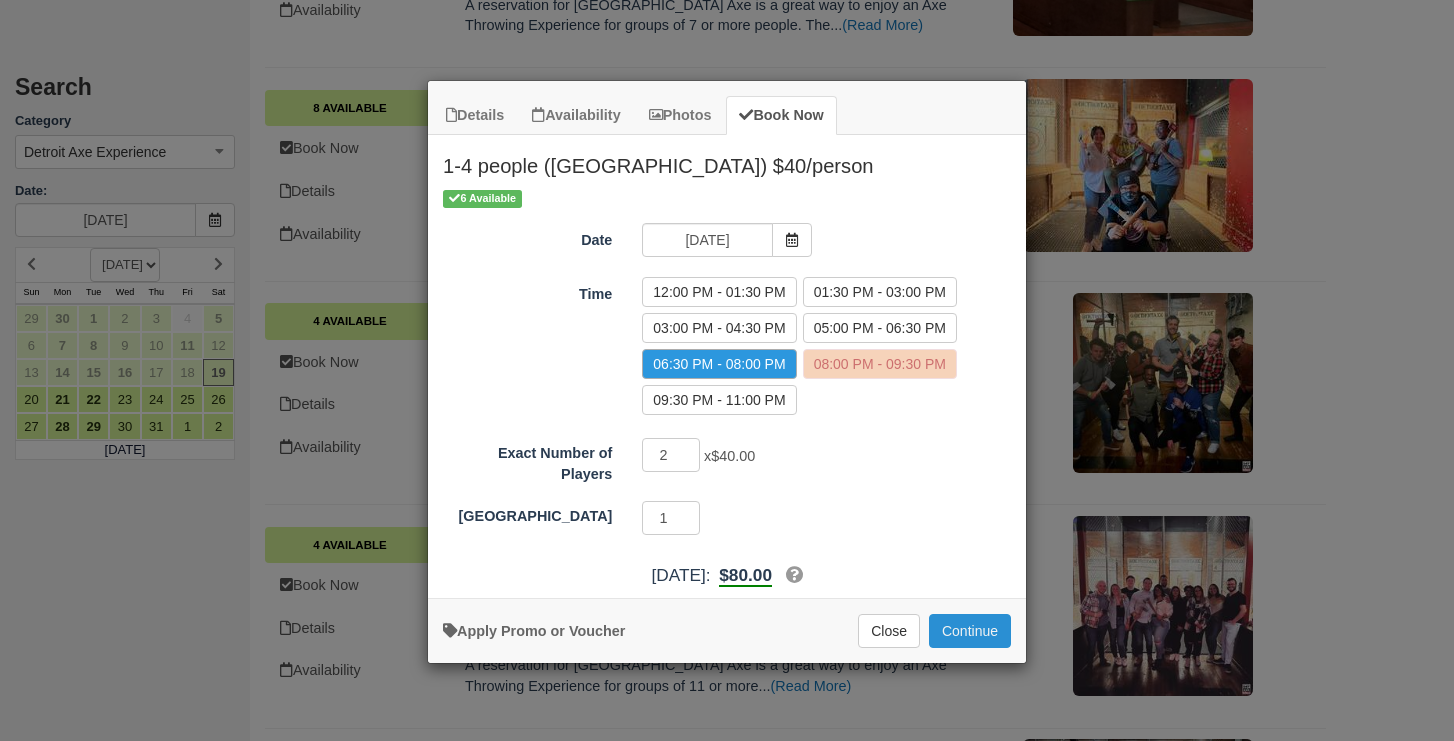 click on "Continue" at bounding box center [970, 631] 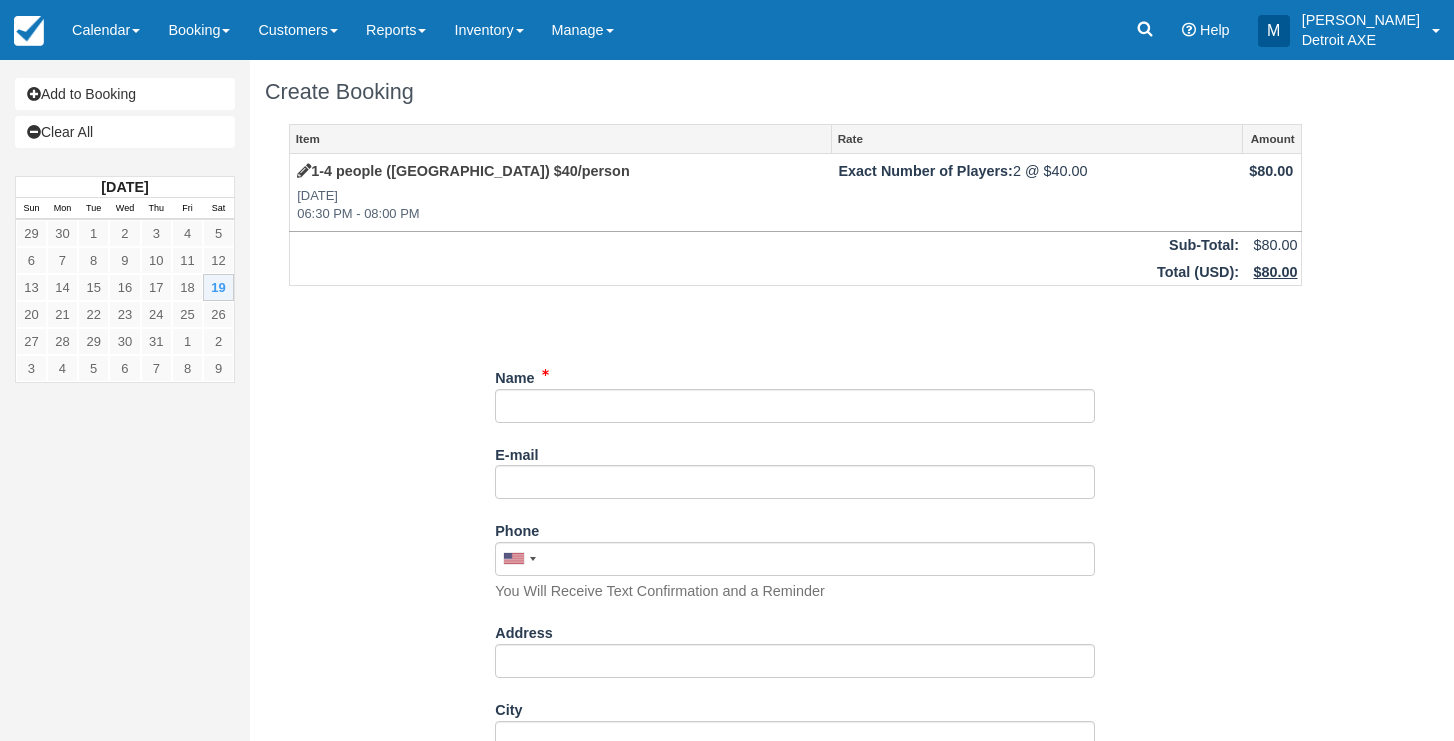 scroll, scrollTop: 0, scrollLeft: 0, axis: both 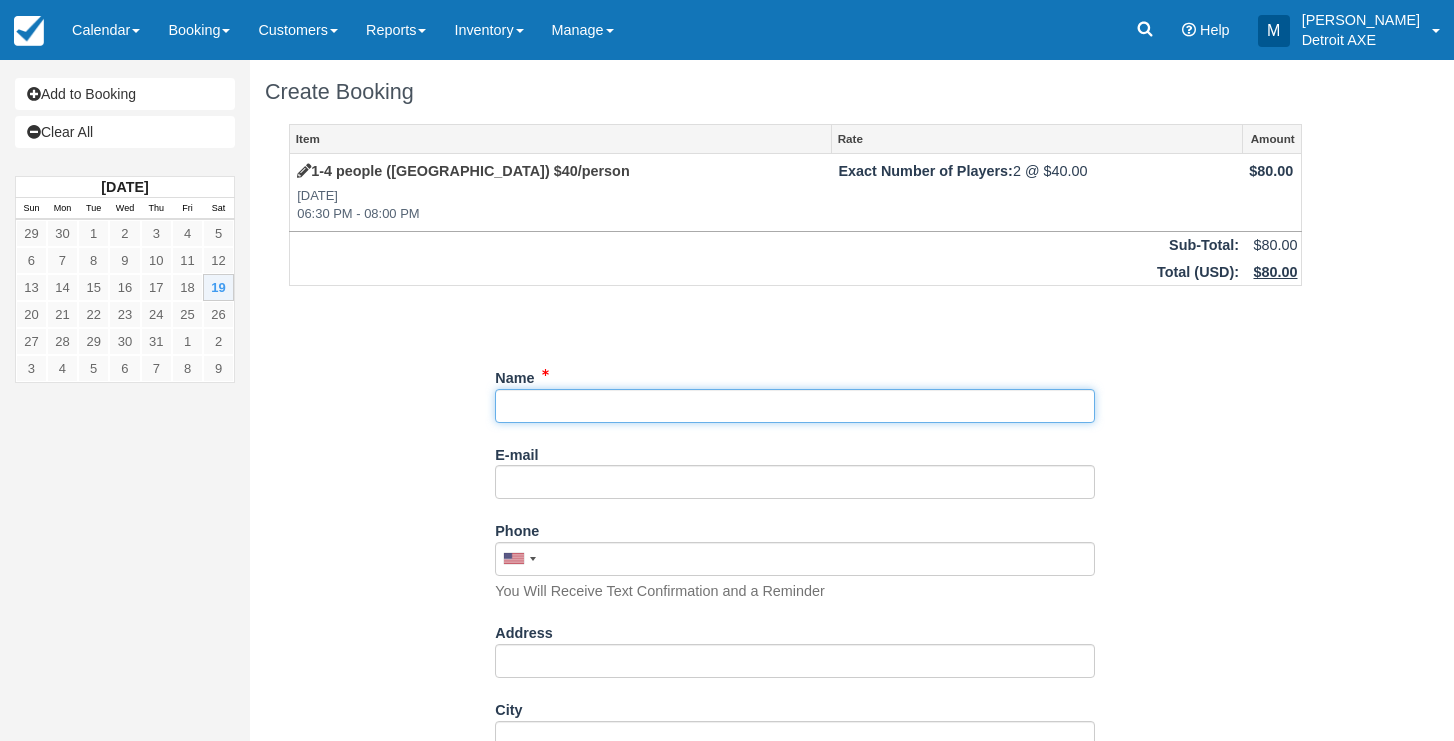 click on "Name" at bounding box center (795, 406) 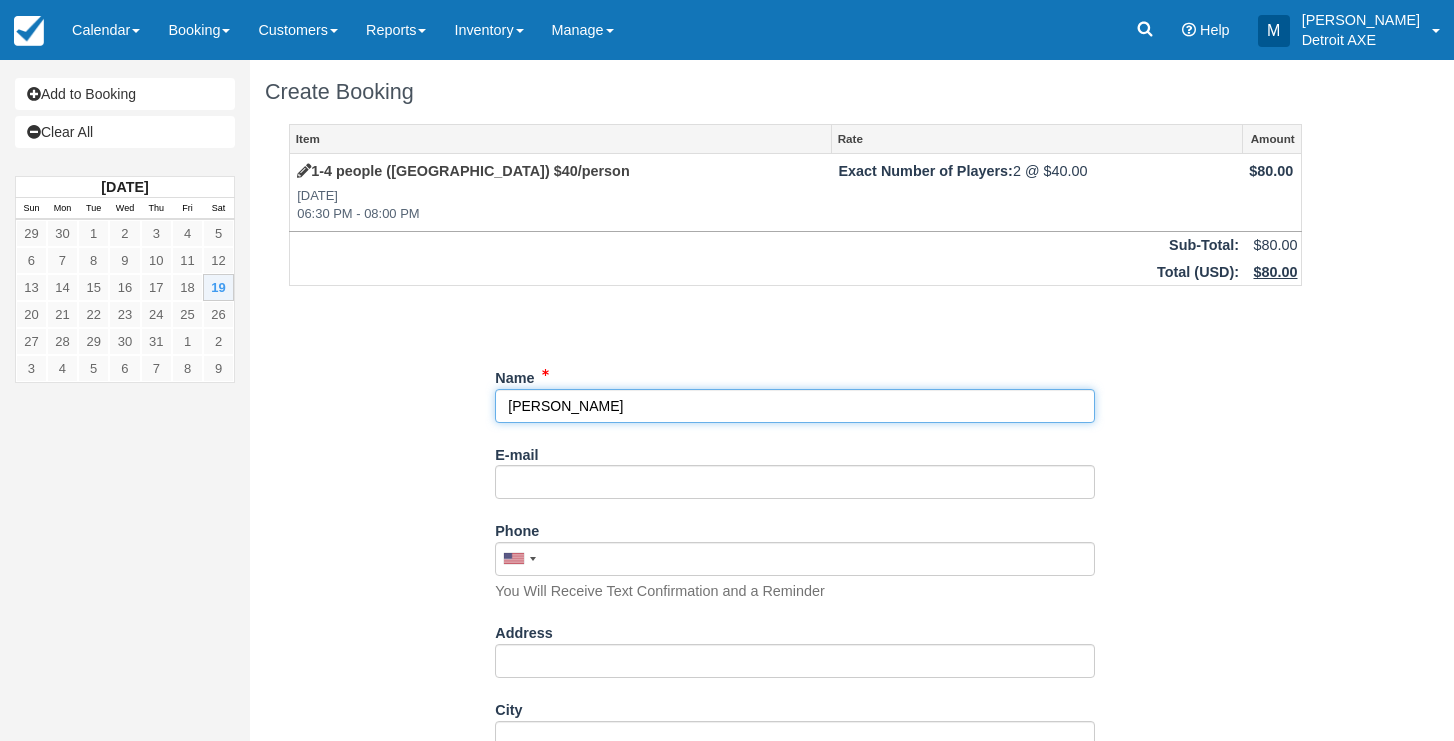 type on "[PERSON_NAME]" 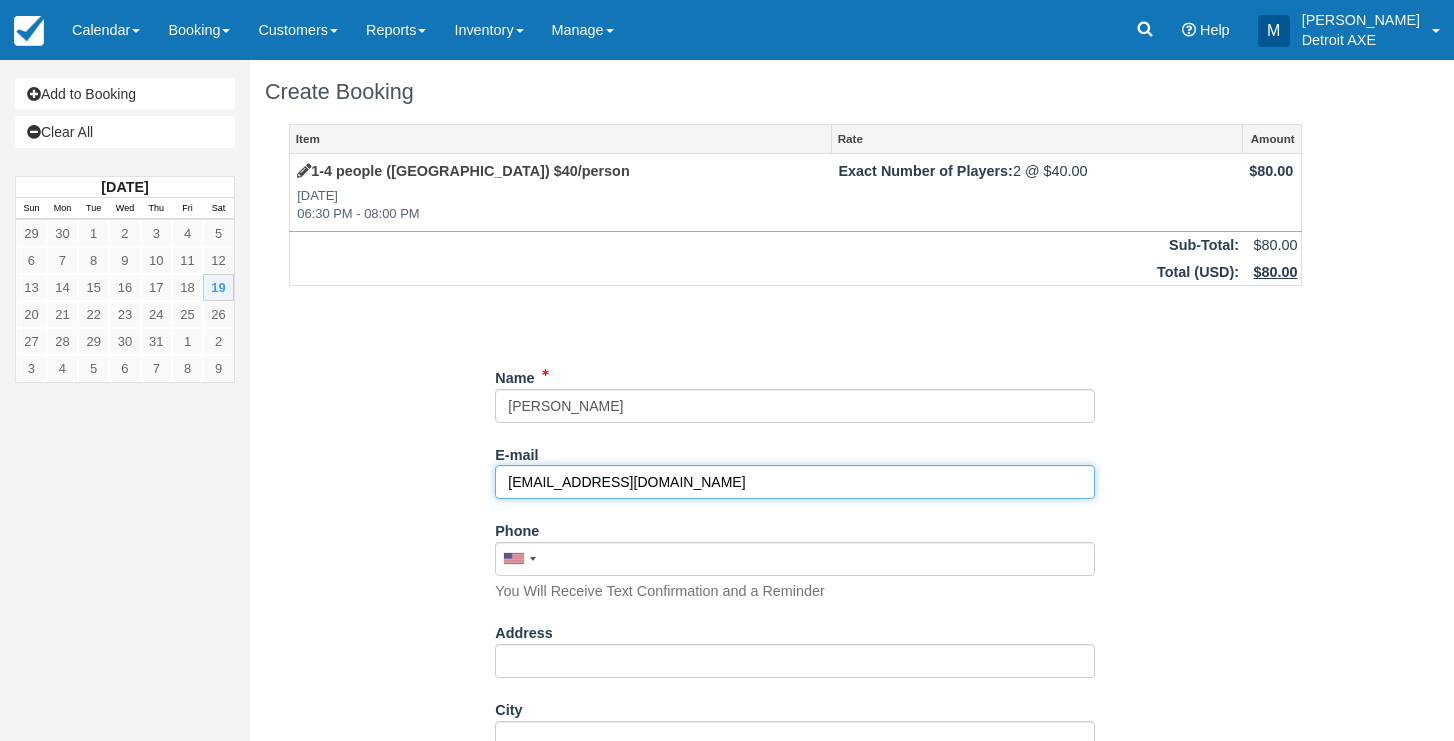 type on "[EMAIL_ADDRESS][DOMAIN_NAME]" 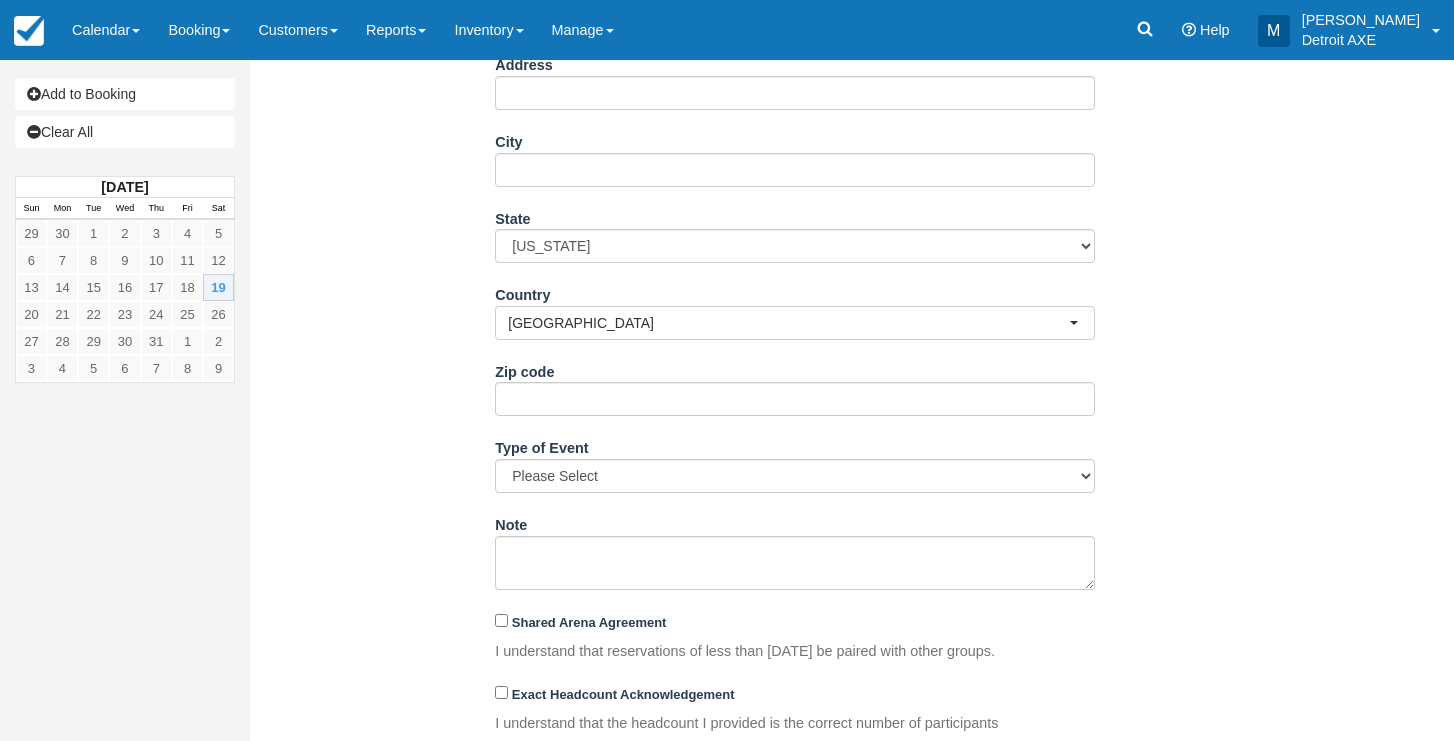 scroll, scrollTop: 584, scrollLeft: 0, axis: vertical 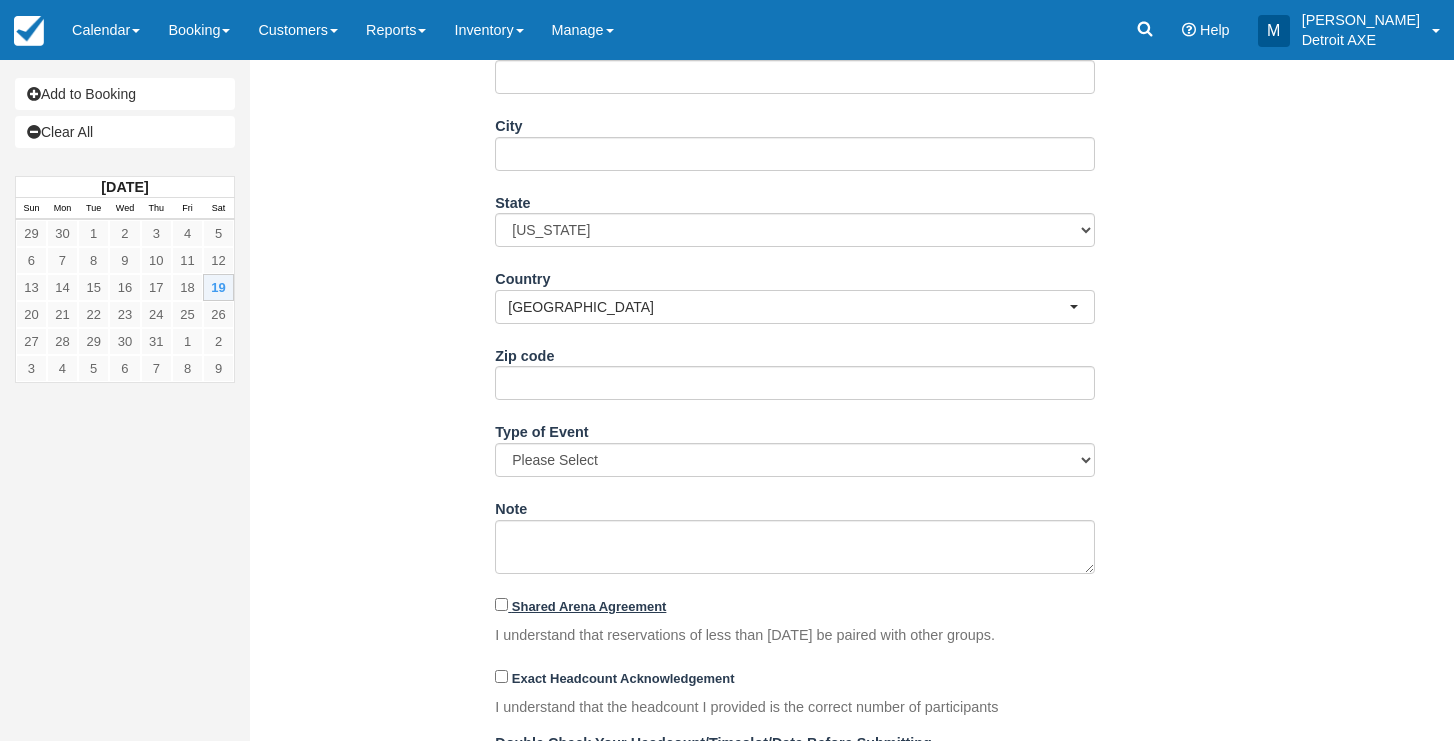 type on "(313) 685-2031" 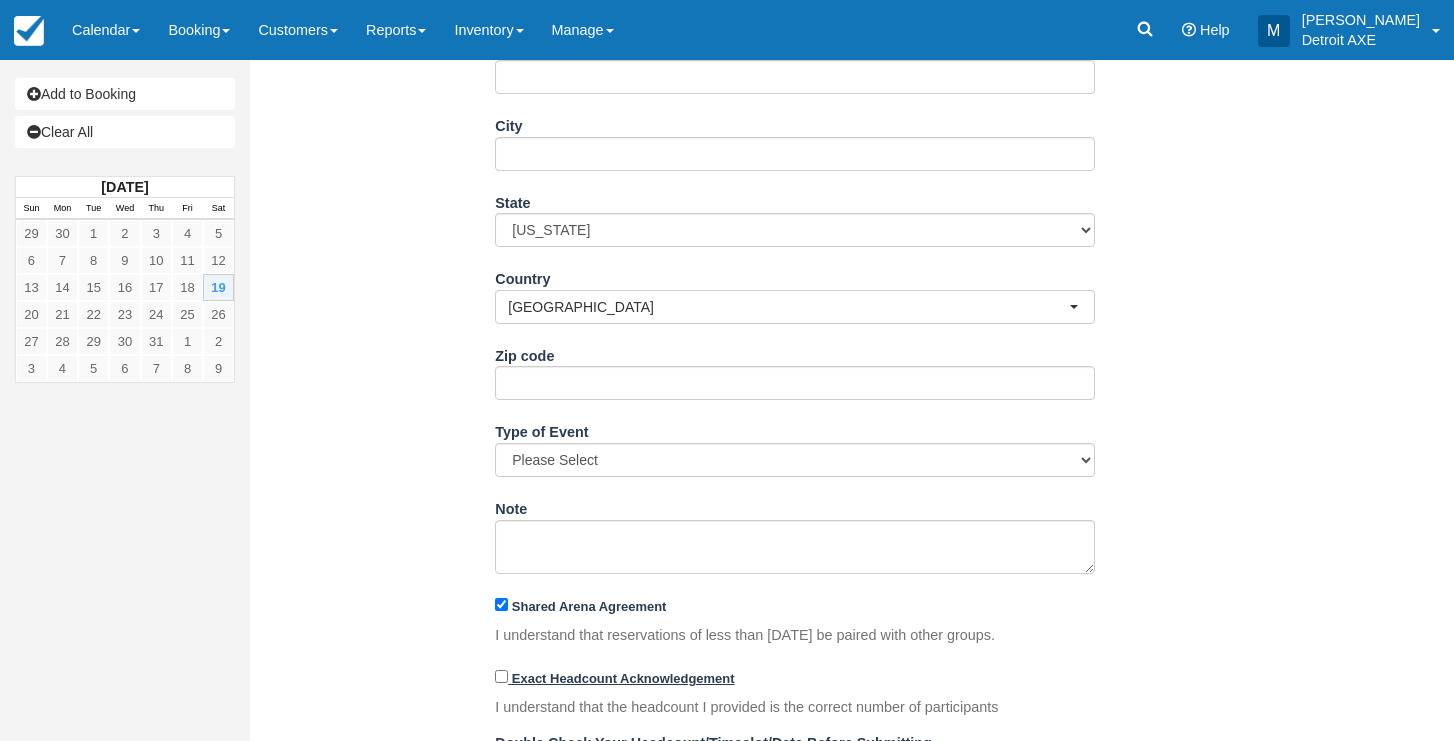 click on "Exact Headcount Acknowledgement" at bounding box center [501, 676] 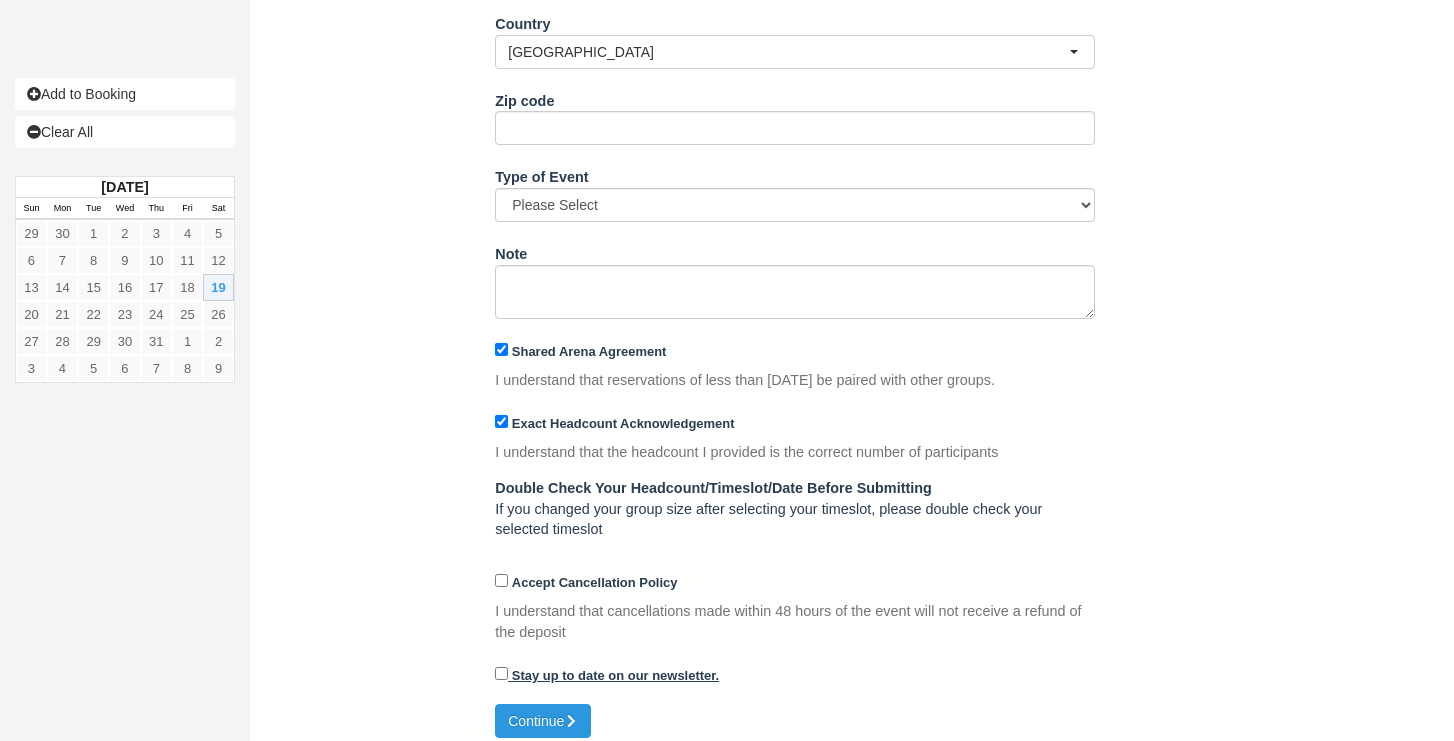 scroll, scrollTop: 838, scrollLeft: 0, axis: vertical 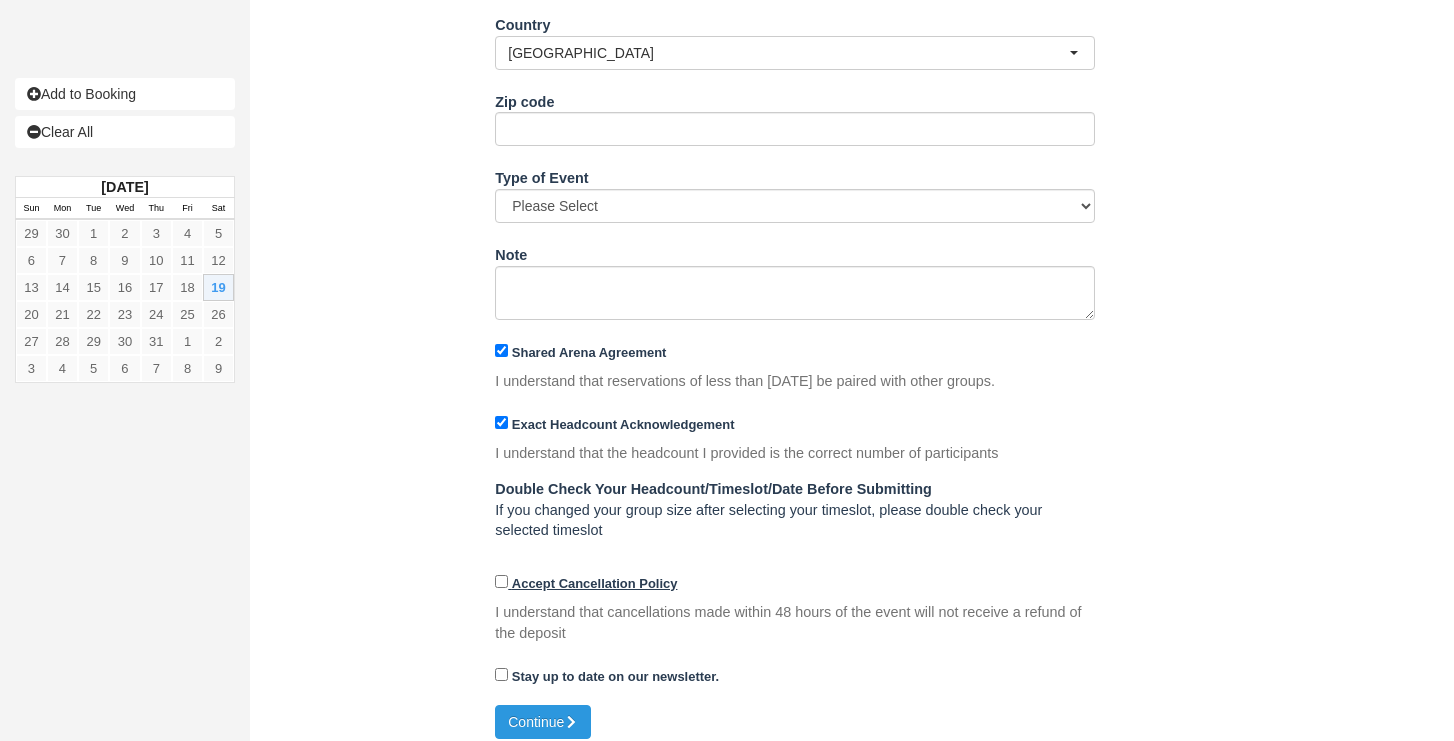 click on "Accept Cancellation Policy" at bounding box center (501, 581) 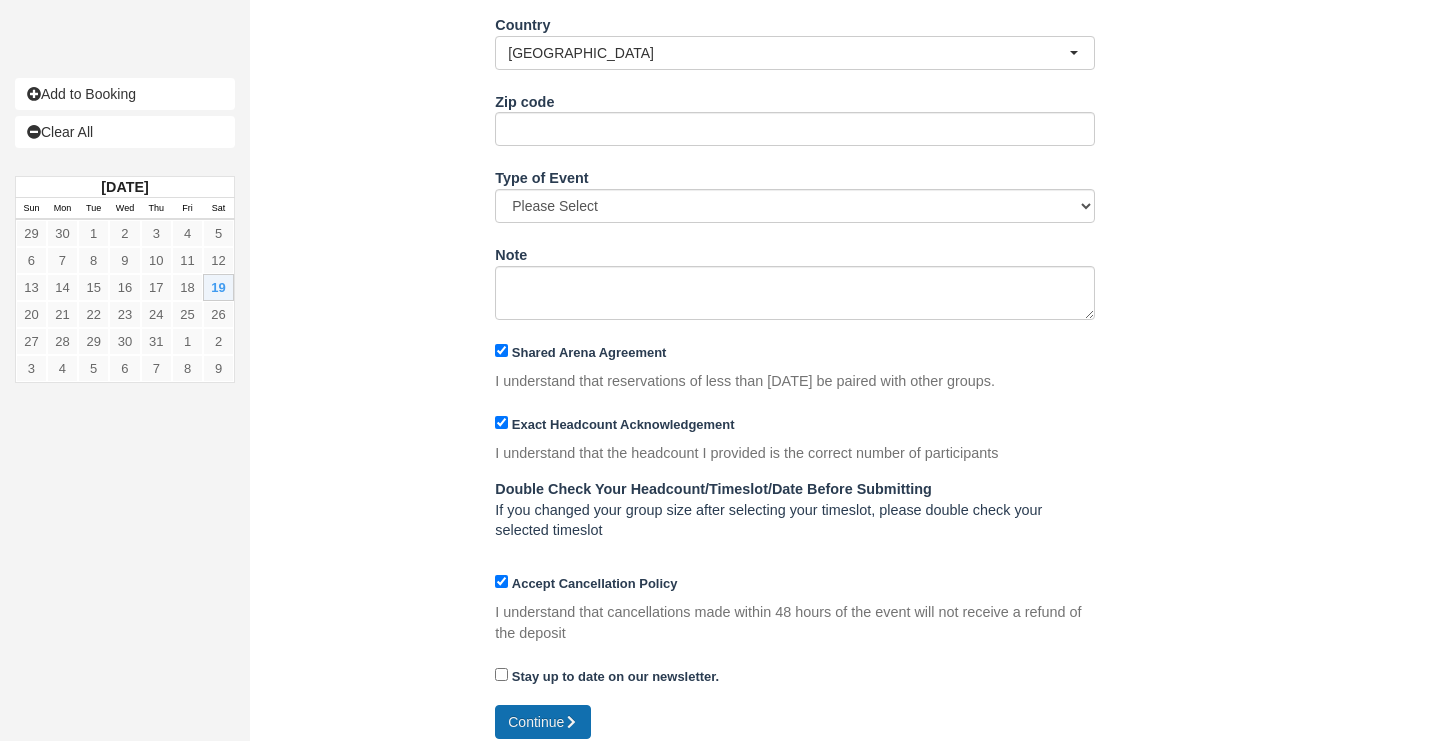 click on "Continue" at bounding box center [543, 722] 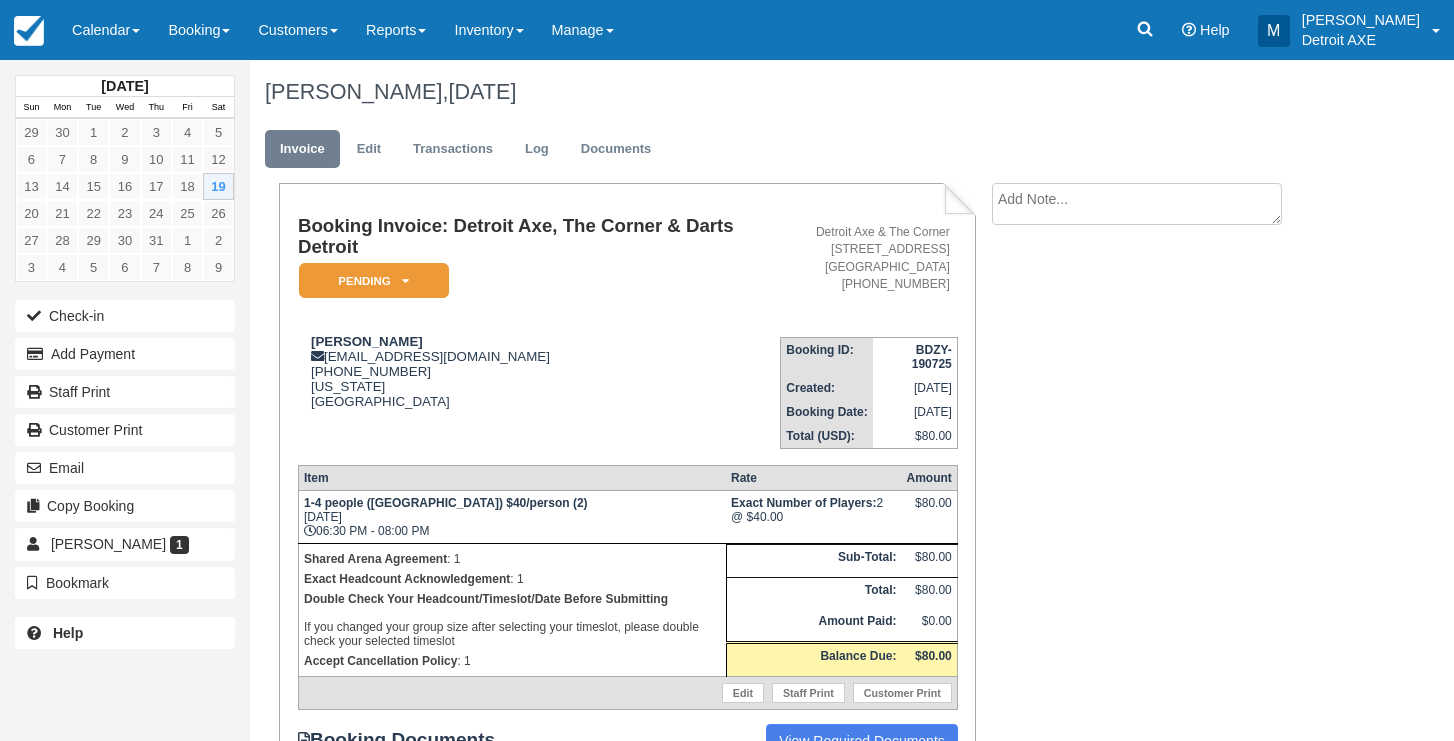 scroll, scrollTop: 0, scrollLeft: 0, axis: both 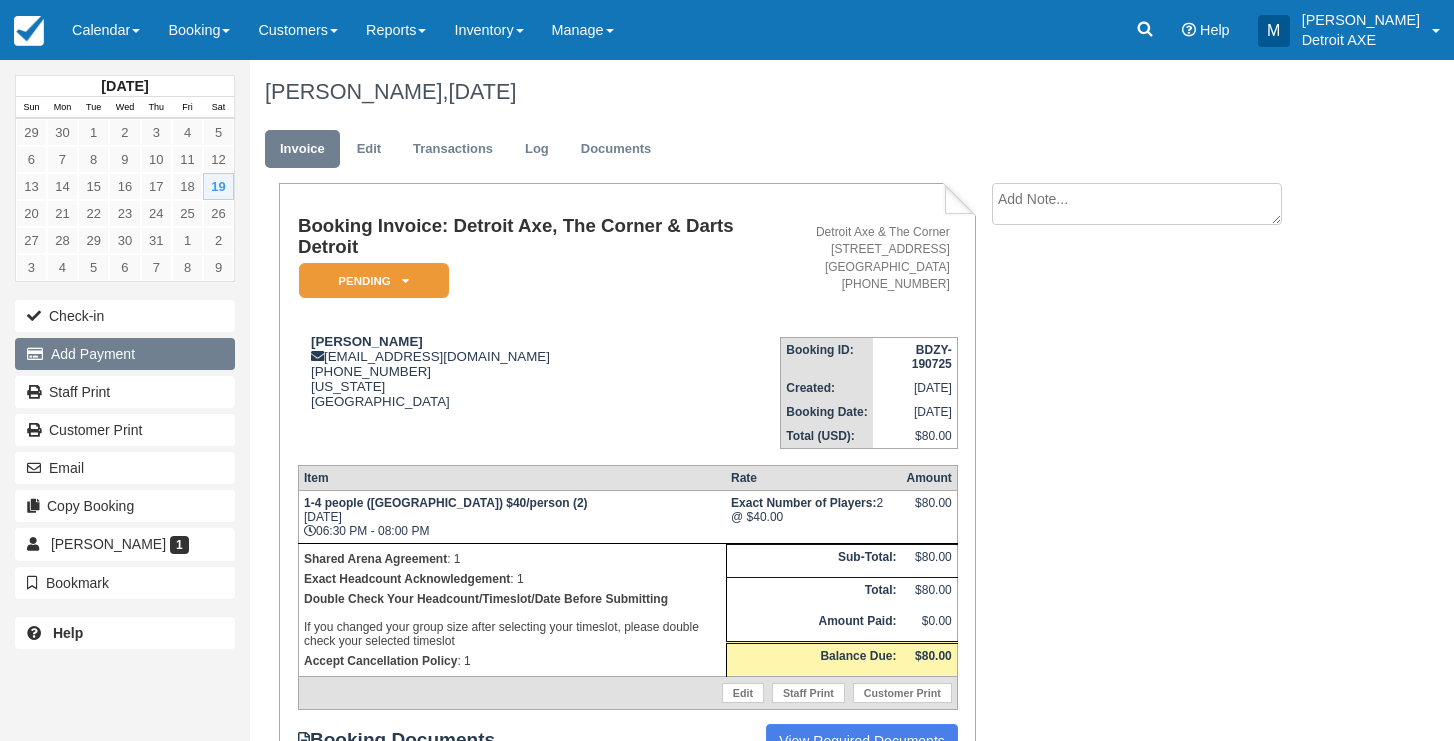 click on "Add Payment" at bounding box center (125, 354) 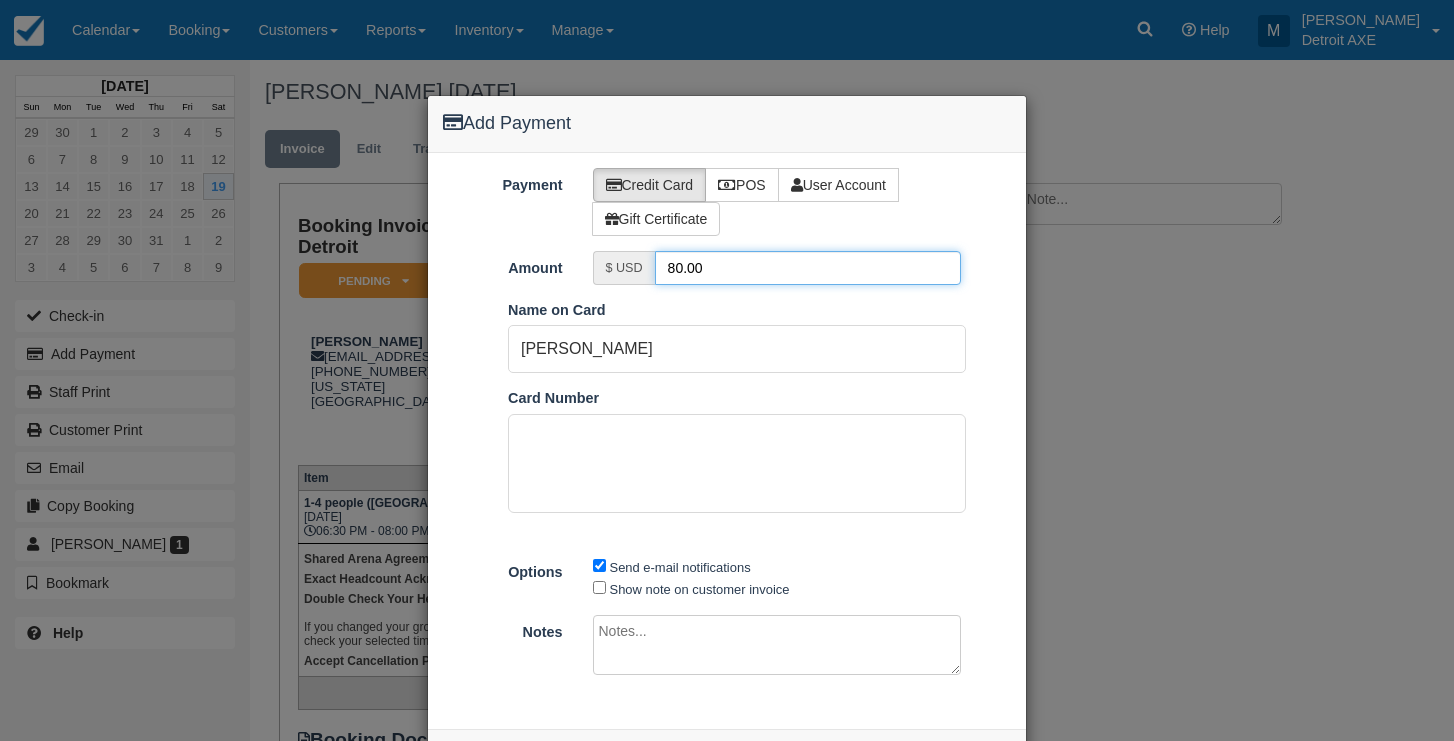 click on "80.00" at bounding box center [808, 268] 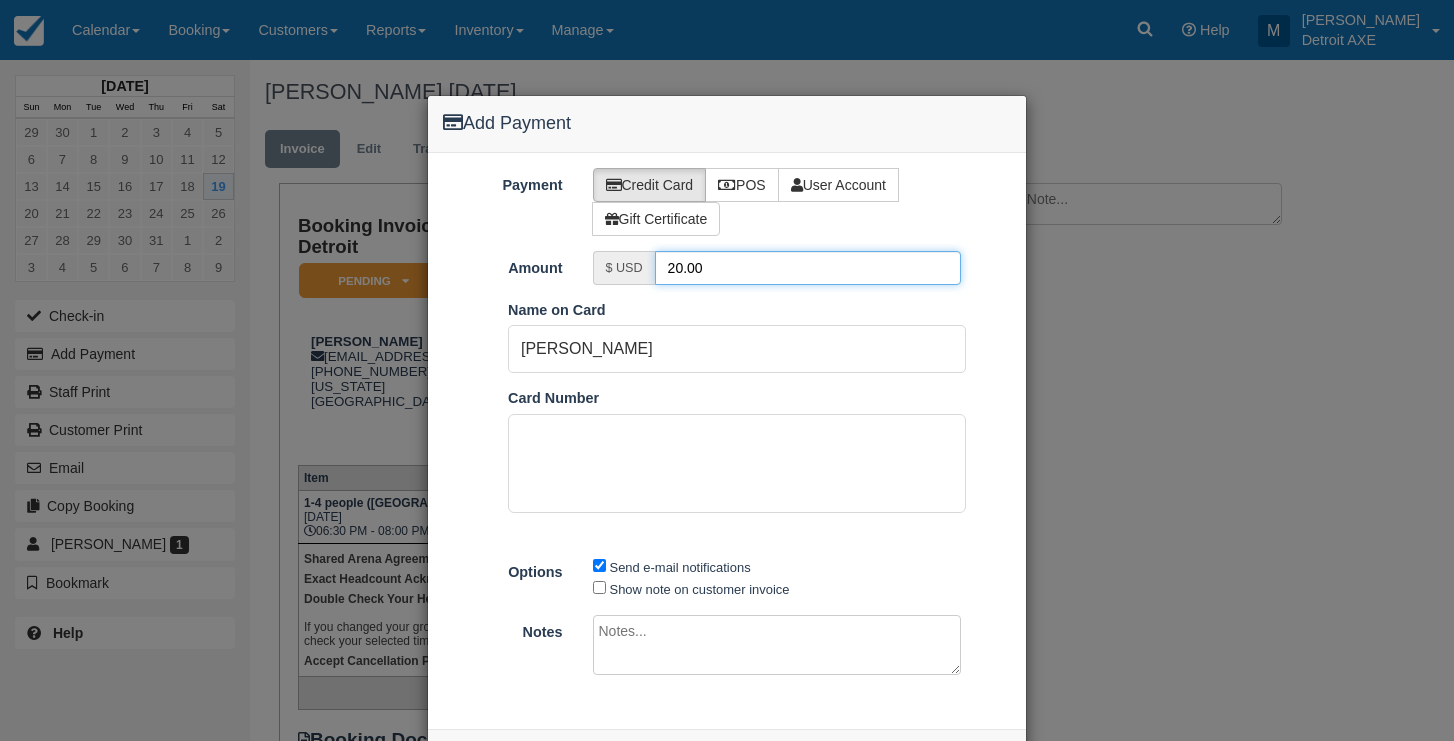 type on "20.00" 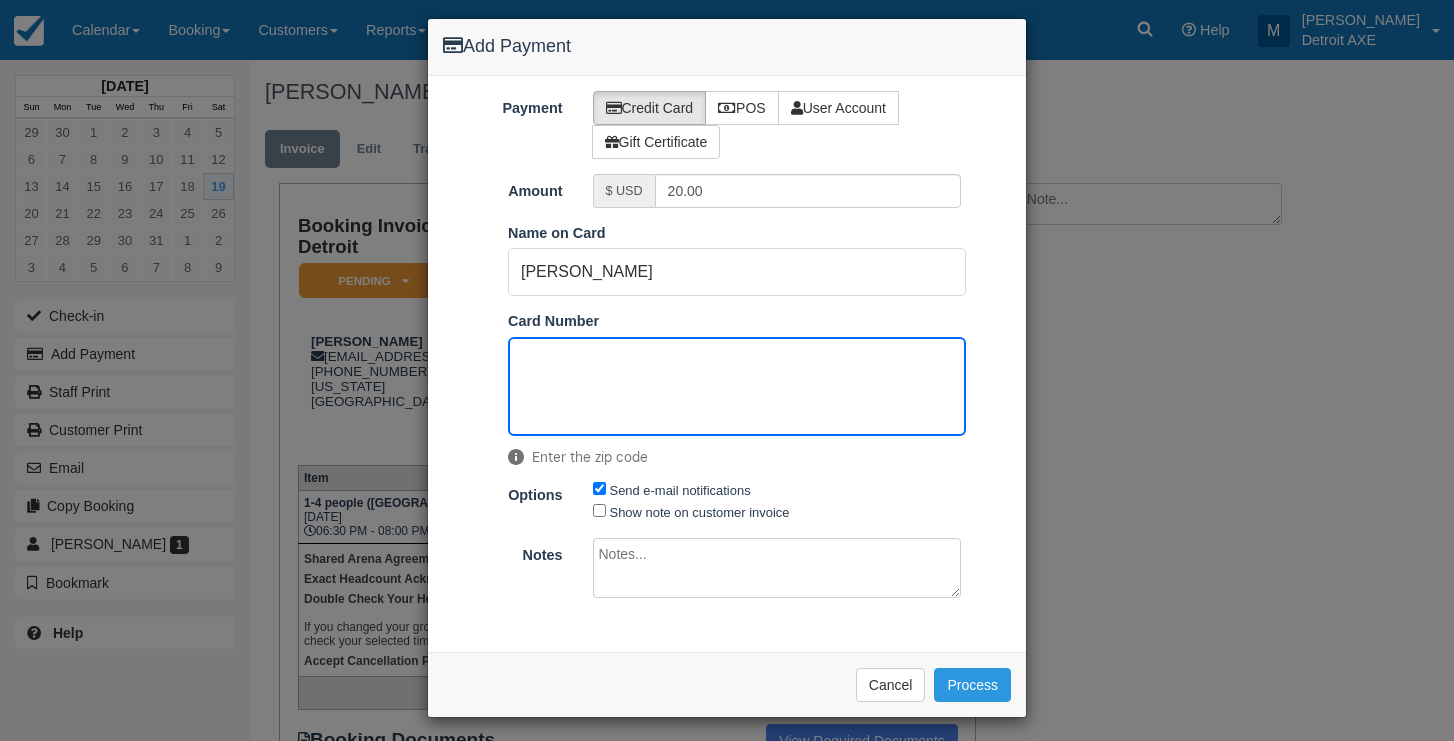 scroll, scrollTop: 76, scrollLeft: 0, axis: vertical 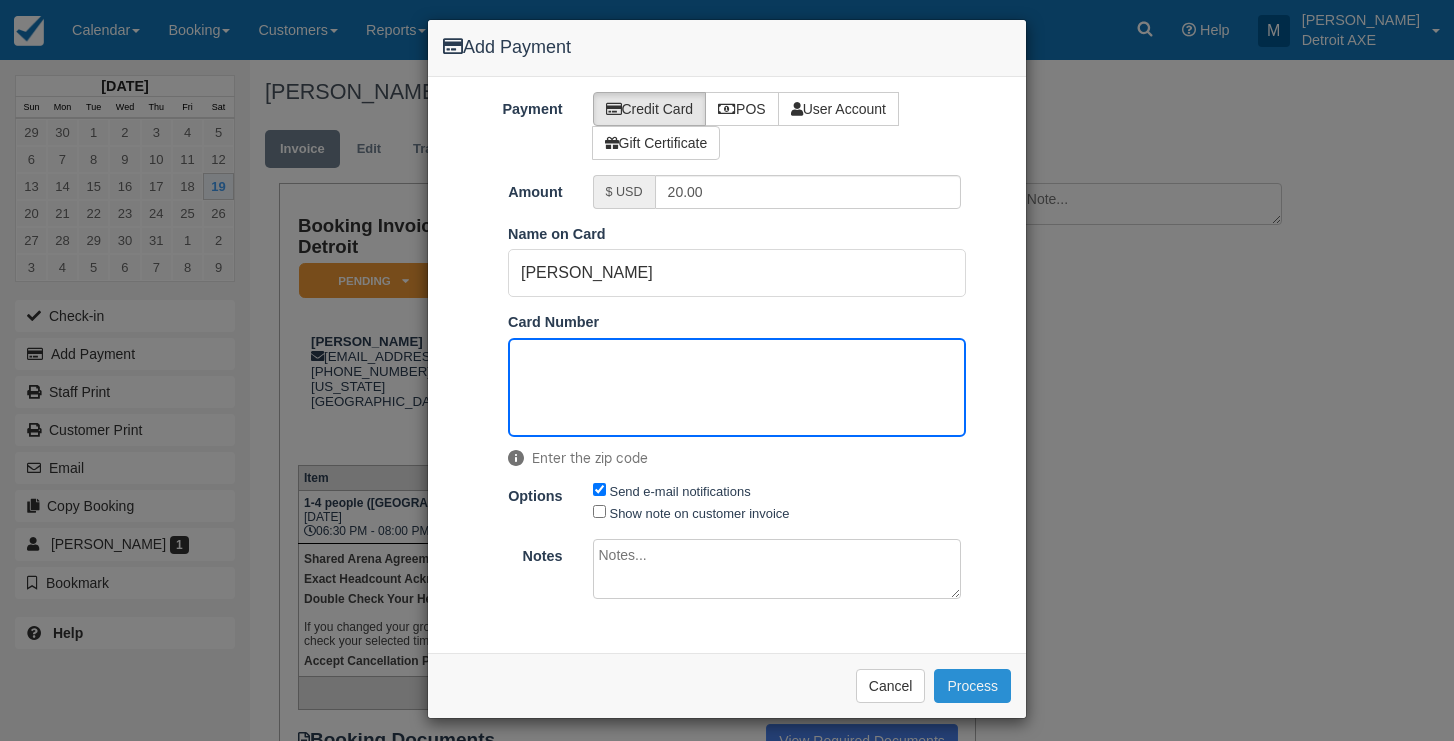 click on "Process" at bounding box center [972, 686] 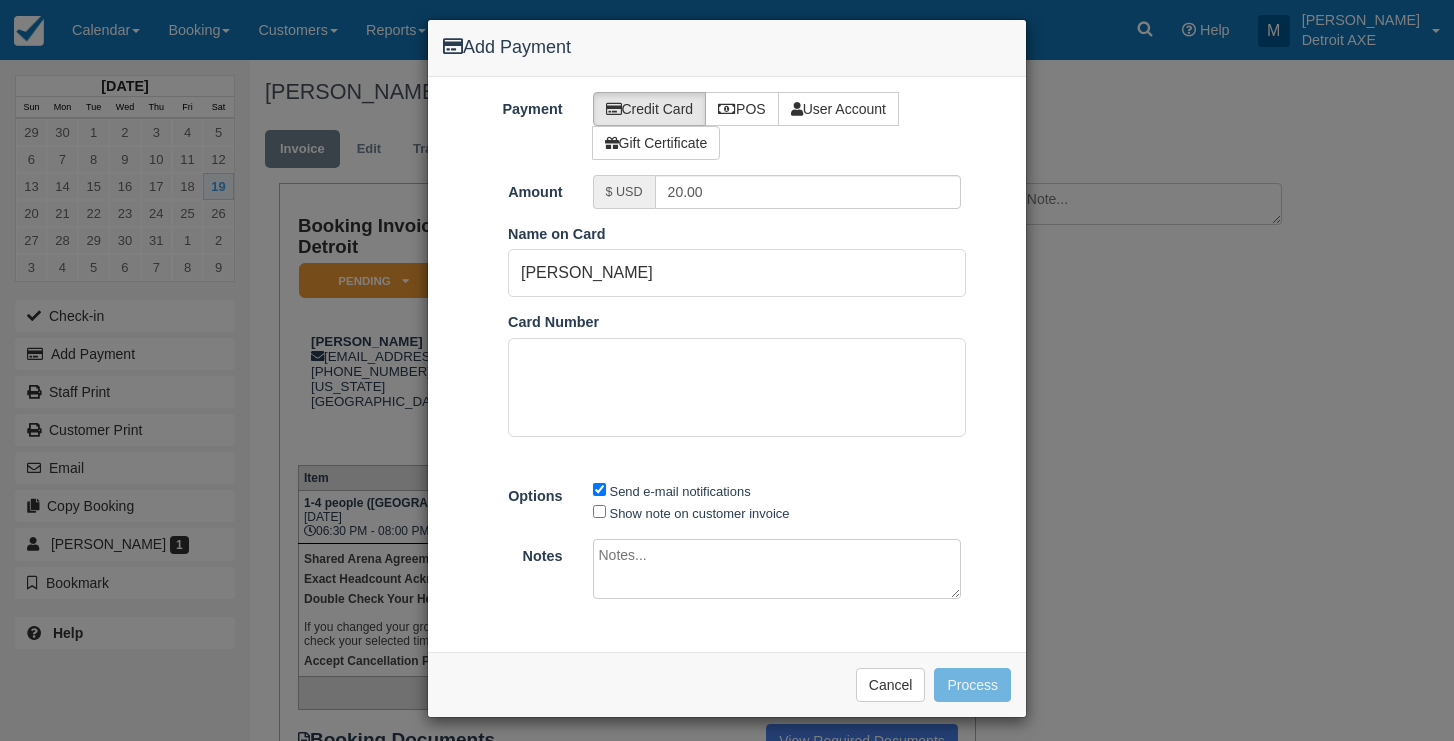 scroll, scrollTop: 75, scrollLeft: 0, axis: vertical 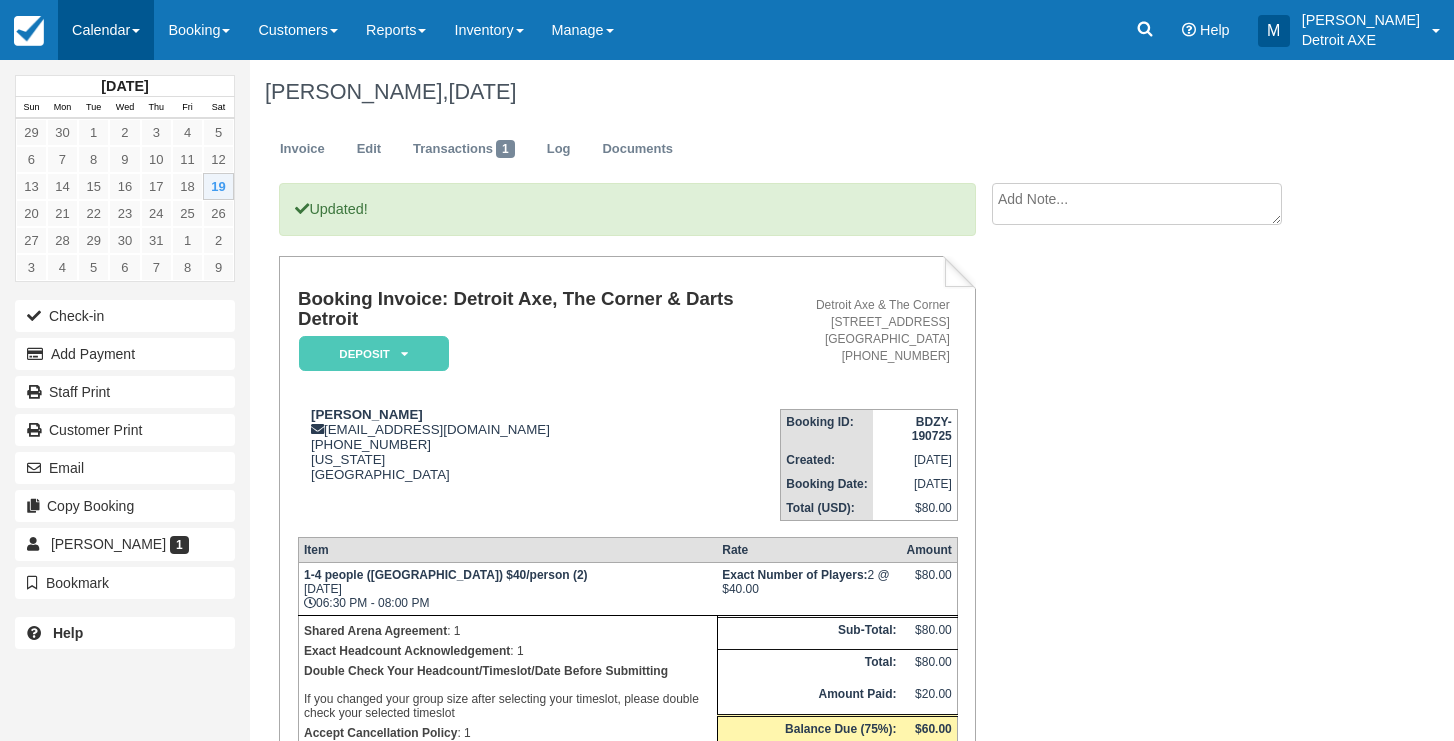 click on "Calendar" at bounding box center (106, 30) 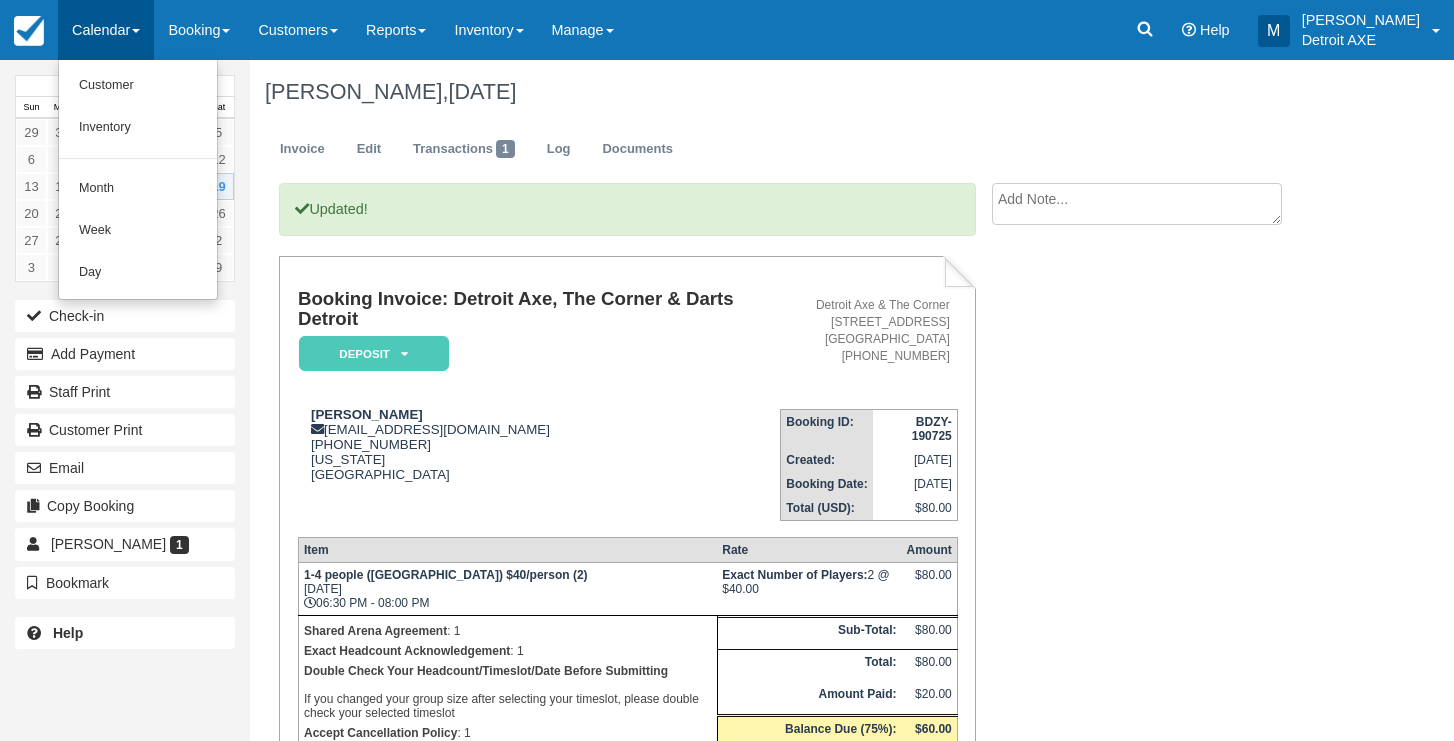 click on "Day" at bounding box center [138, 273] 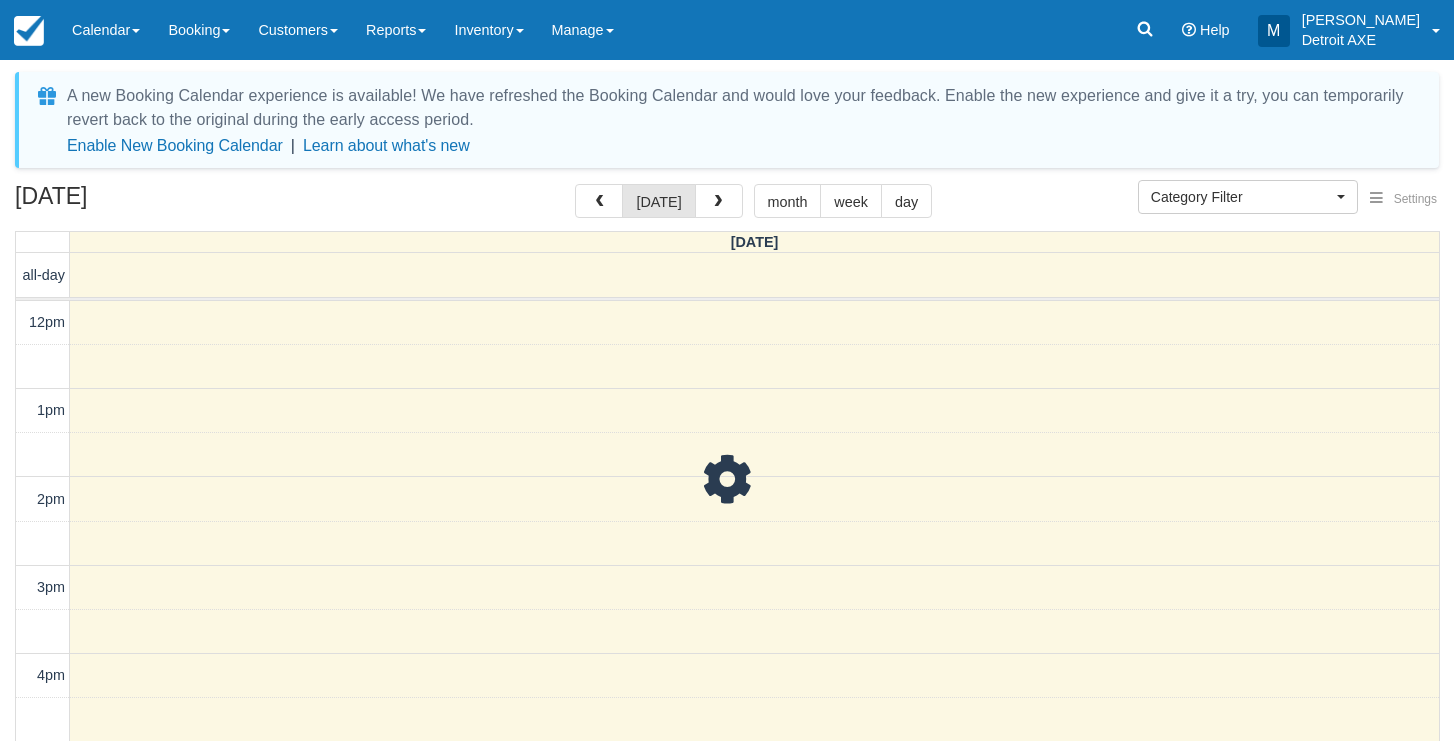 select 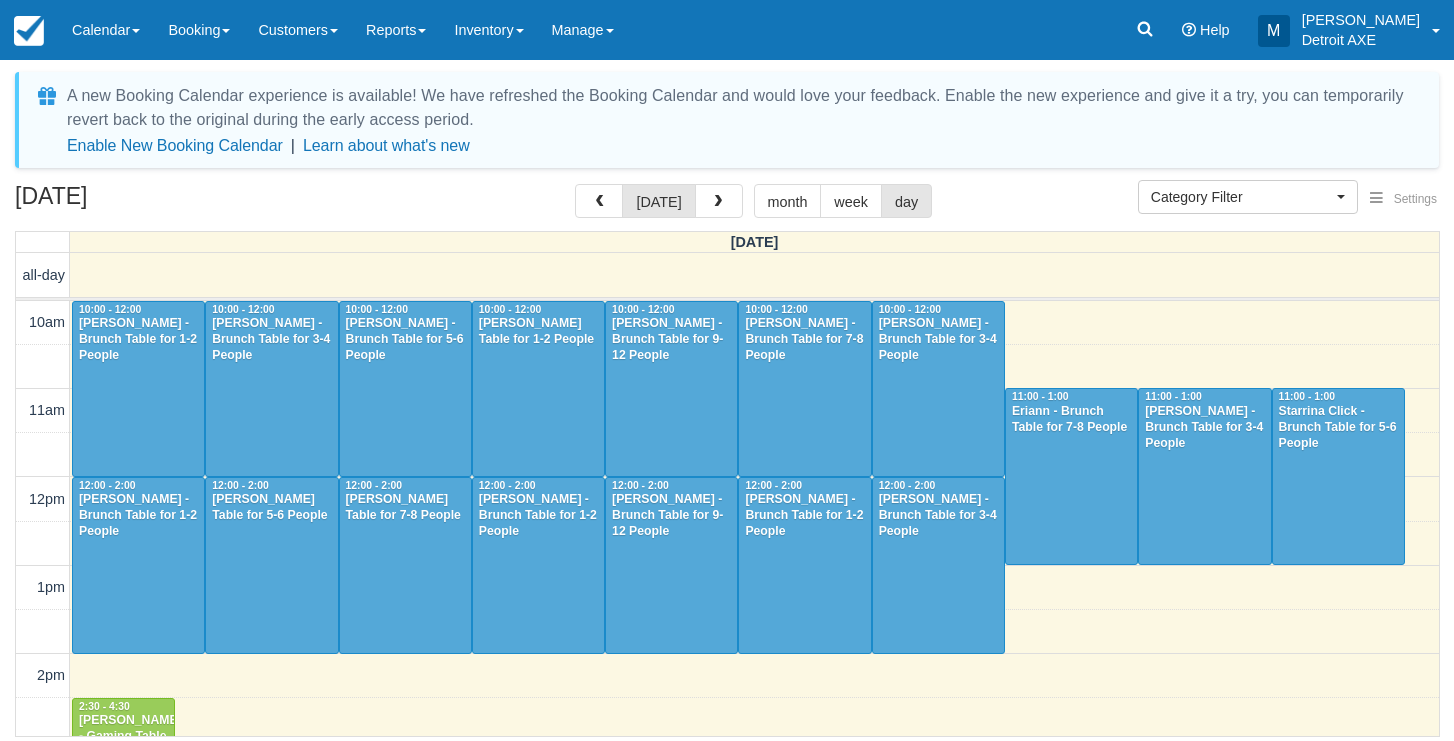 scroll, scrollTop: 443, scrollLeft: 0, axis: vertical 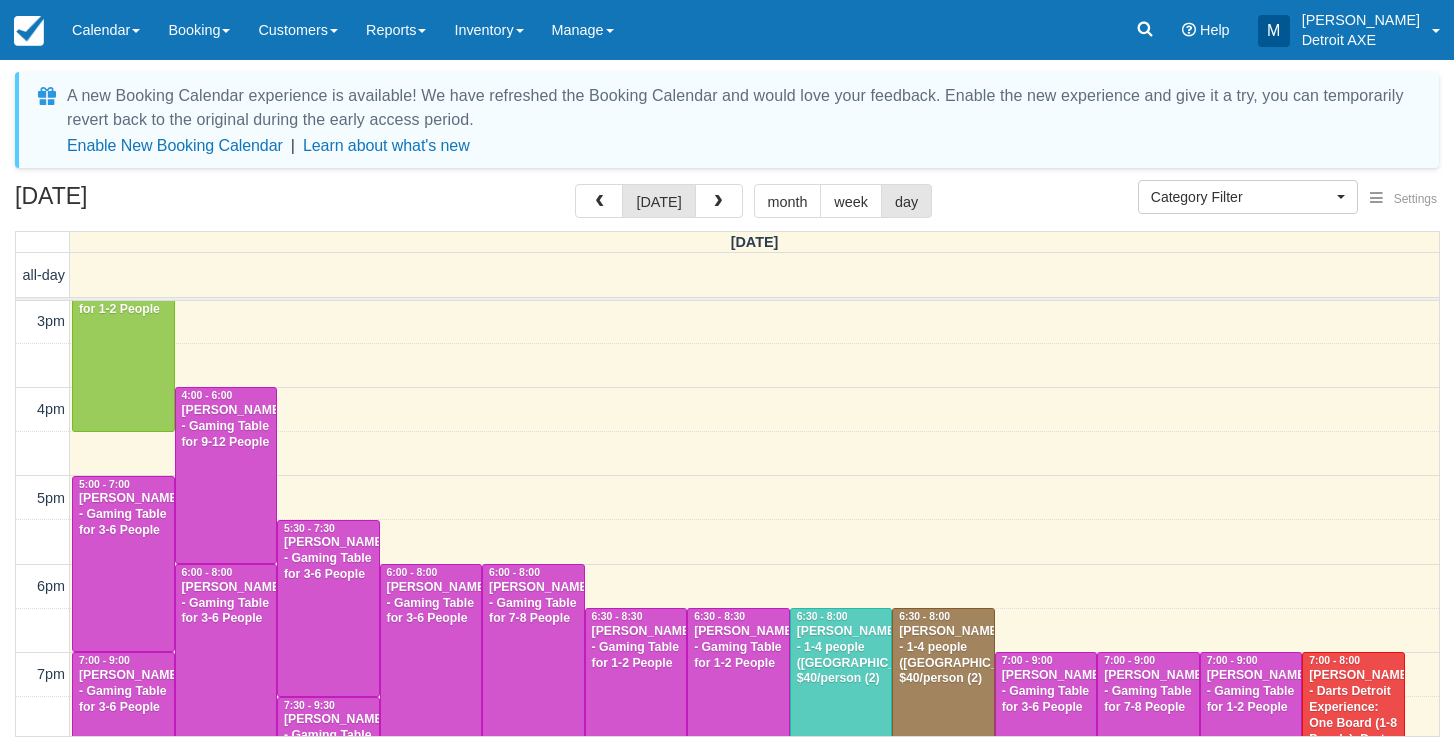 click on "[PERSON_NAME] - 1-4 people ([GEOGRAPHIC_DATA]) $40/person (2)" at bounding box center [841, 656] 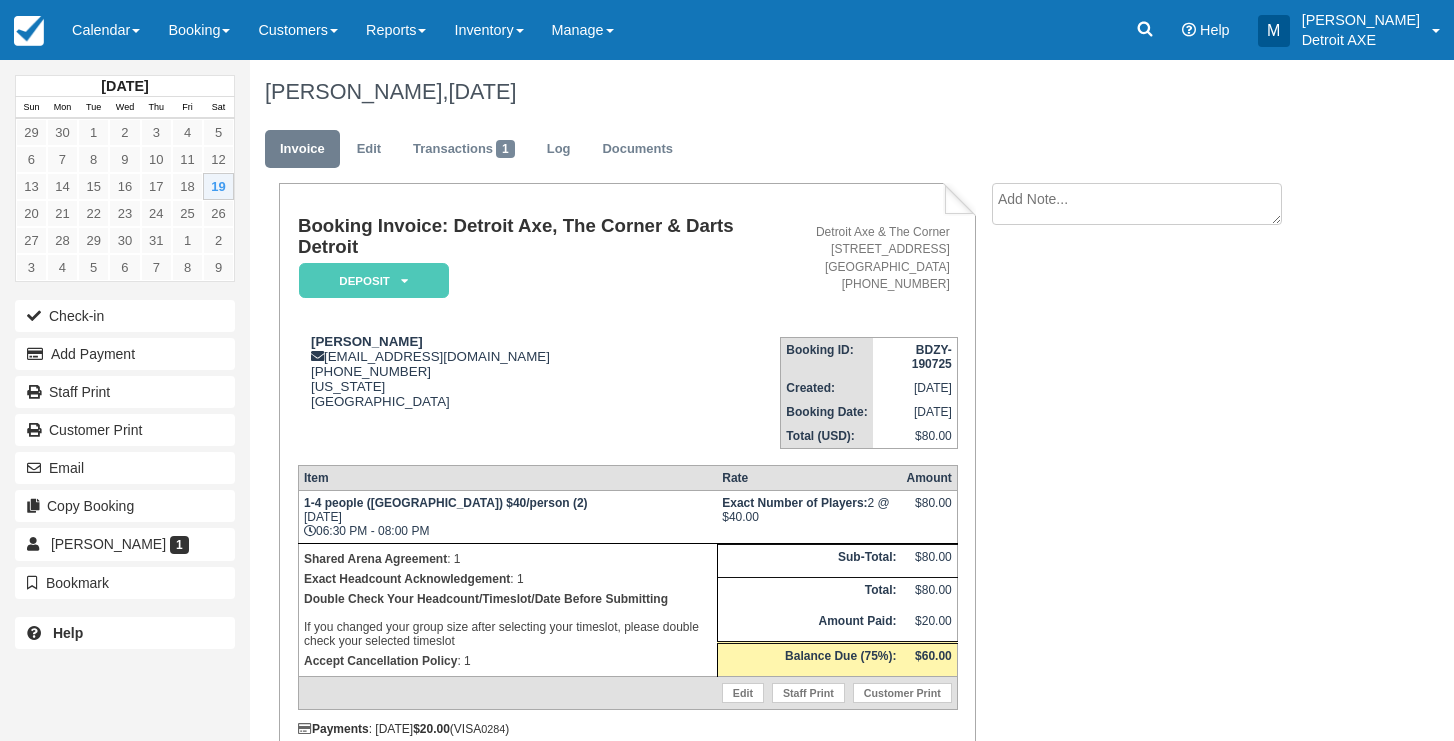 scroll, scrollTop: 0, scrollLeft: 0, axis: both 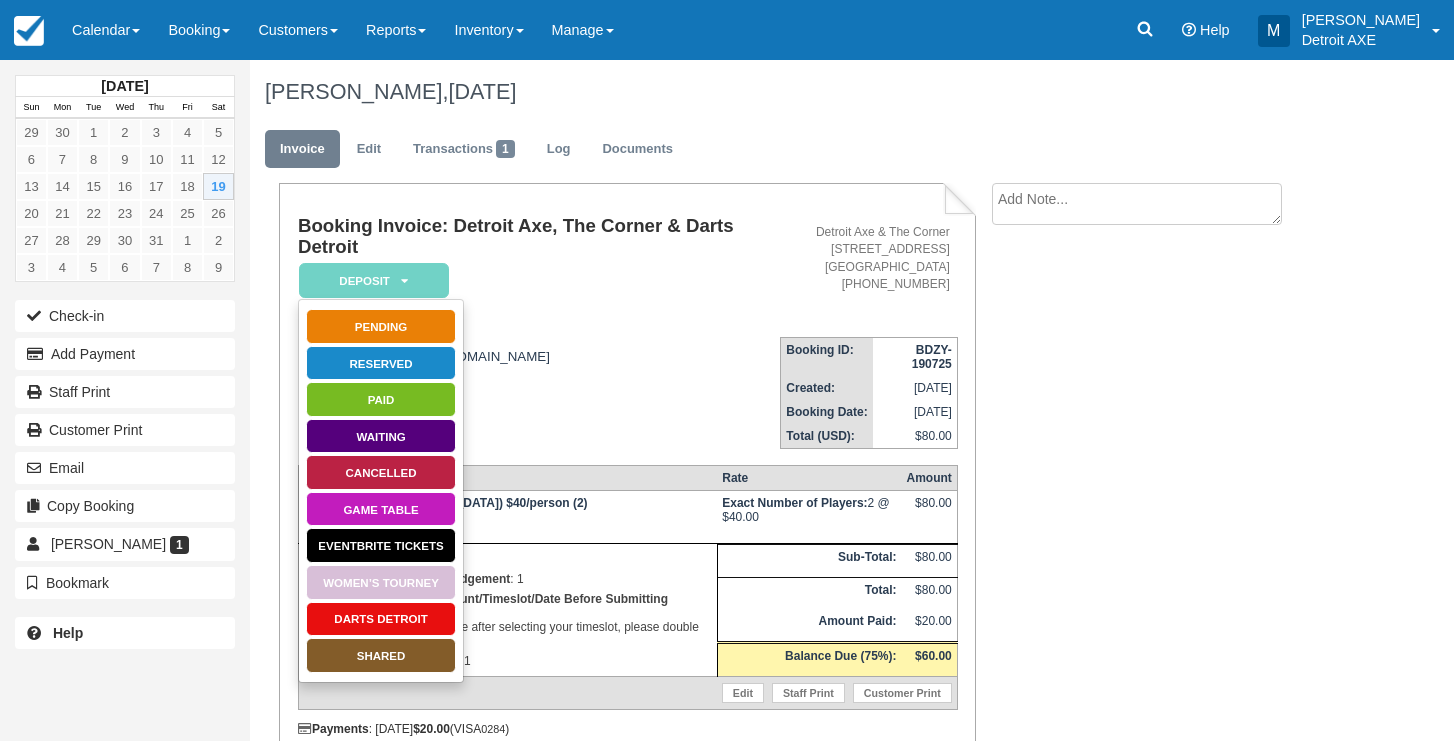 click on "SHARED" at bounding box center (381, 655) 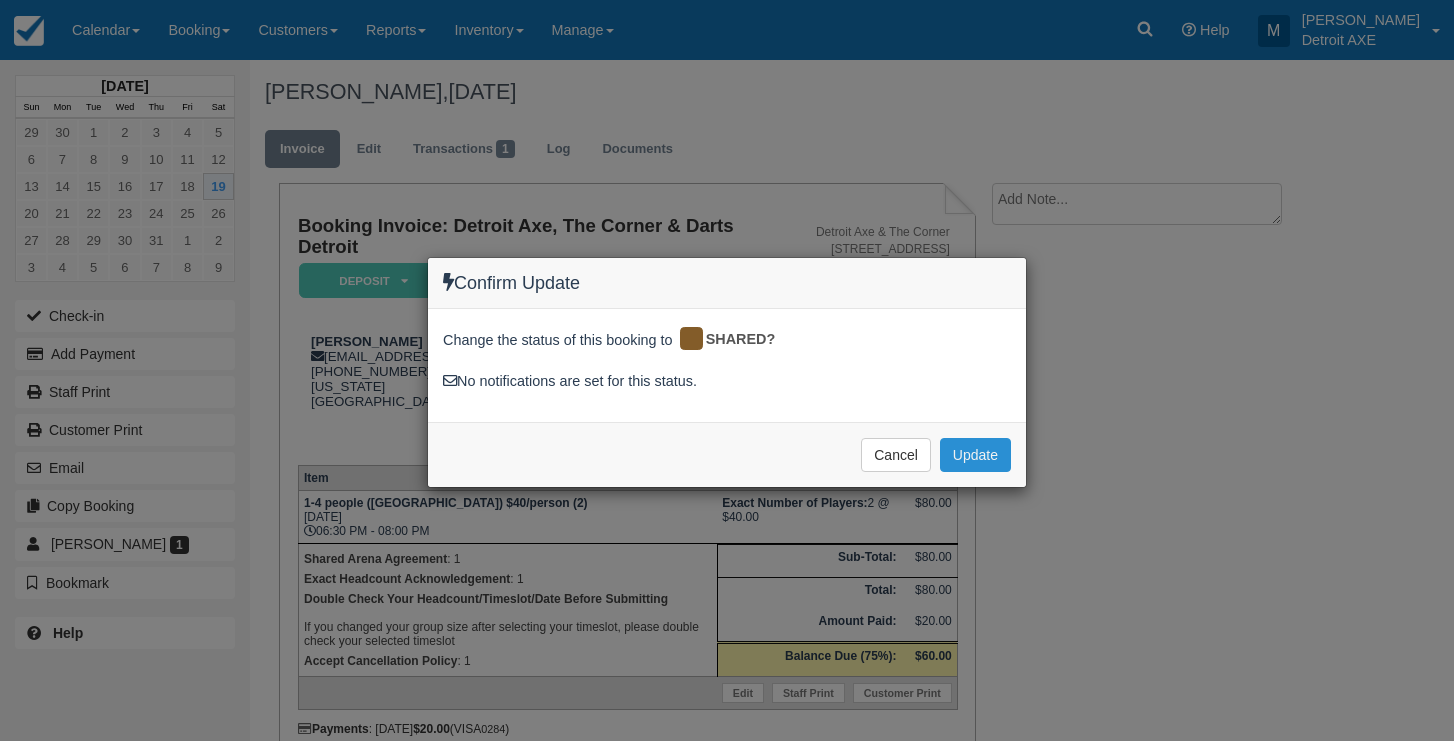 click on "Update" at bounding box center (975, 455) 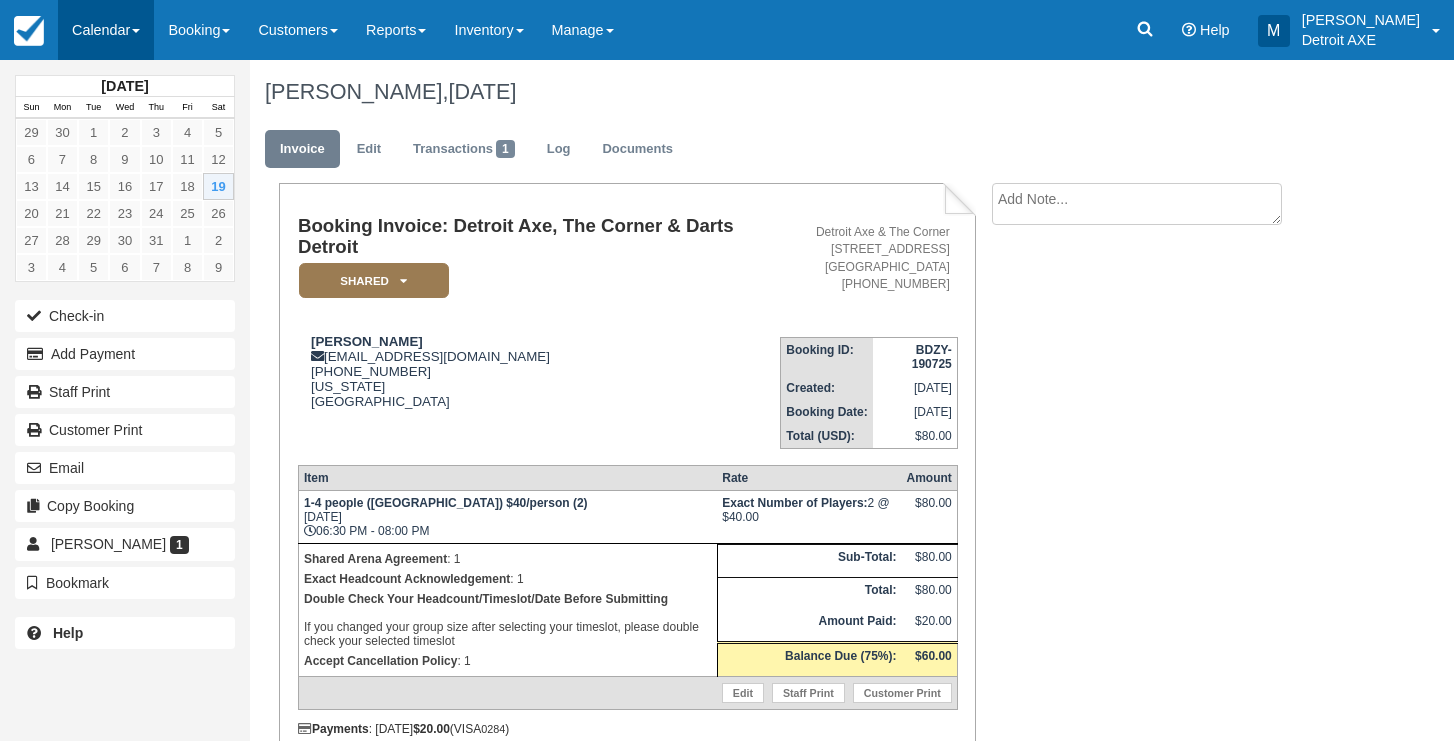click on "Calendar" at bounding box center [106, 30] 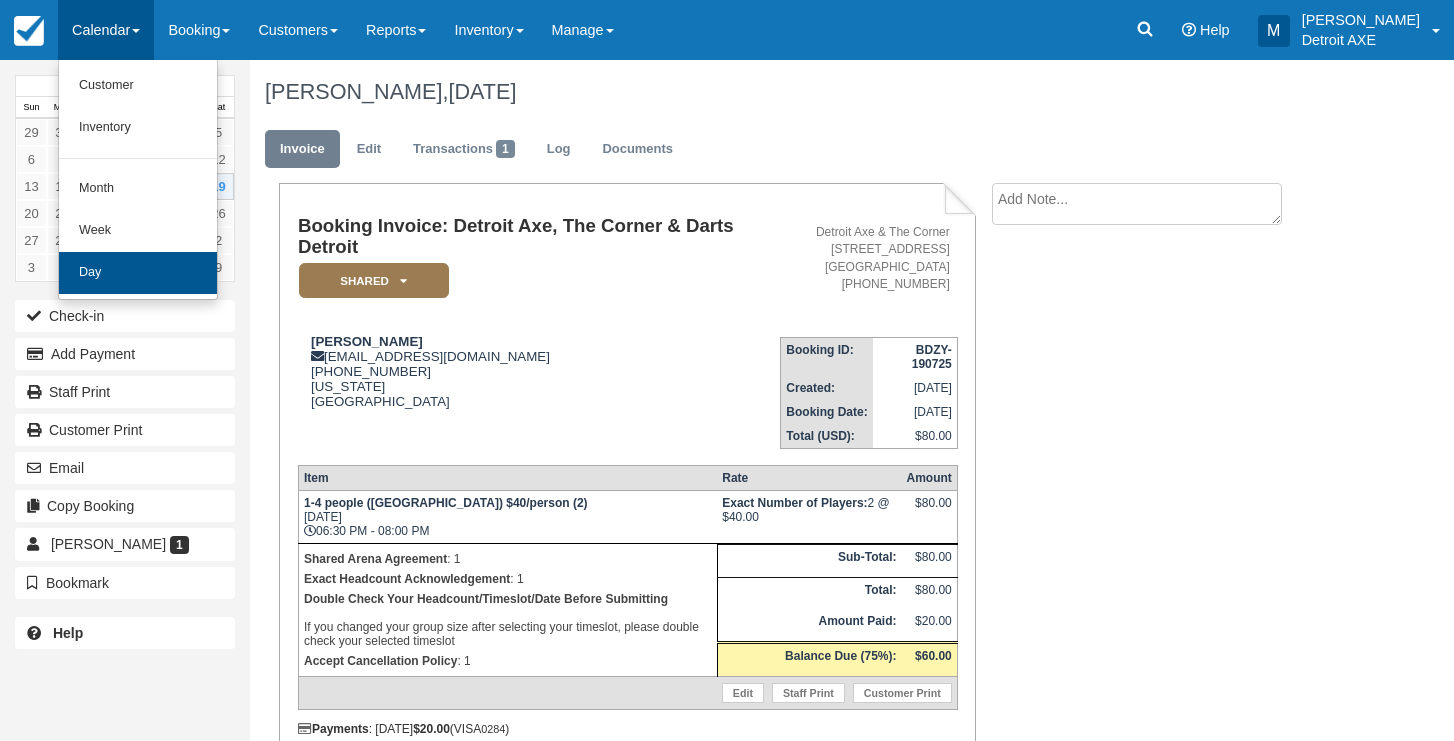 click on "Day" at bounding box center (138, 273) 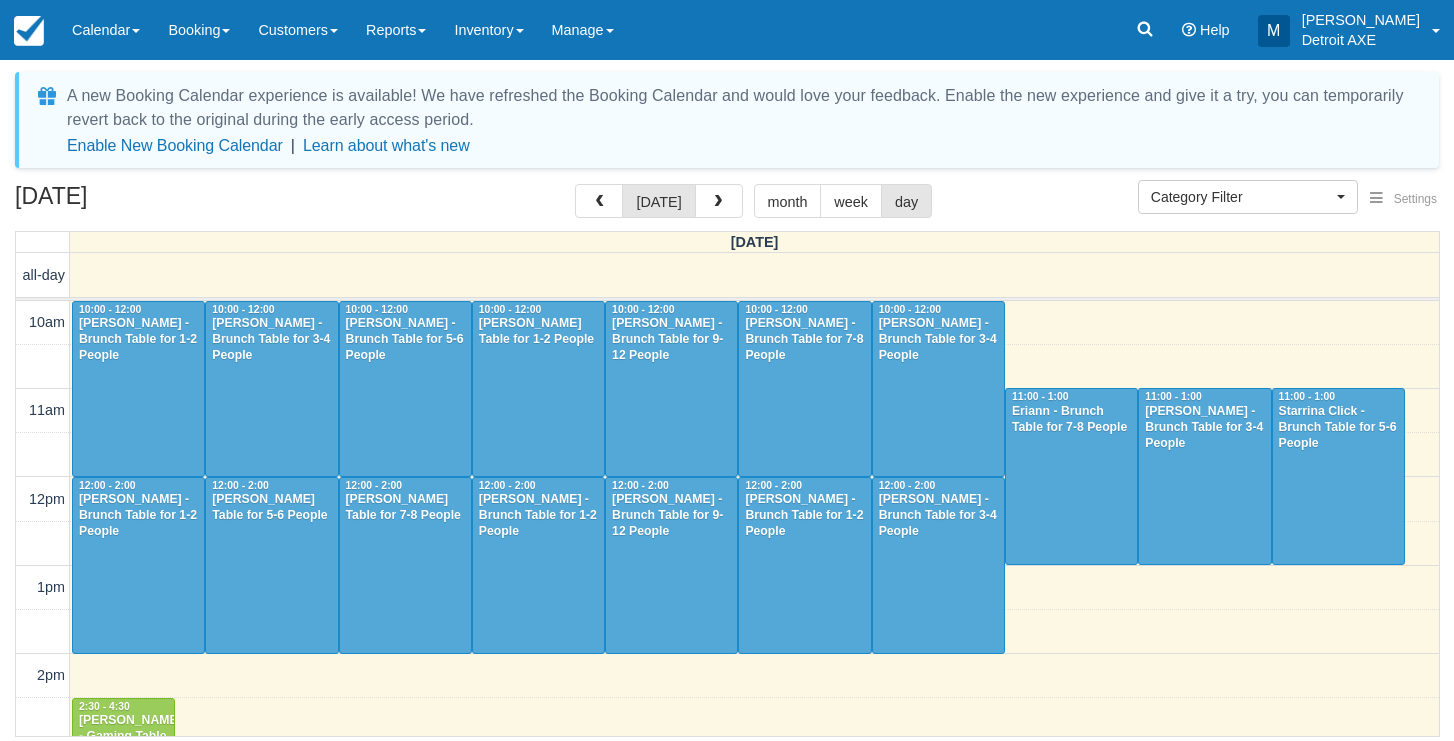 select 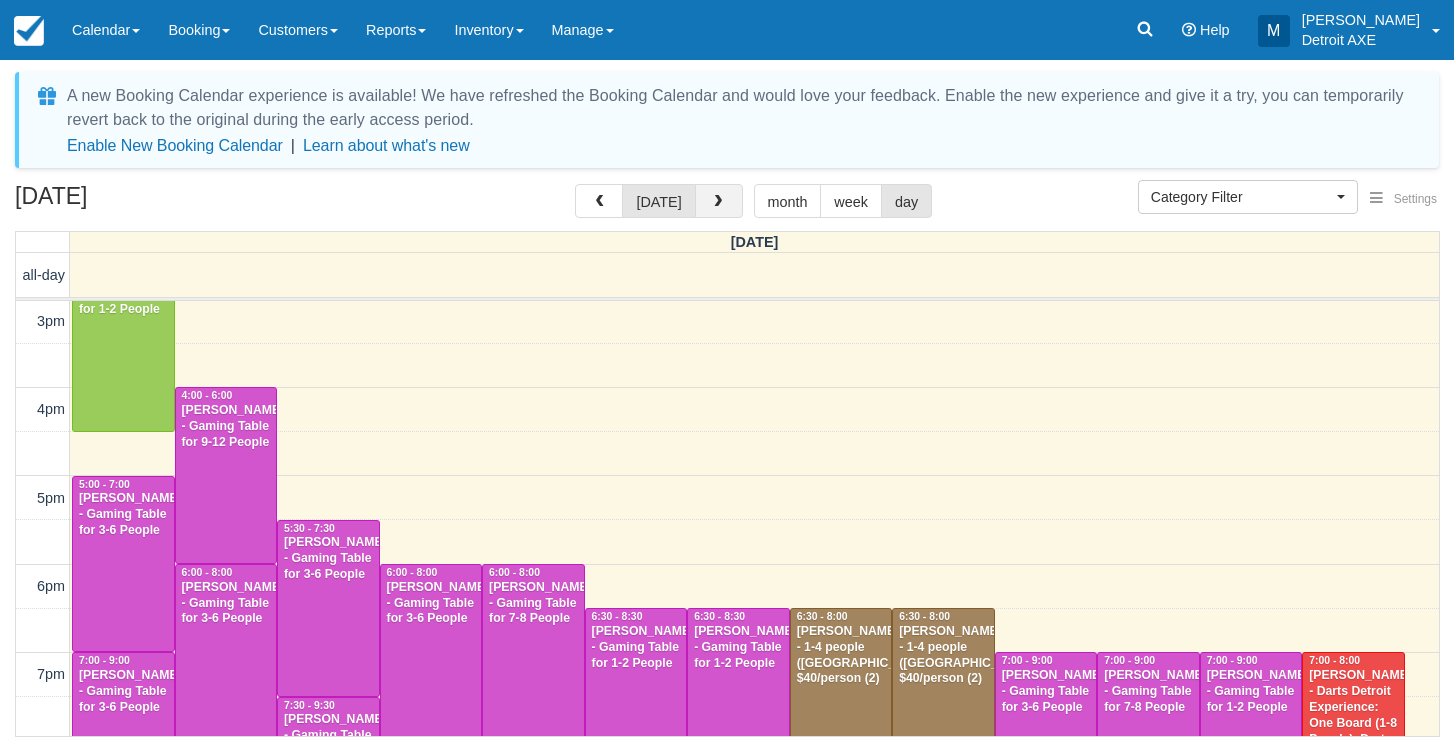 click at bounding box center [719, 201] 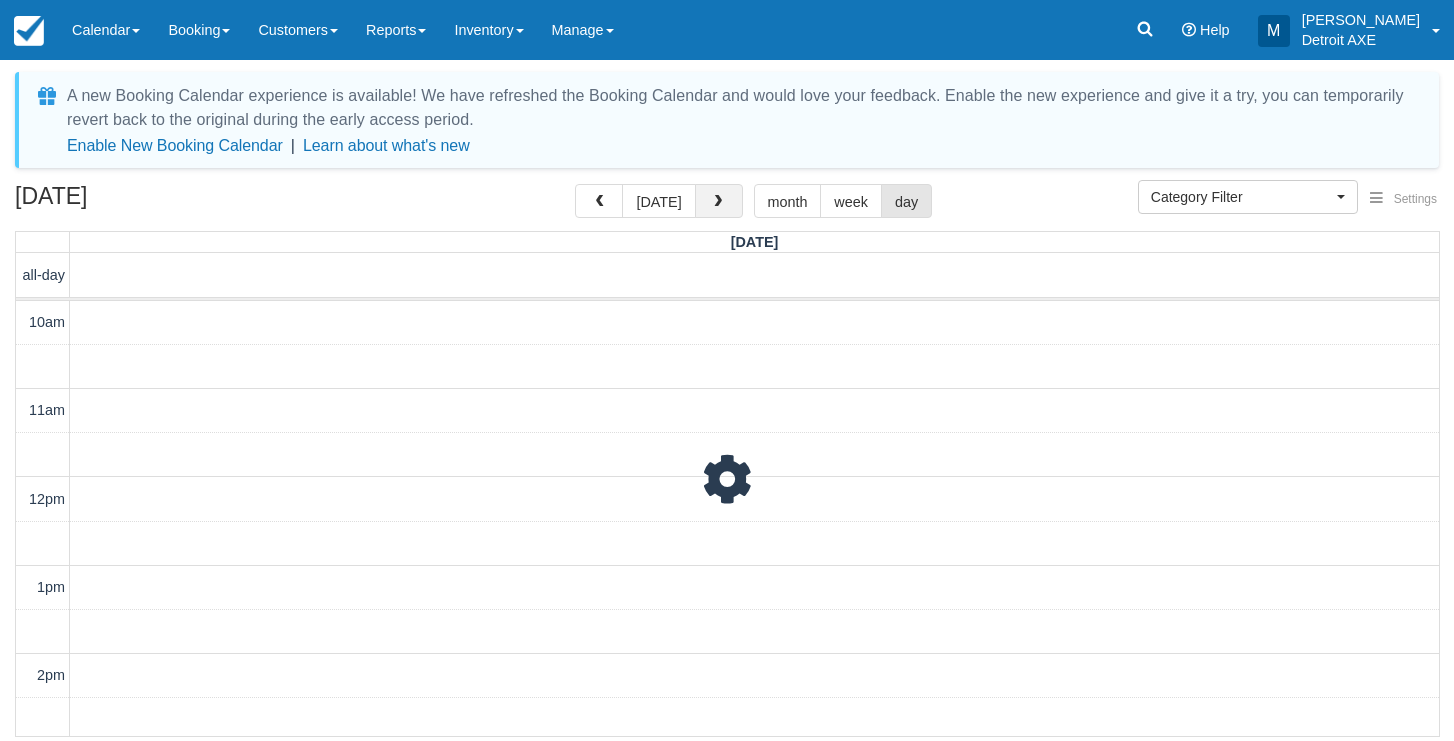 scroll, scrollTop: 620, scrollLeft: 0, axis: vertical 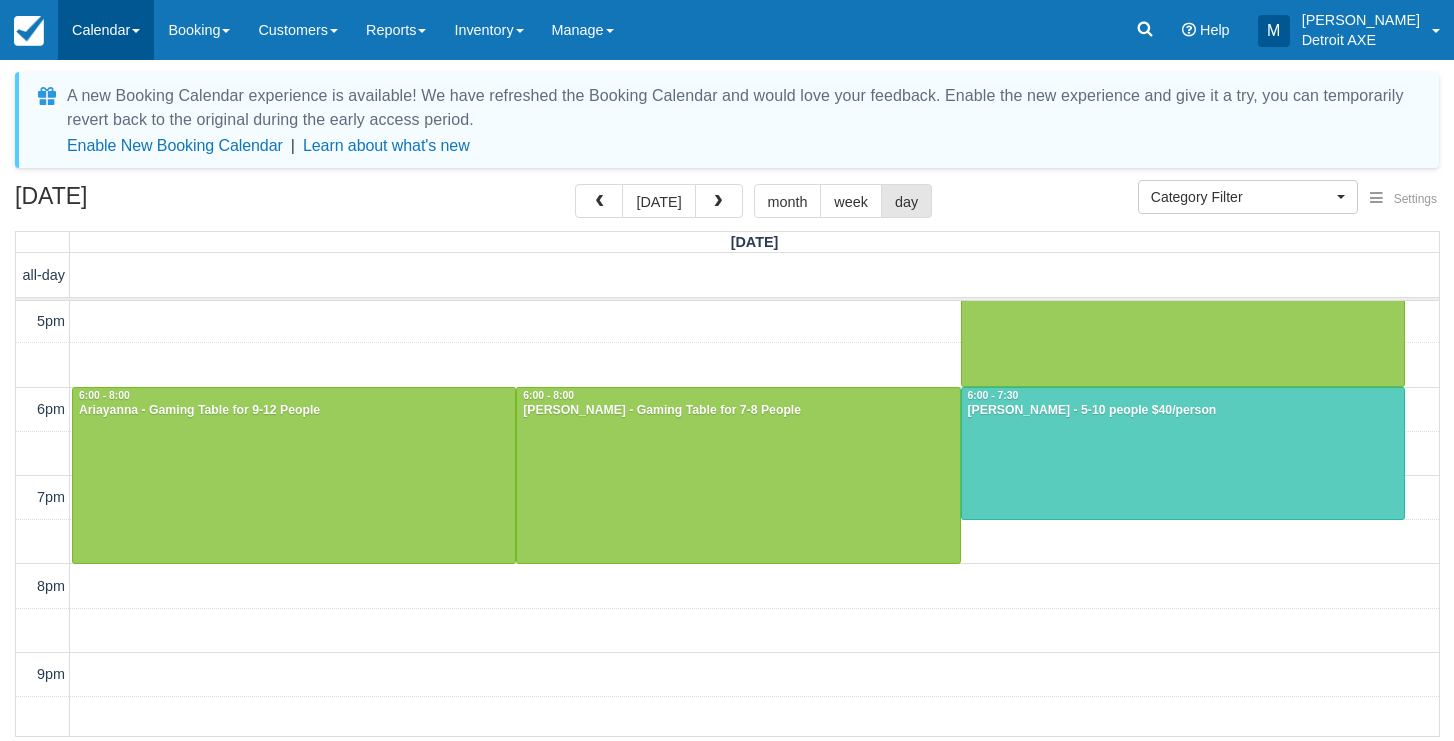 click on "Calendar" at bounding box center (106, 30) 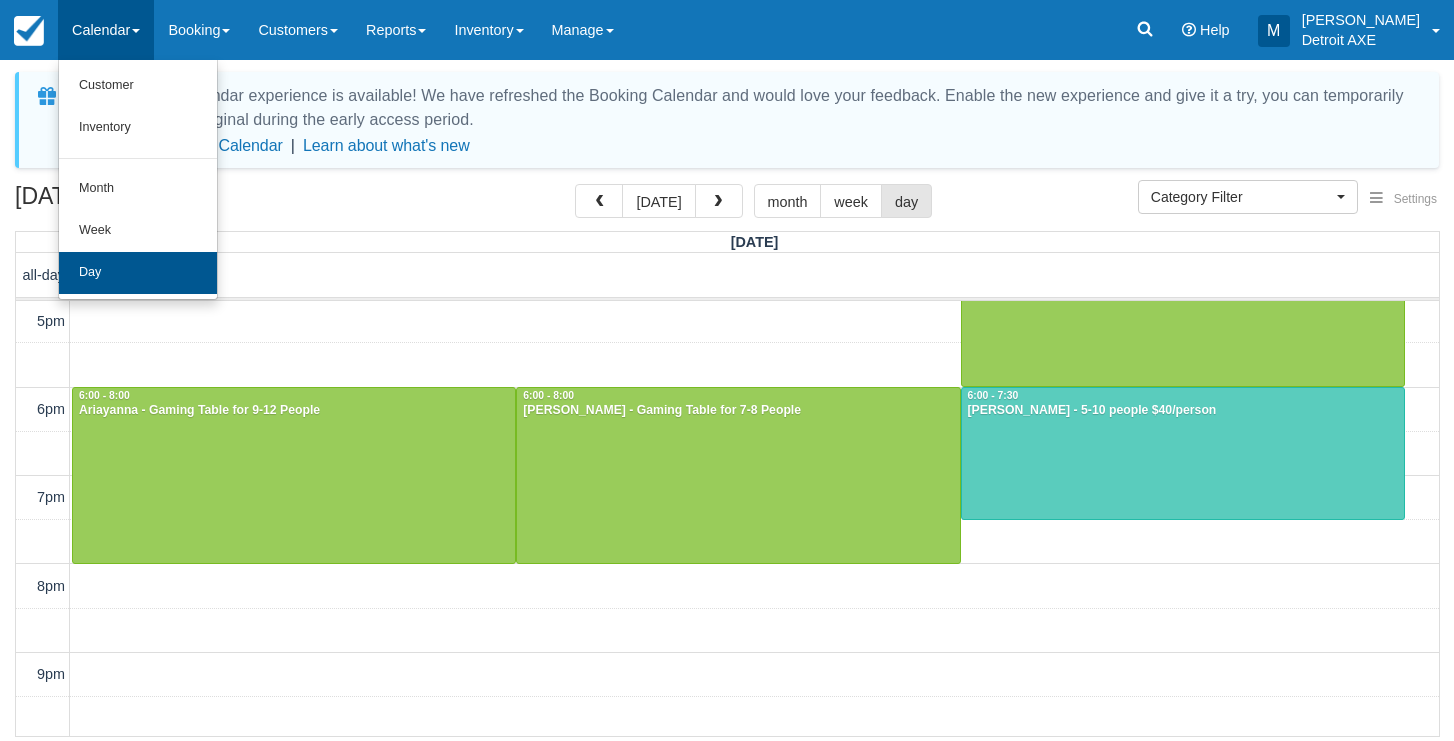 click on "Day" at bounding box center [138, 273] 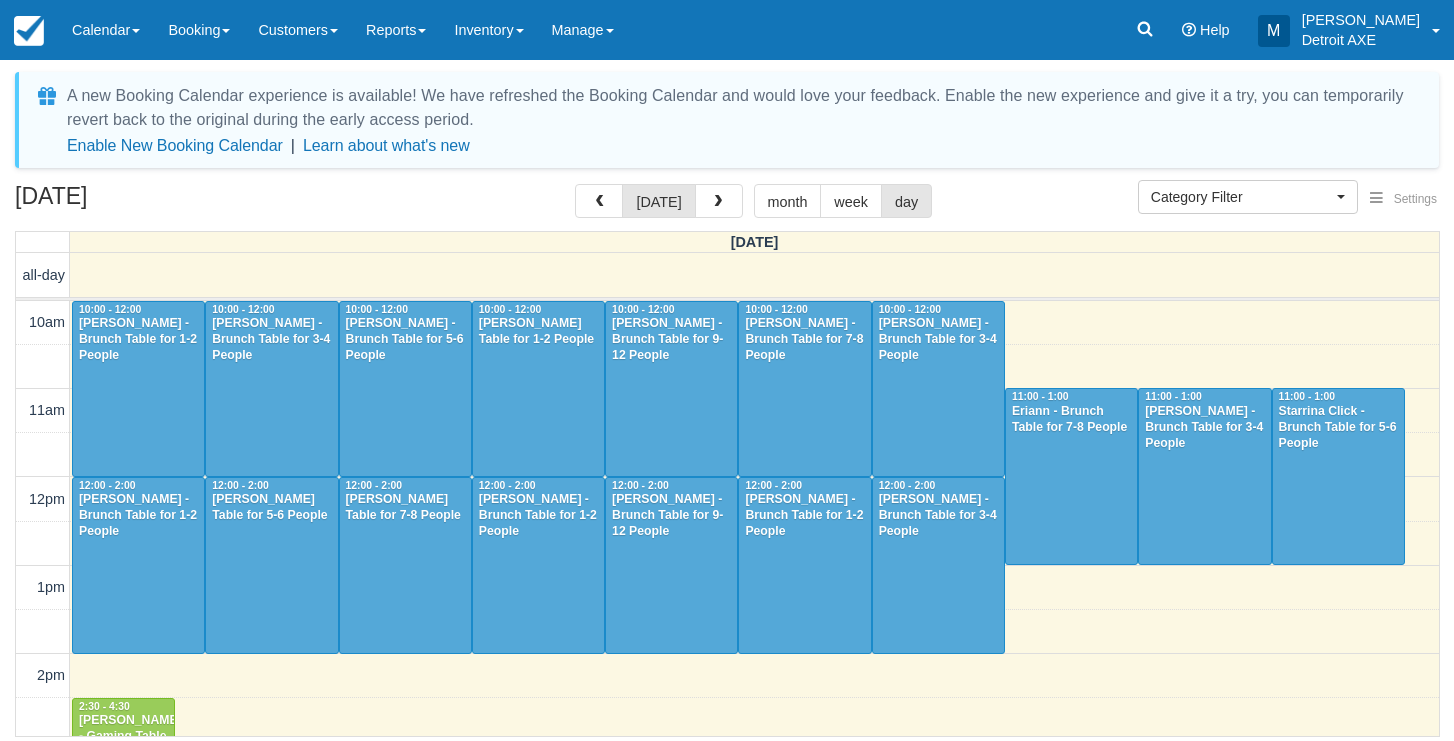 select 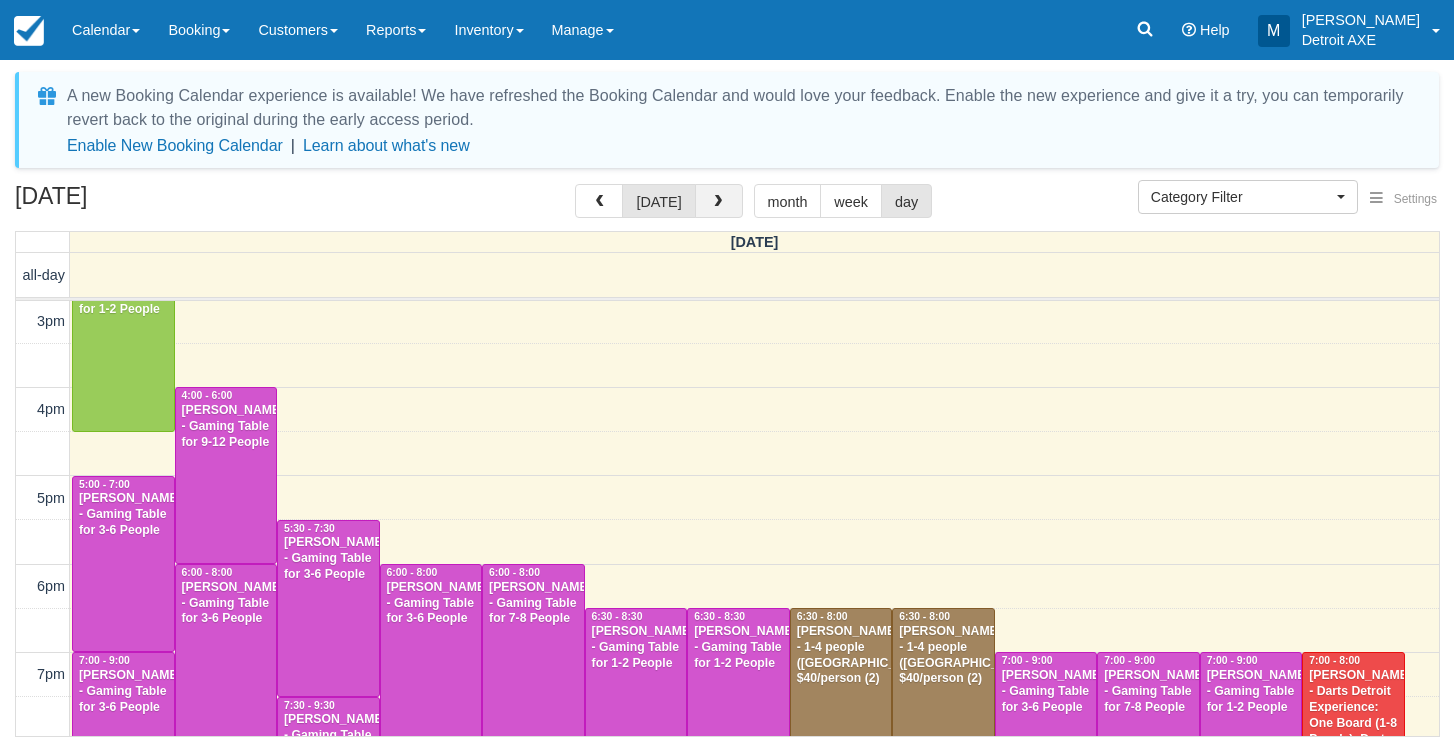 click at bounding box center [719, 201] 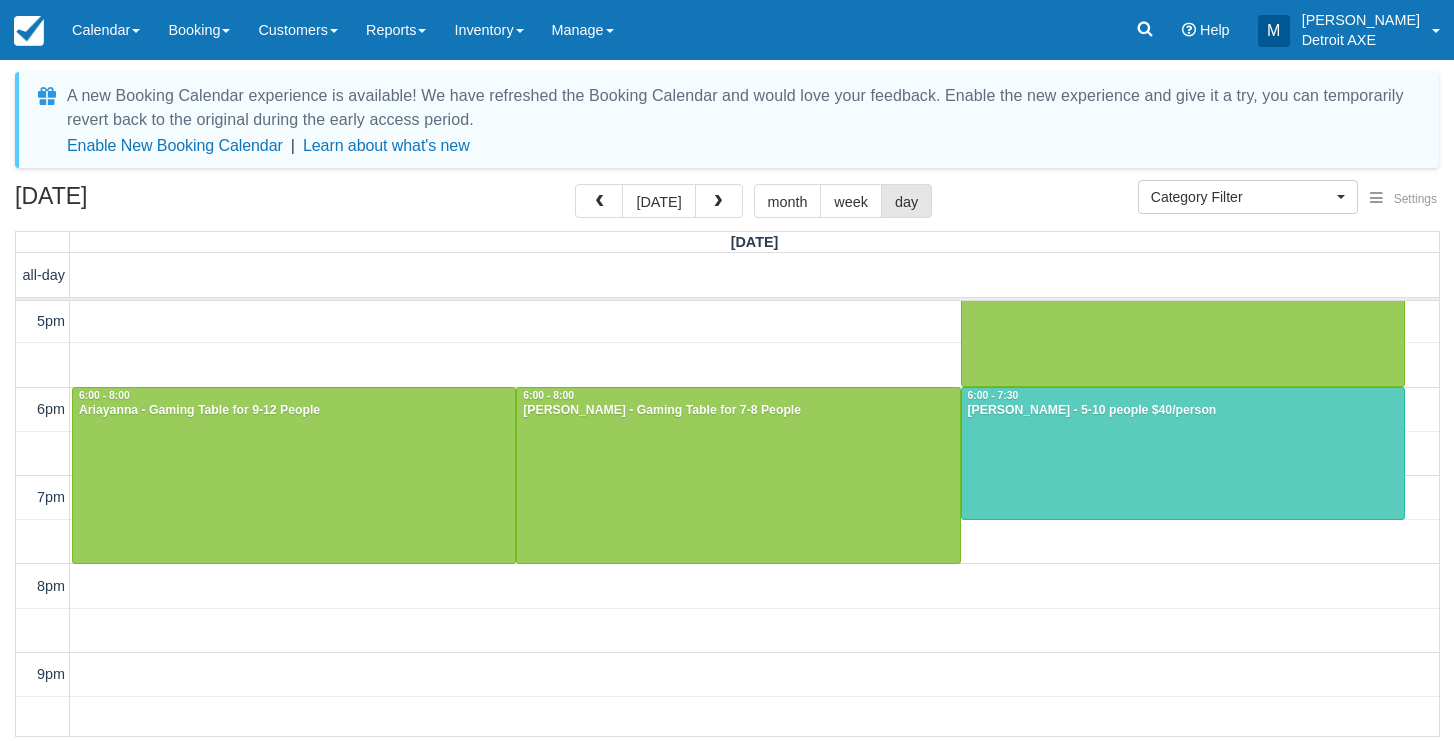 scroll, scrollTop: 654, scrollLeft: 0, axis: vertical 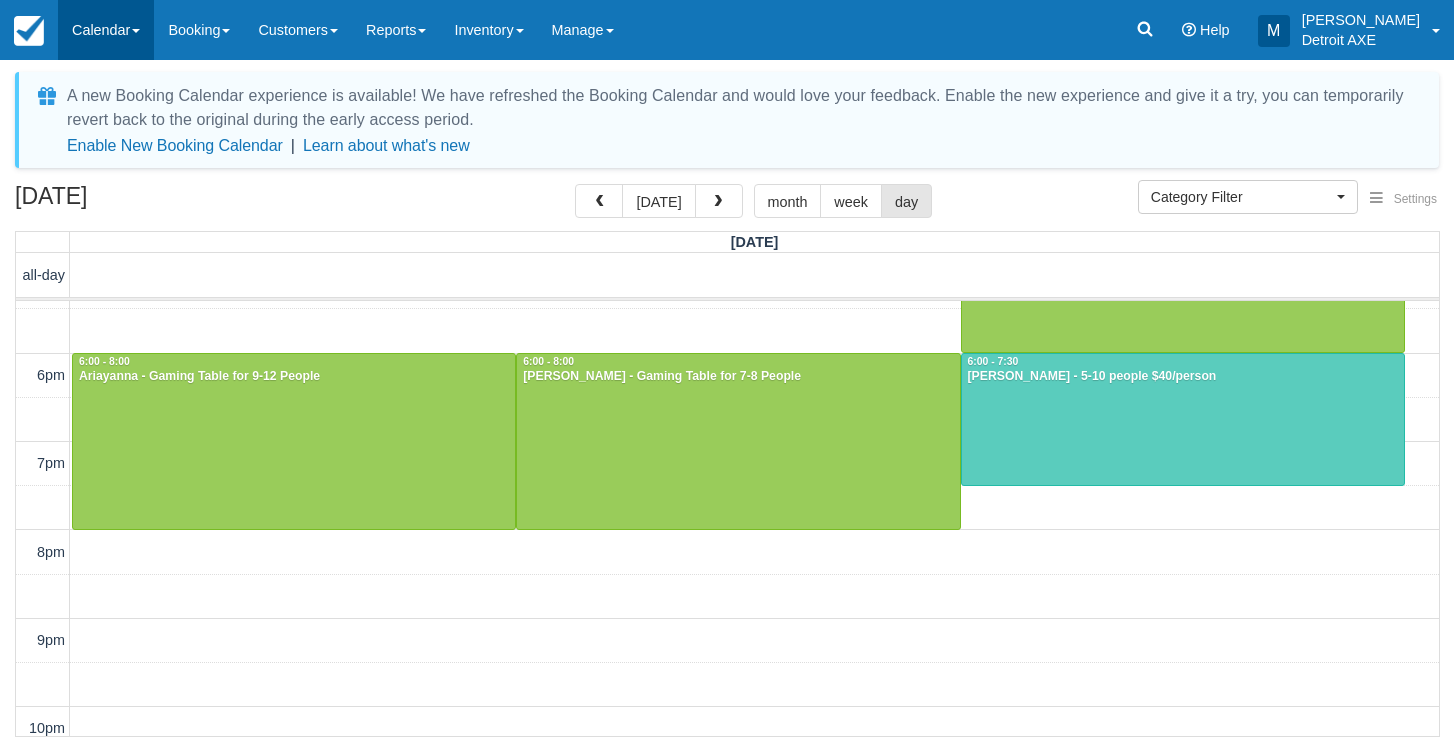 click on "Calendar" at bounding box center (106, 30) 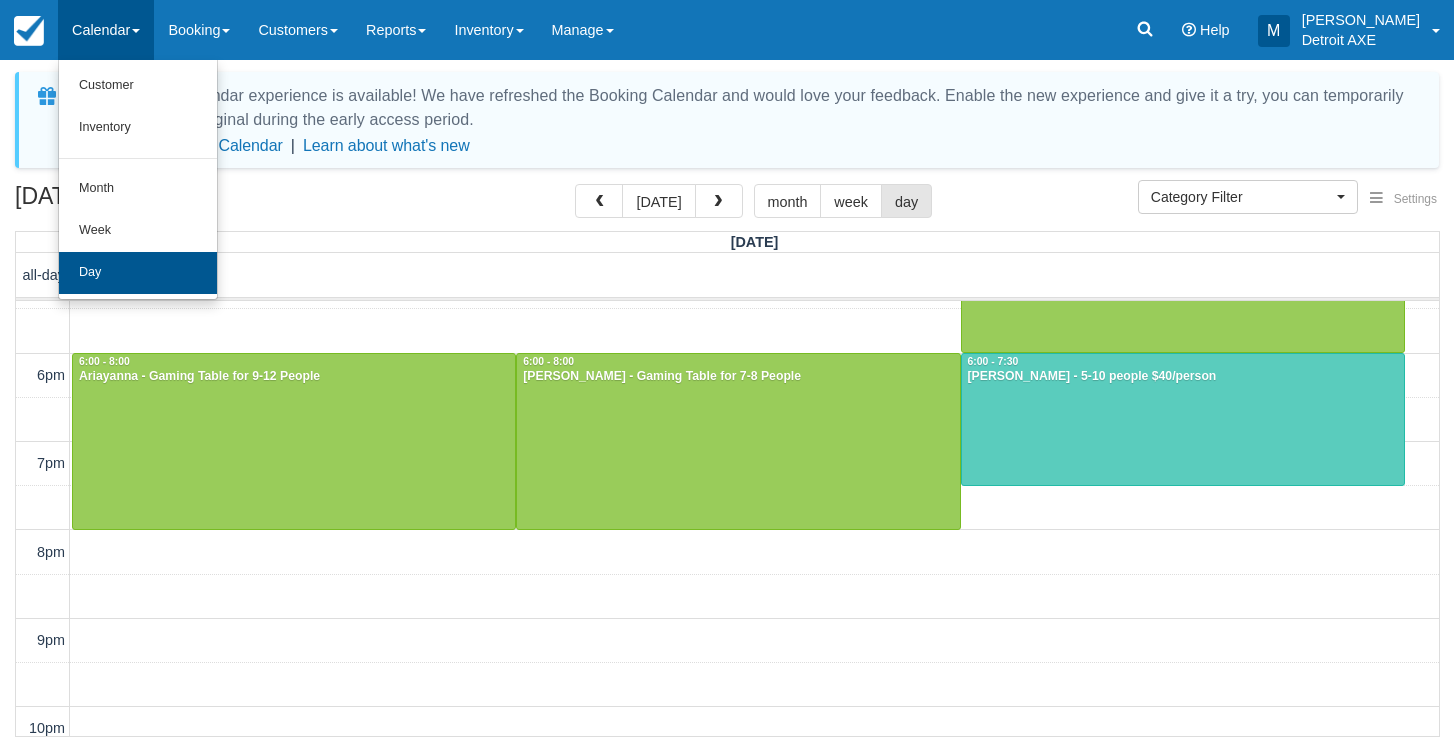 click on "Day" at bounding box center [138, 273] 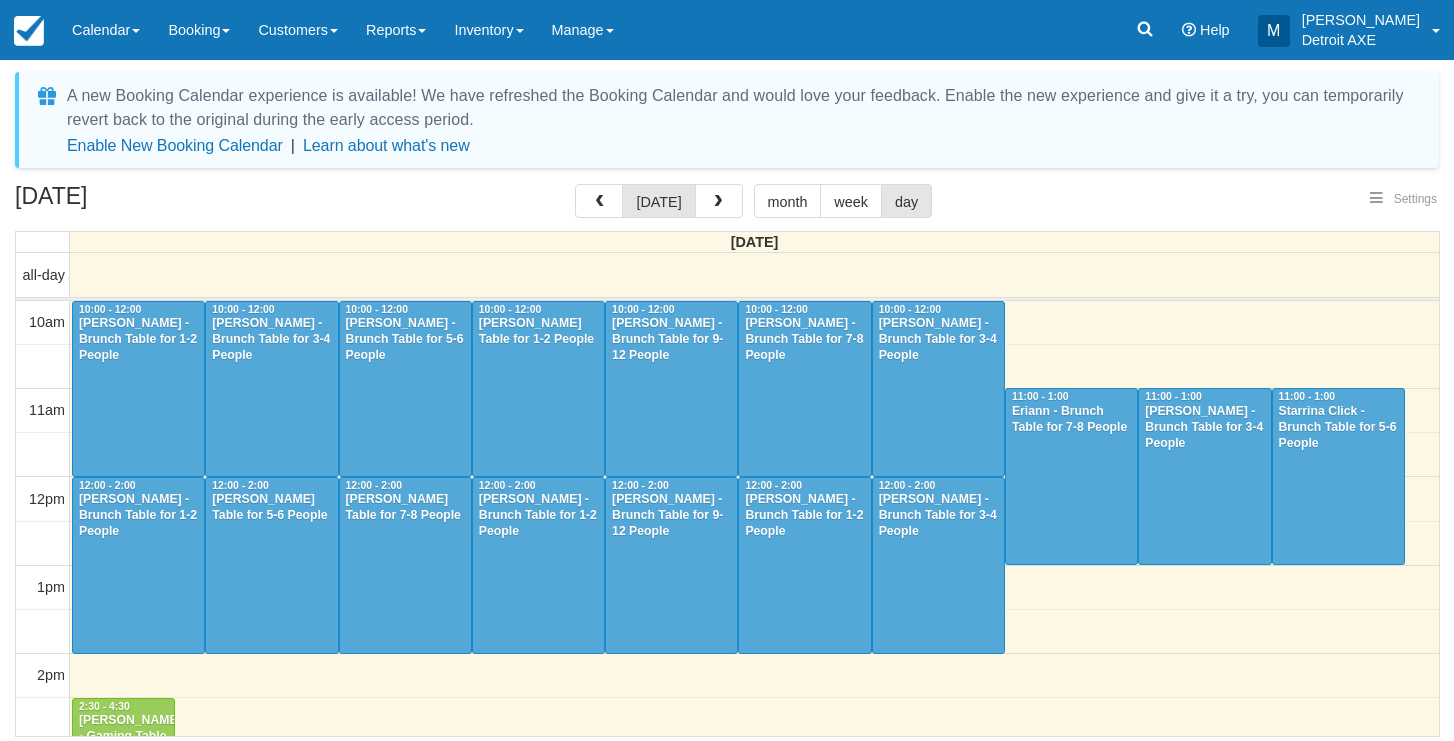 scroll, scrollTop: 0, scrollLeft: 0, axis: both 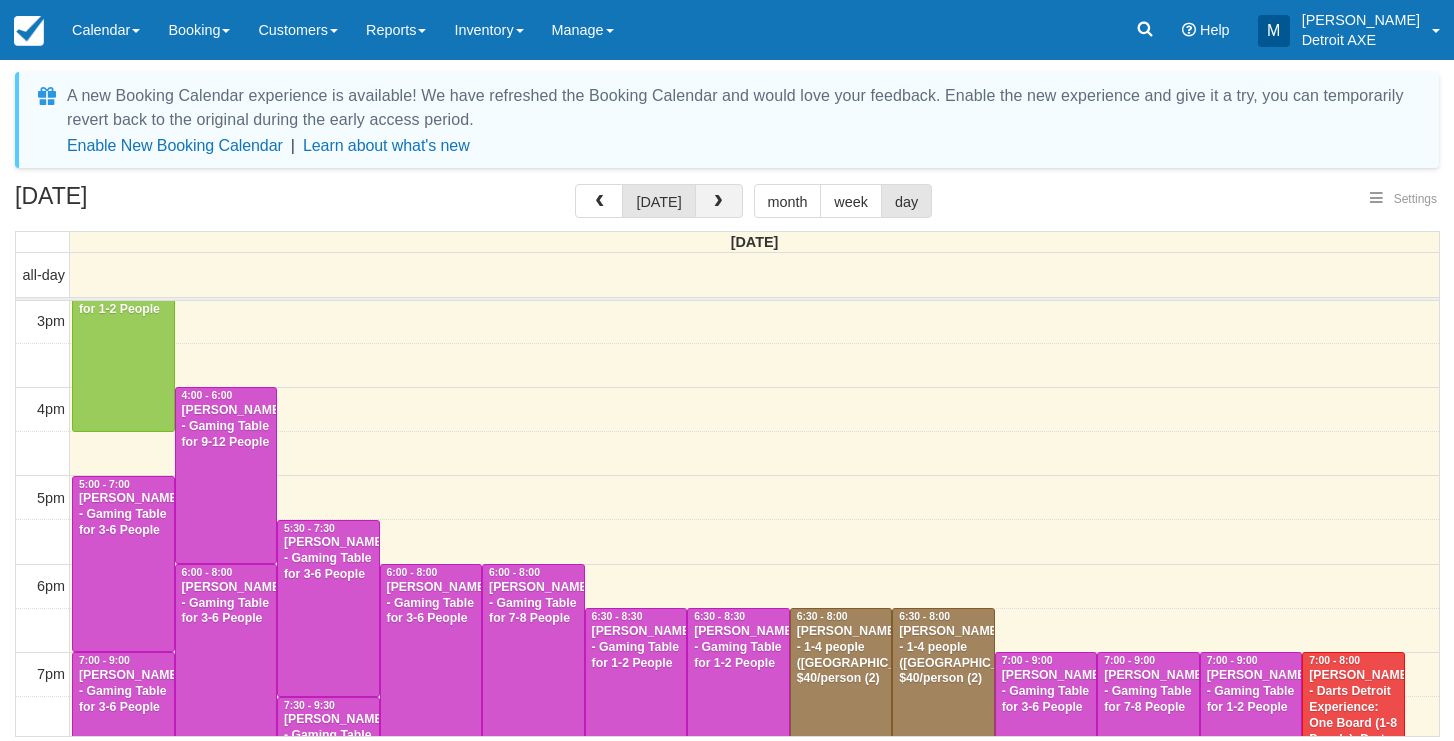 click at bounding box center (719, 201) 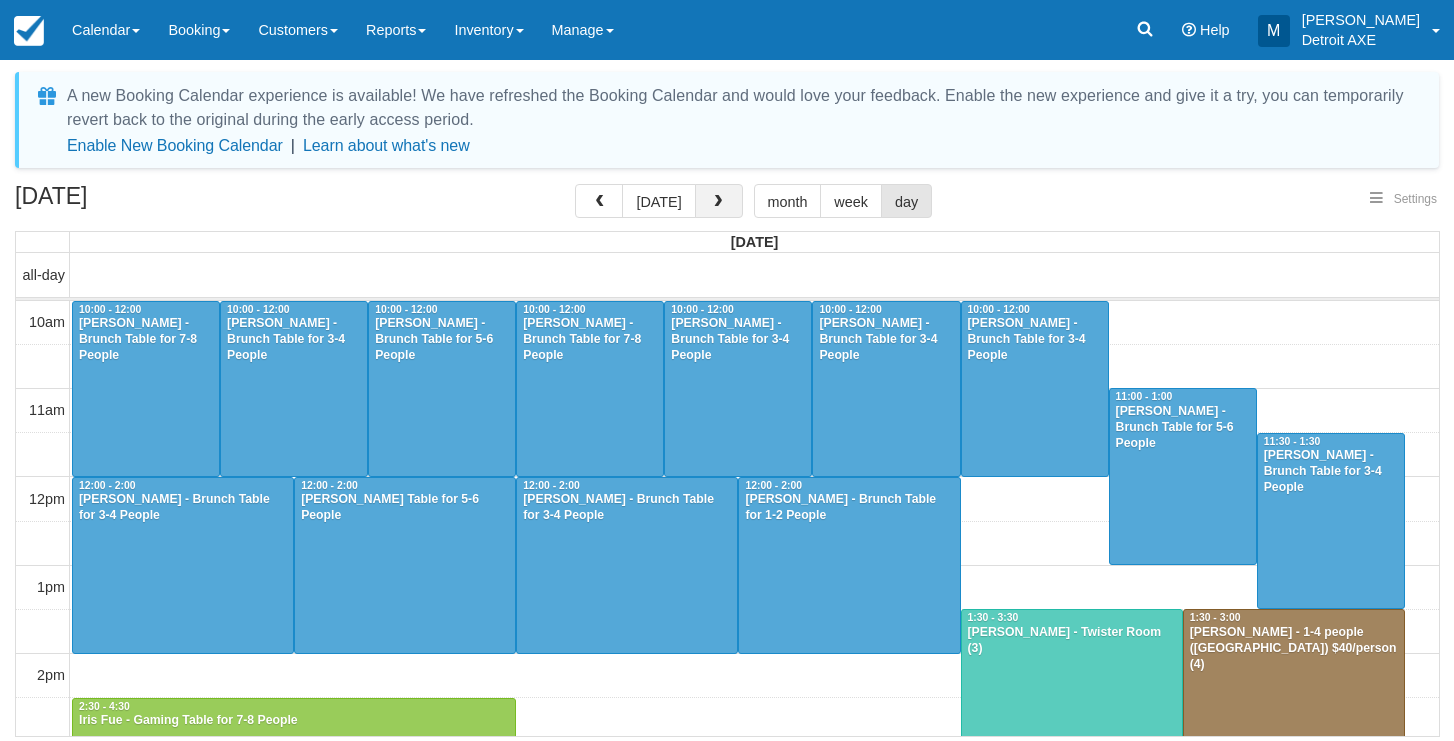 scroll, scrollTop: 620, scrollLeft: 0, axis: vertical 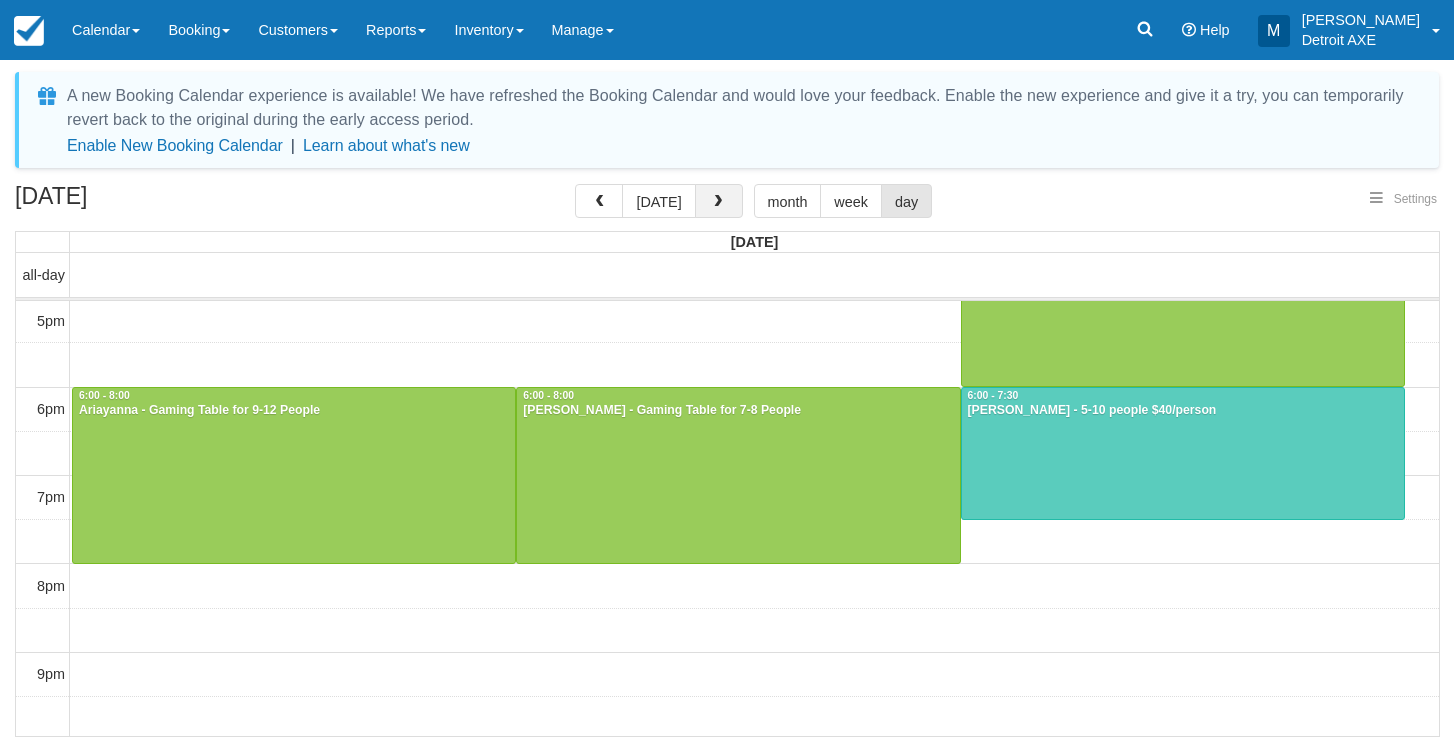 click at bounding box center (719, 201) 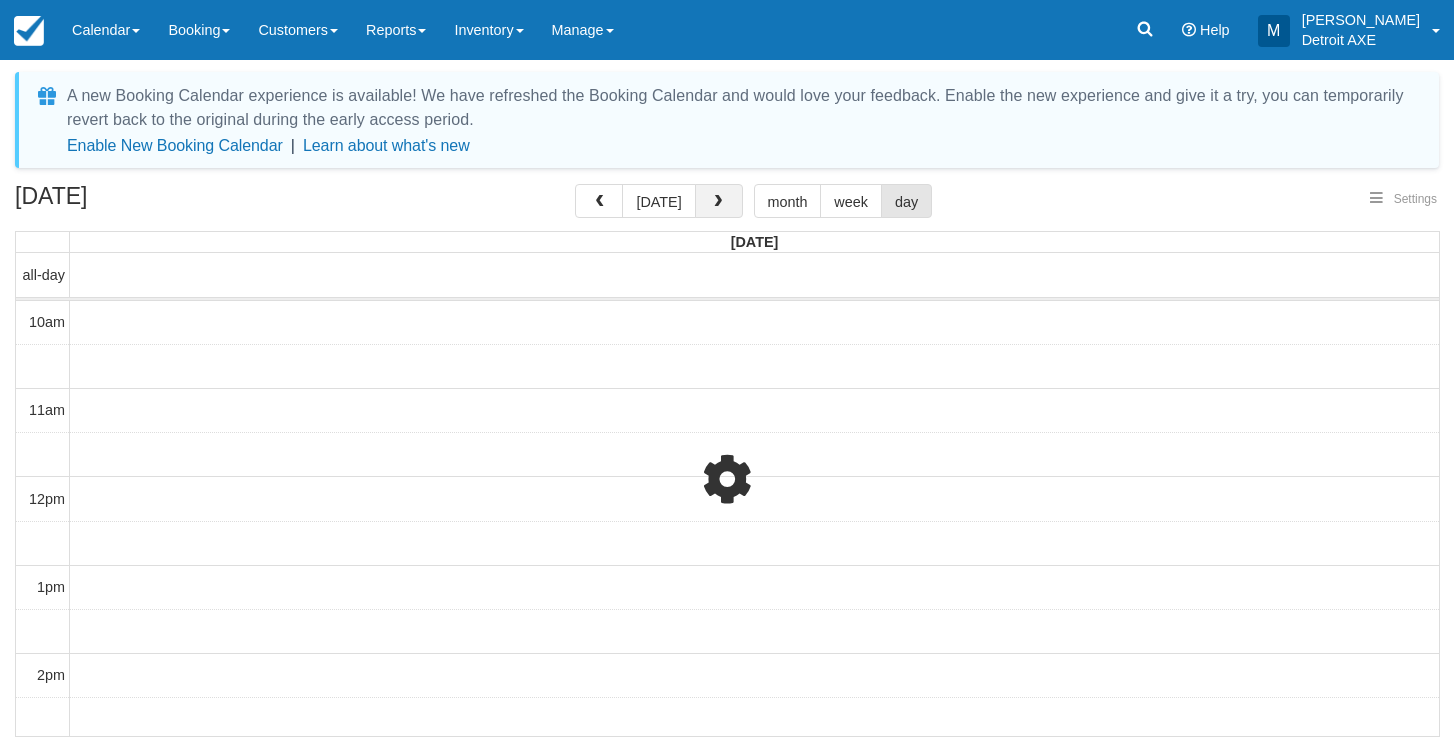 scroll, scrollTop: 0, scrollLeft: 0, axis: both 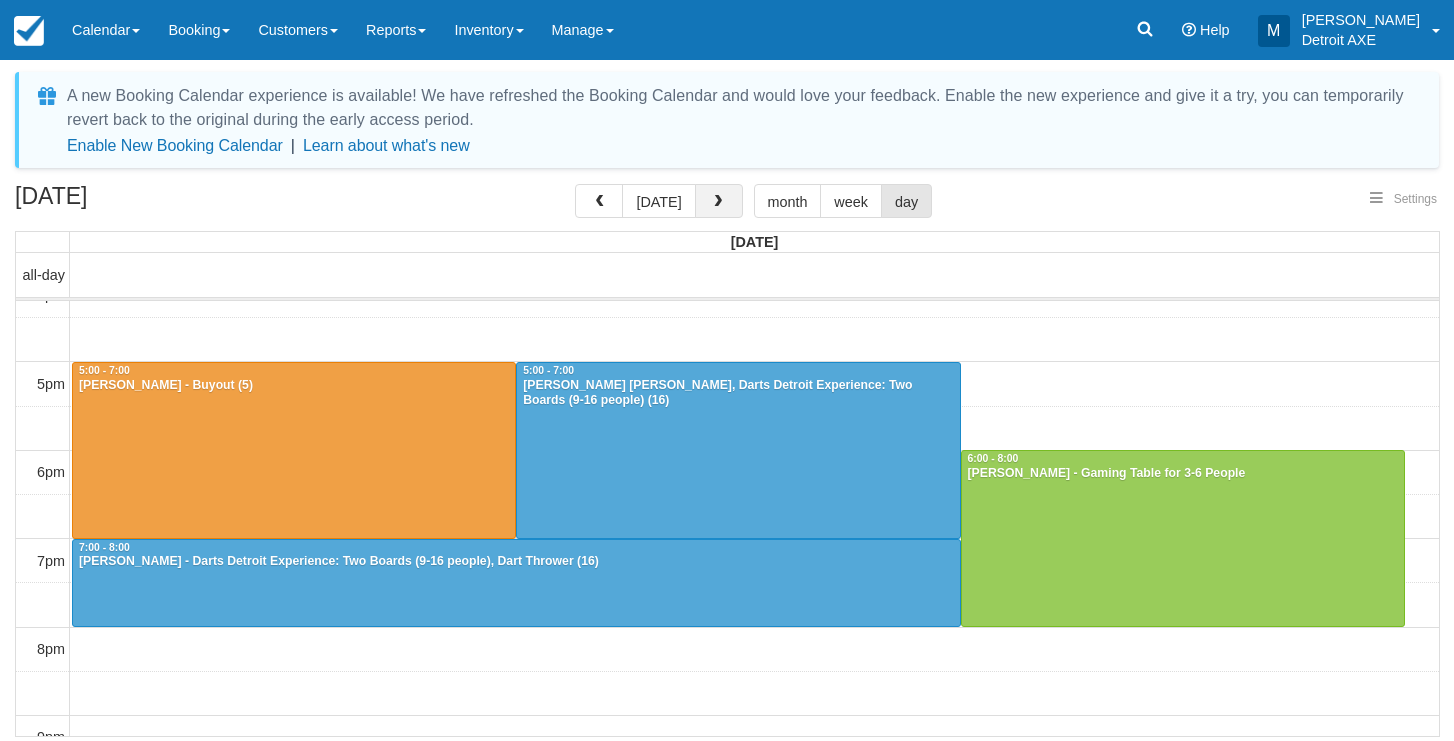 click at bounding box center (718, 202) 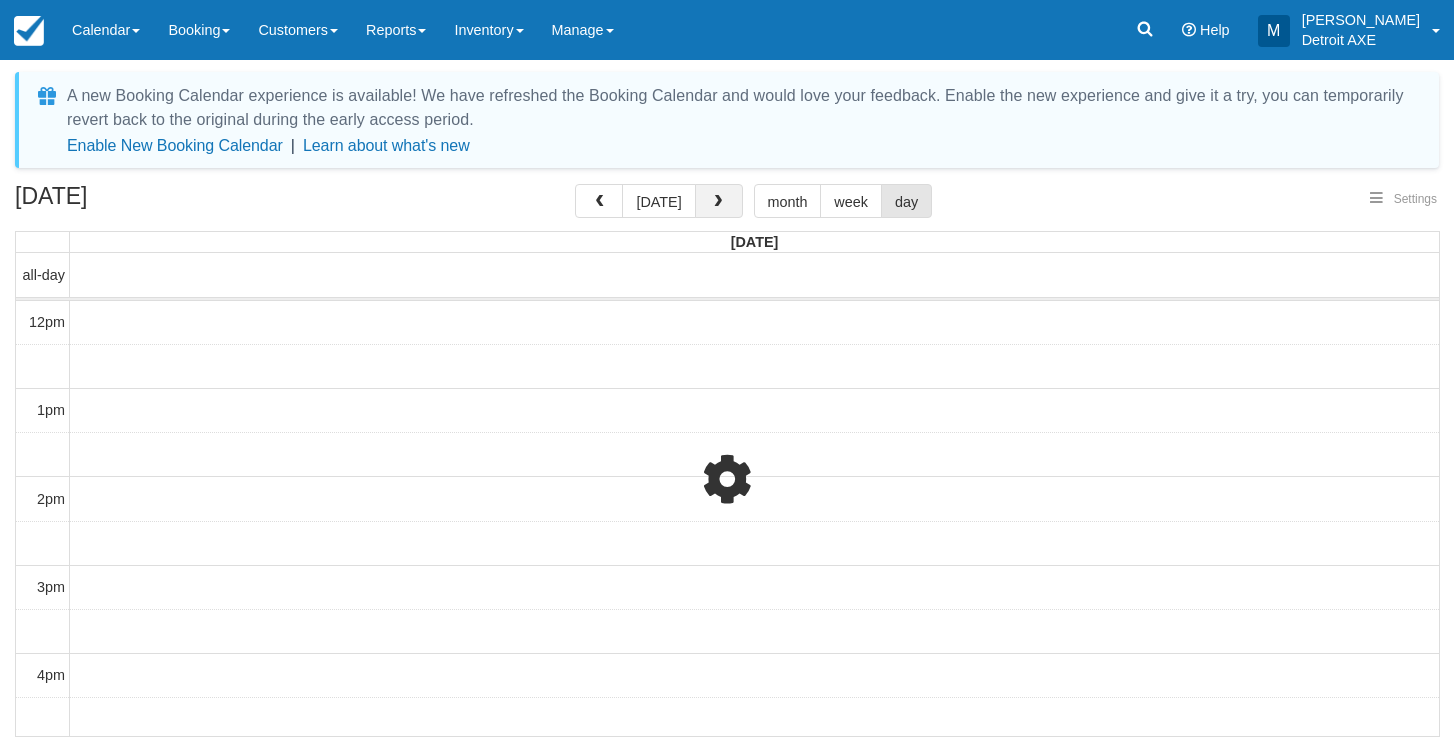 scroll, scrollTop: 0, scrollLeft: 0, axis: both 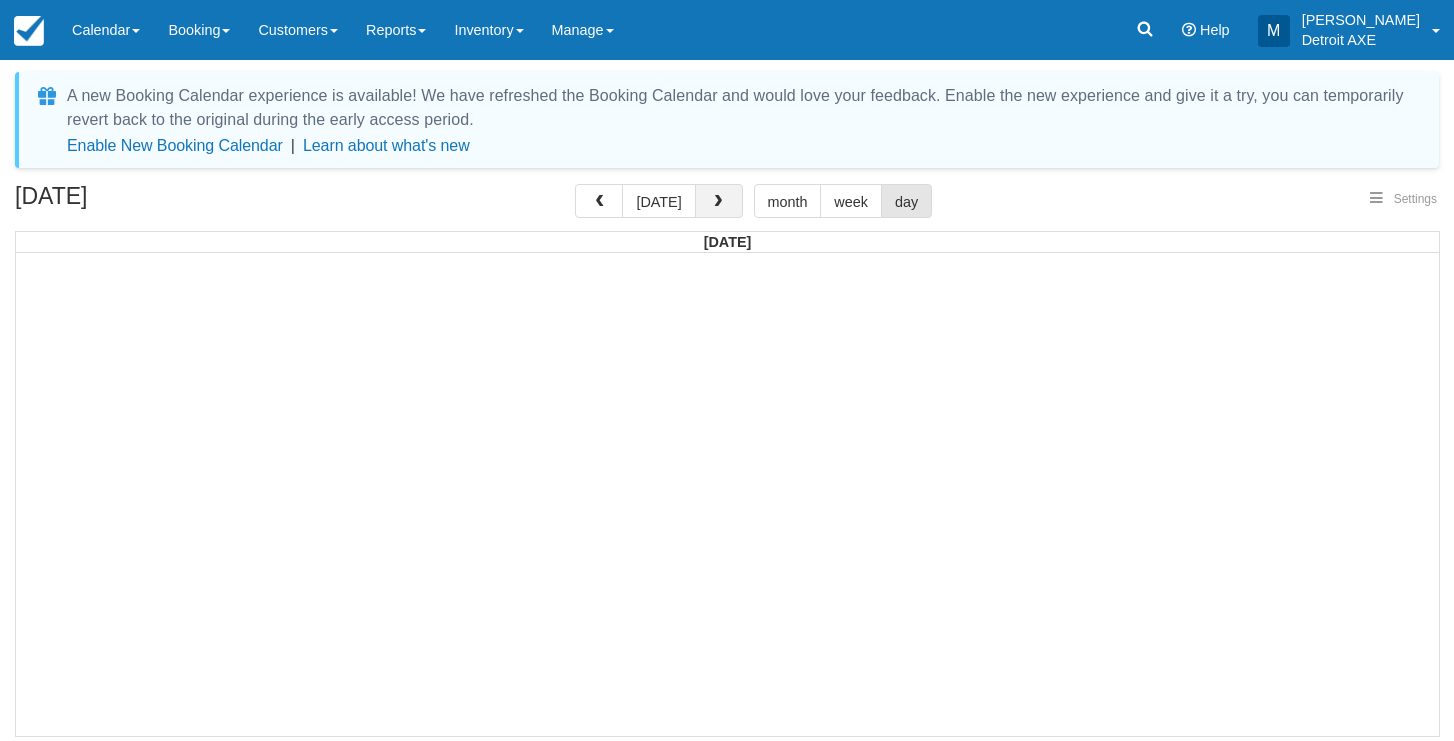 click at bounding box center (718, 202) 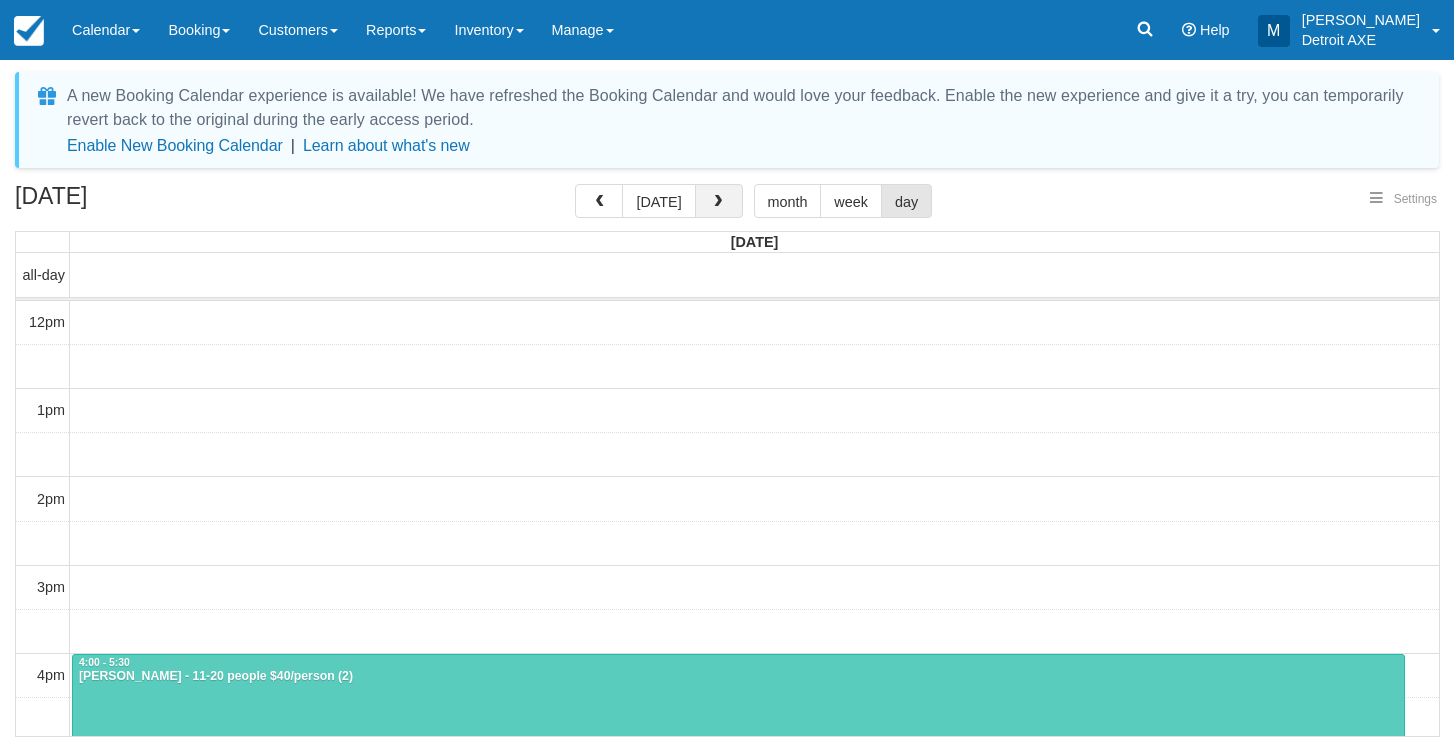 scroll, scrollTop: 443, scrollLeft: 0, axis: vertical 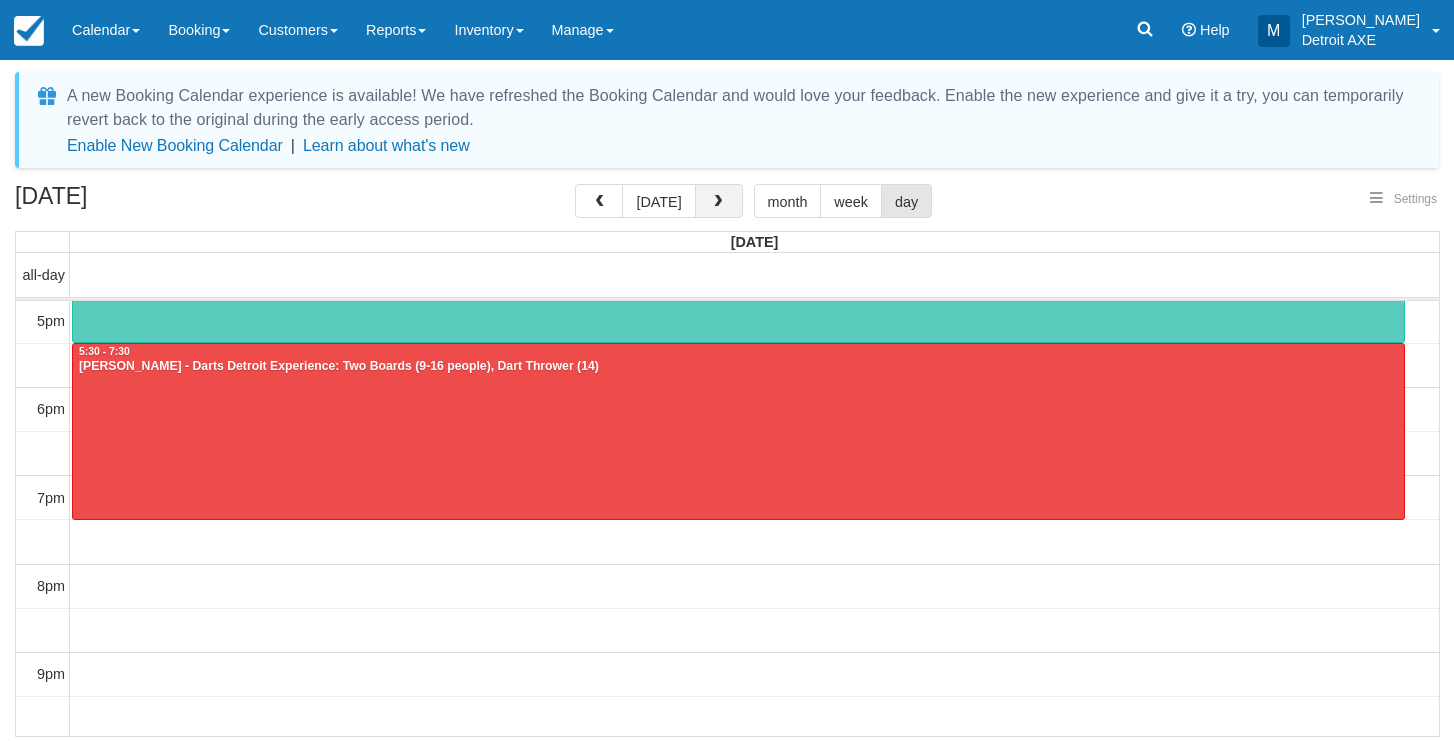click at bounding box center (718, 202) 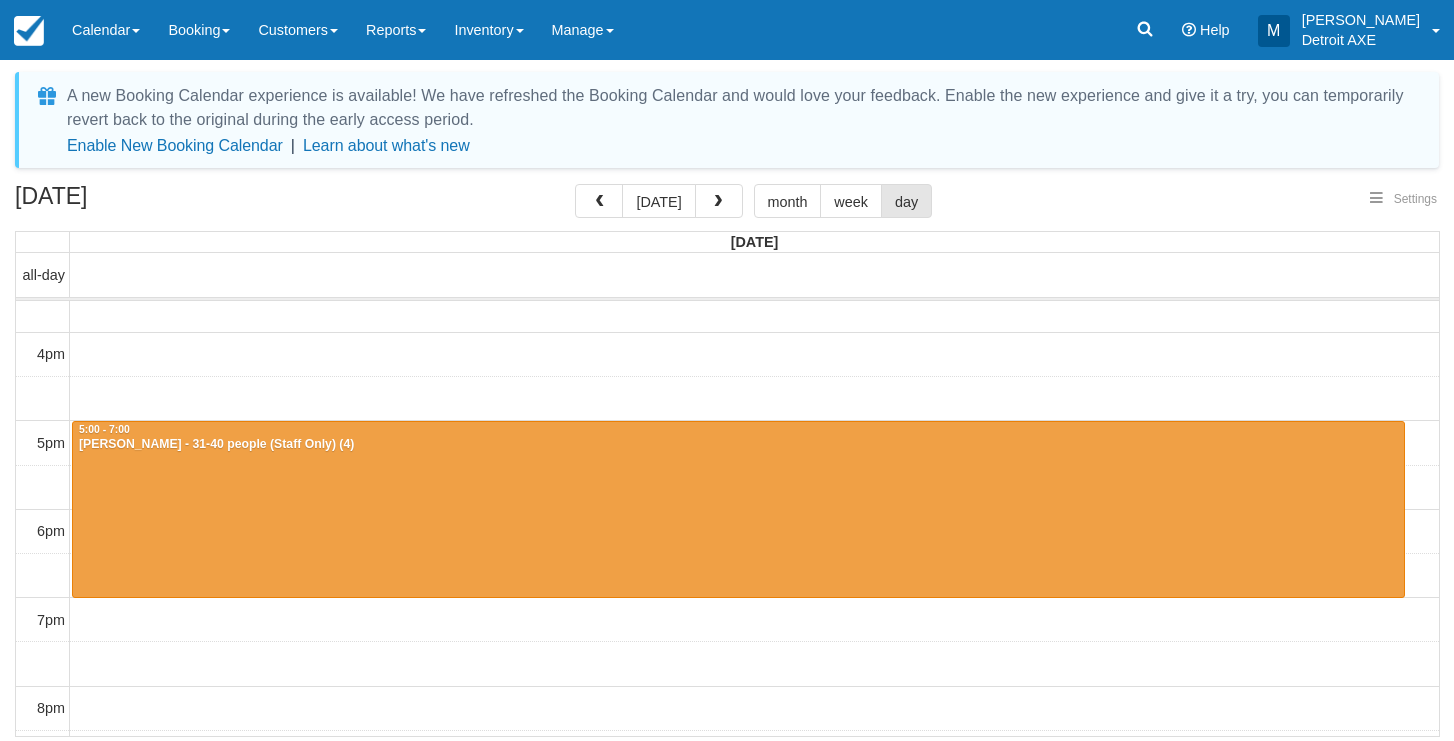 scroll, scrollTop: 317, scrollLeft: 0, axis: vertical 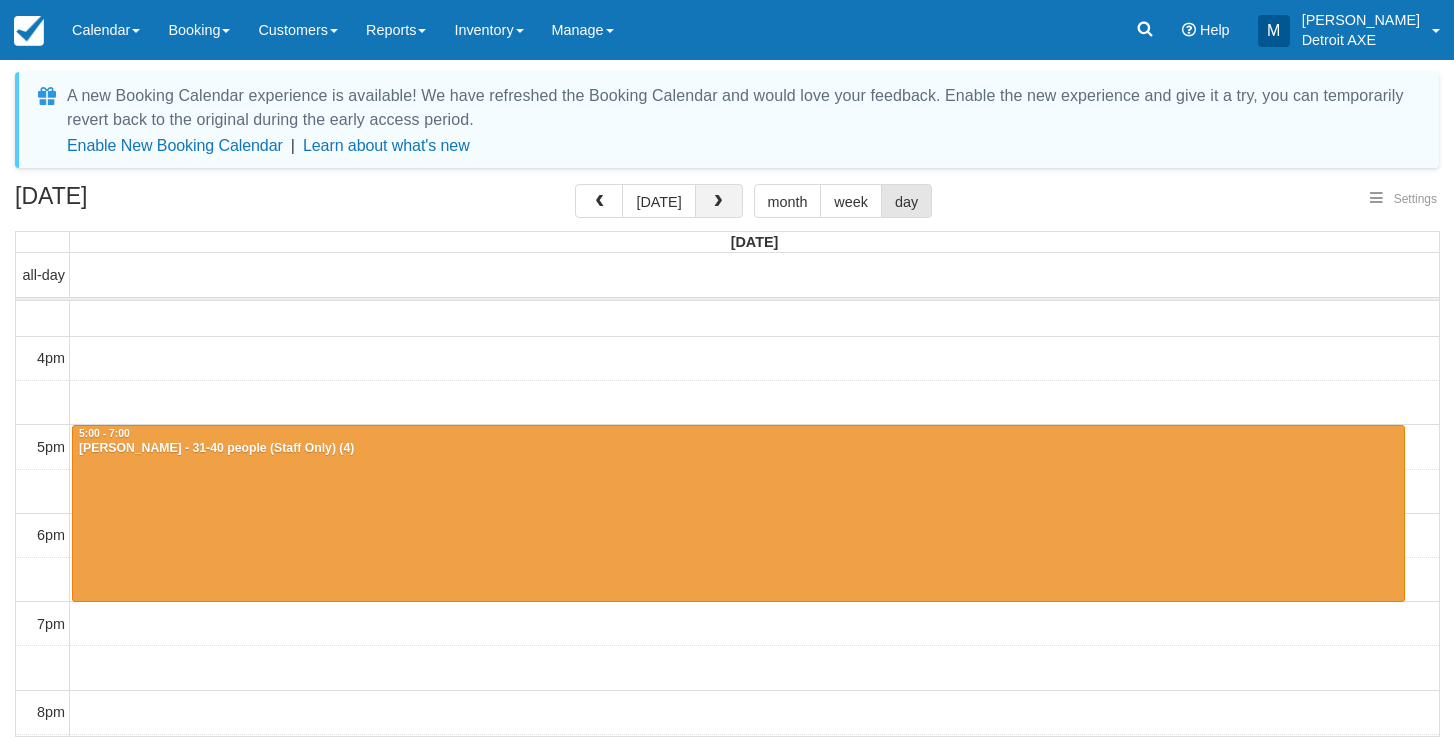 click at bounding box center (719, 201) 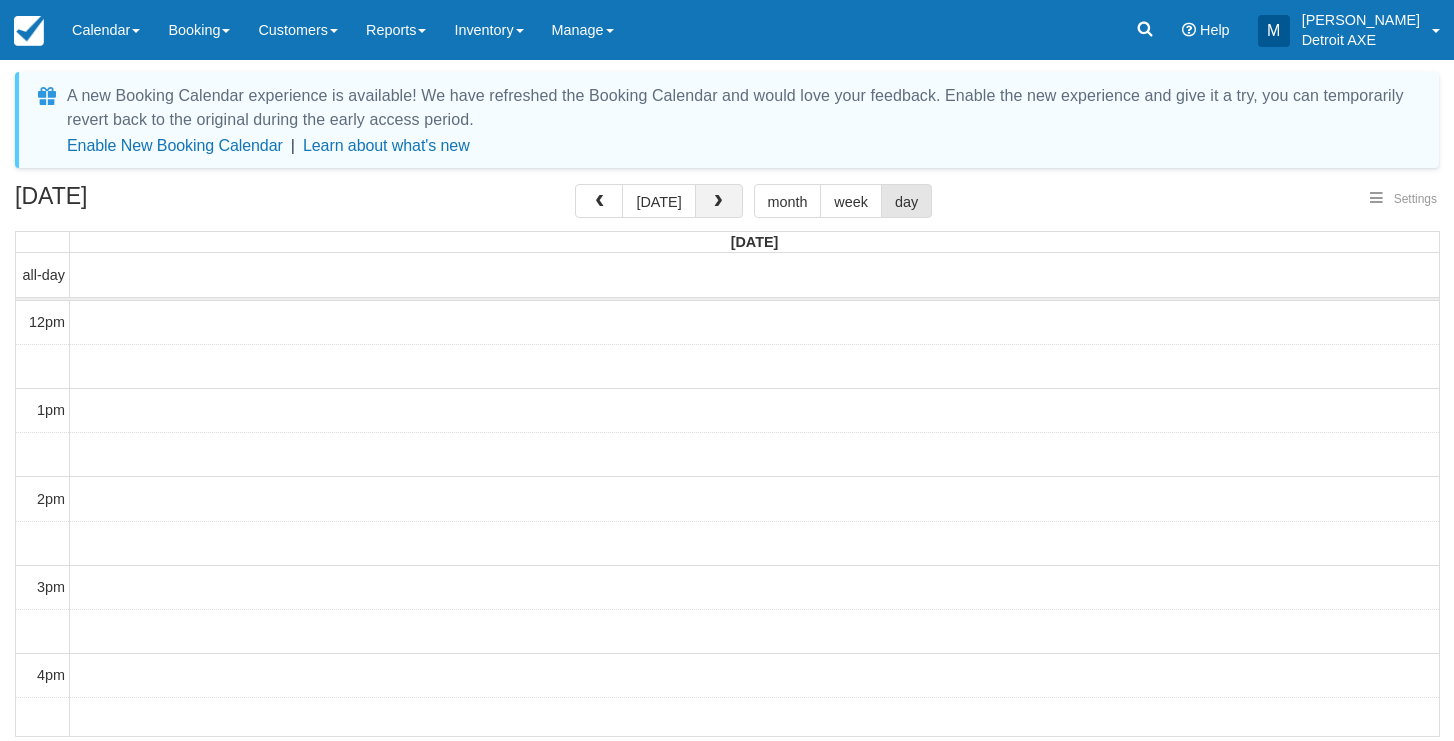 scroll, scrollTop: 443, scrollLeft: 0, axis: vertical 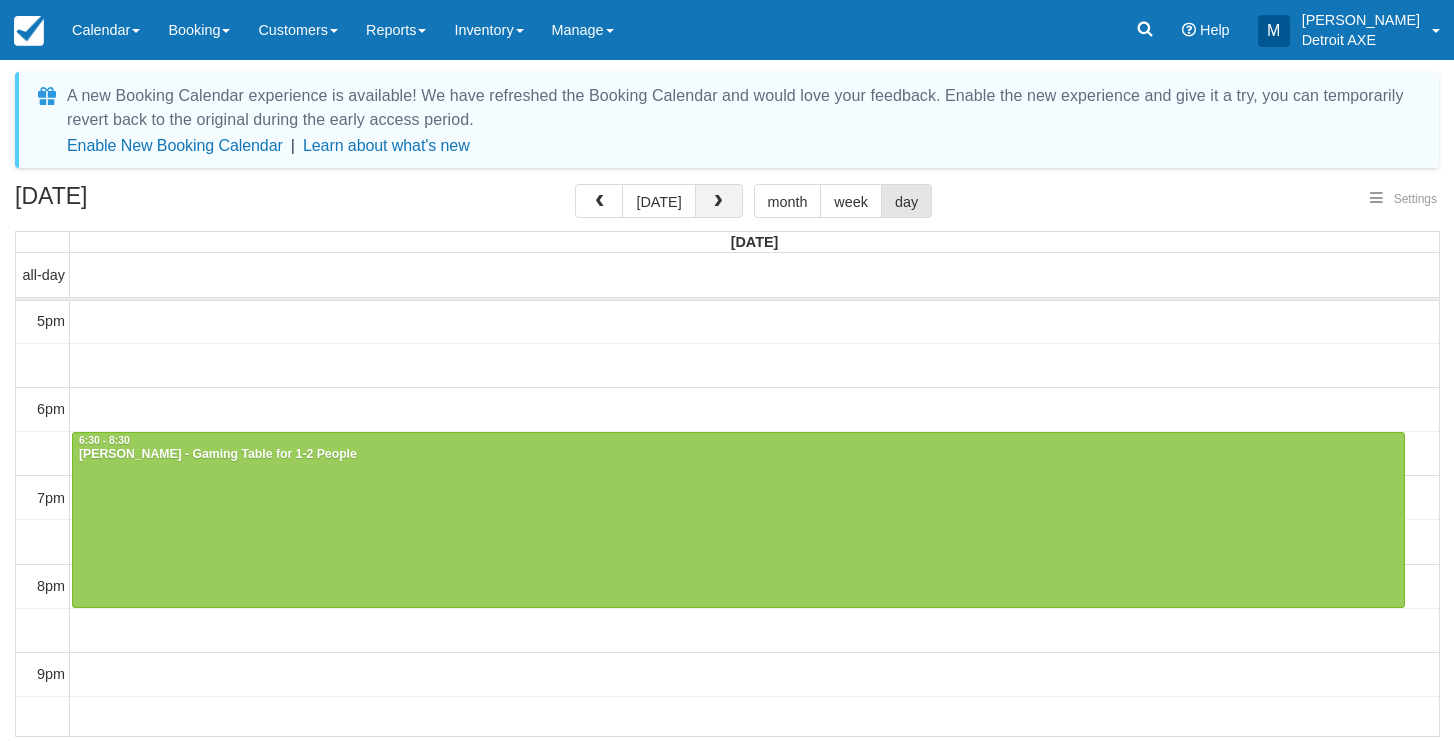 click at bounding box center (719, 201) 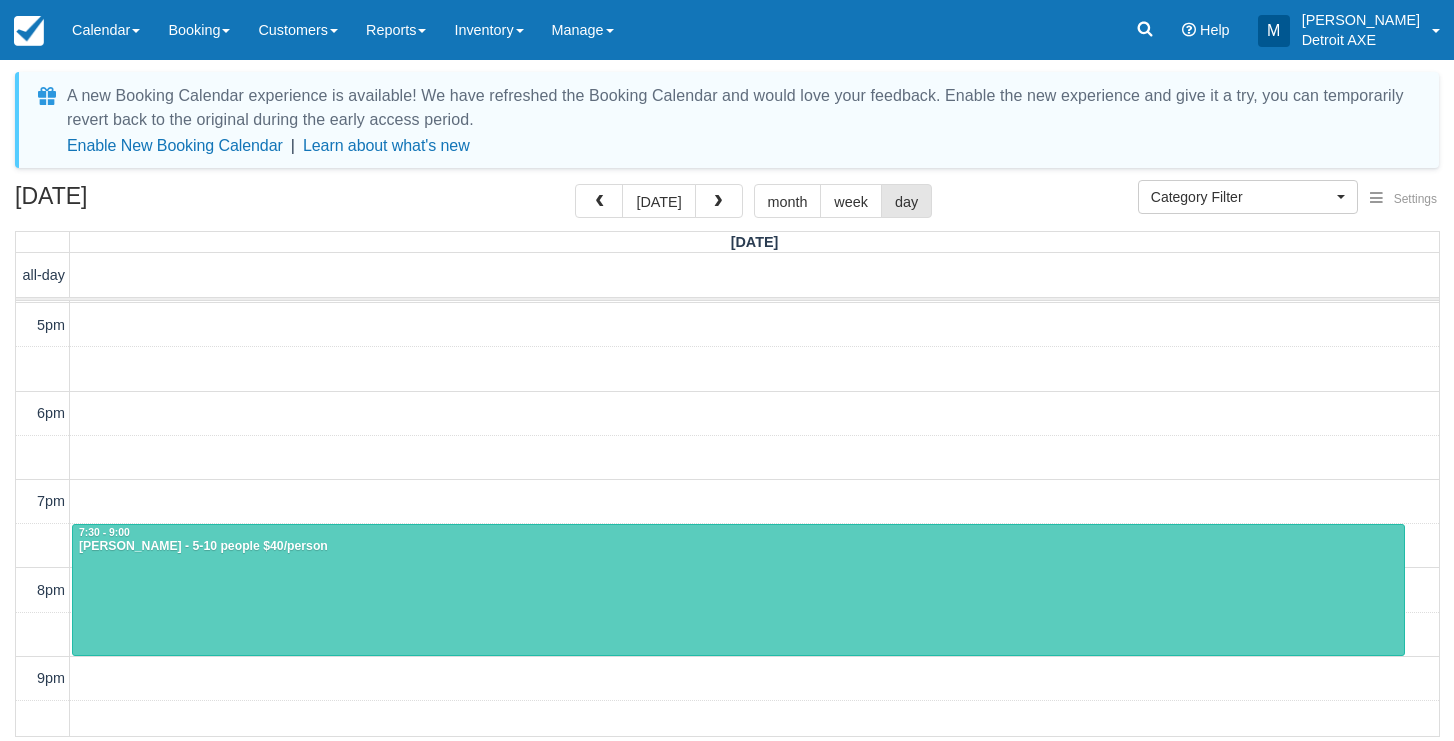 scroll, scrollTop: 623, scrollLeft: 0, axis: vertical 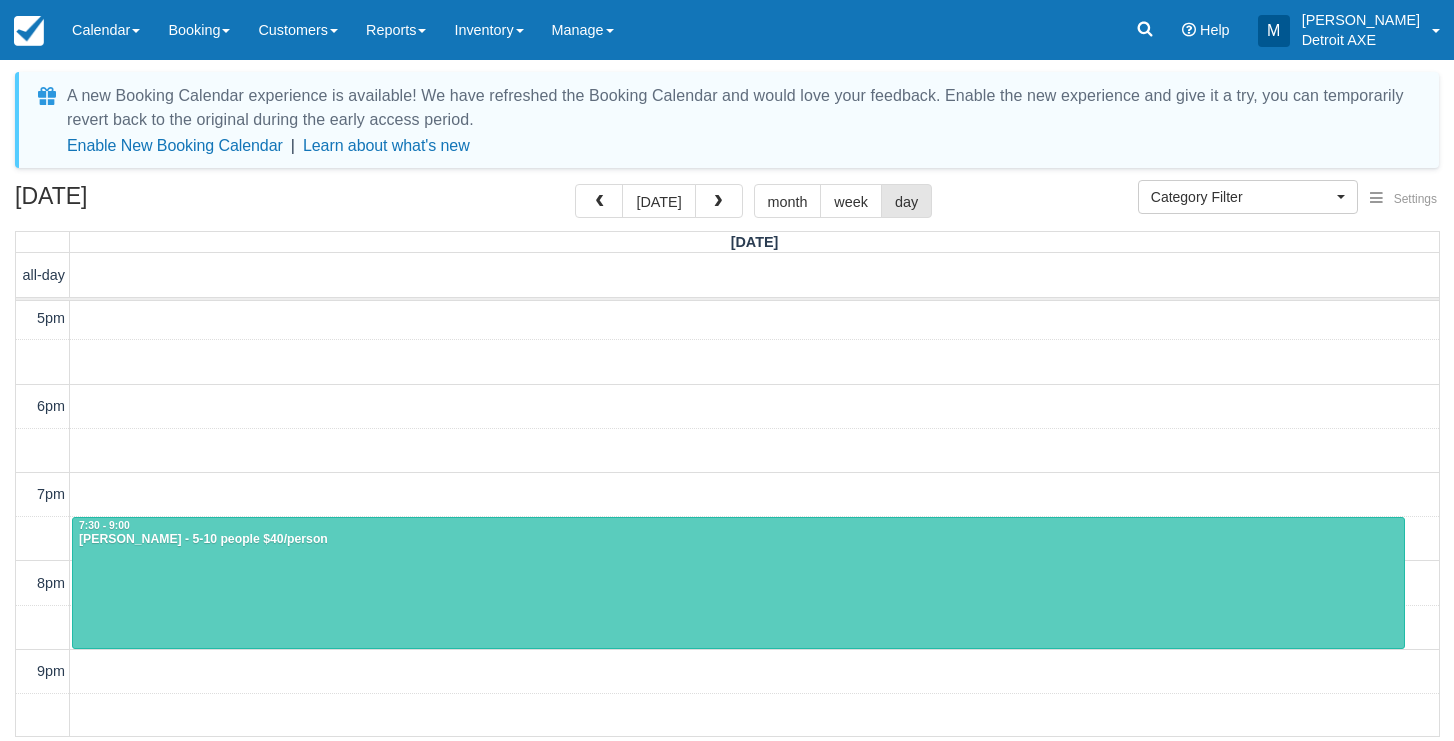 click at bounding box center (738, 583) 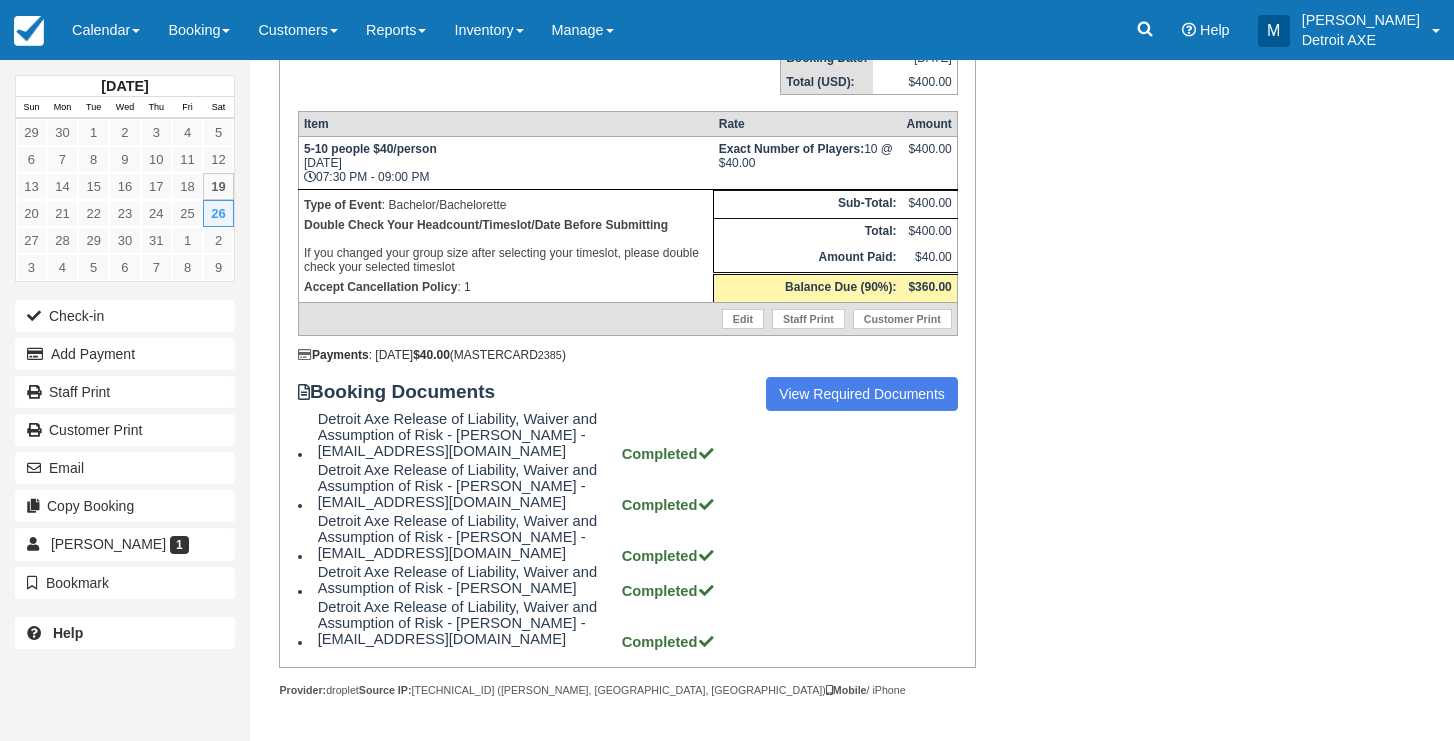 scroll, scrollTop: 382, scrollLeft: 0, axis: vertical 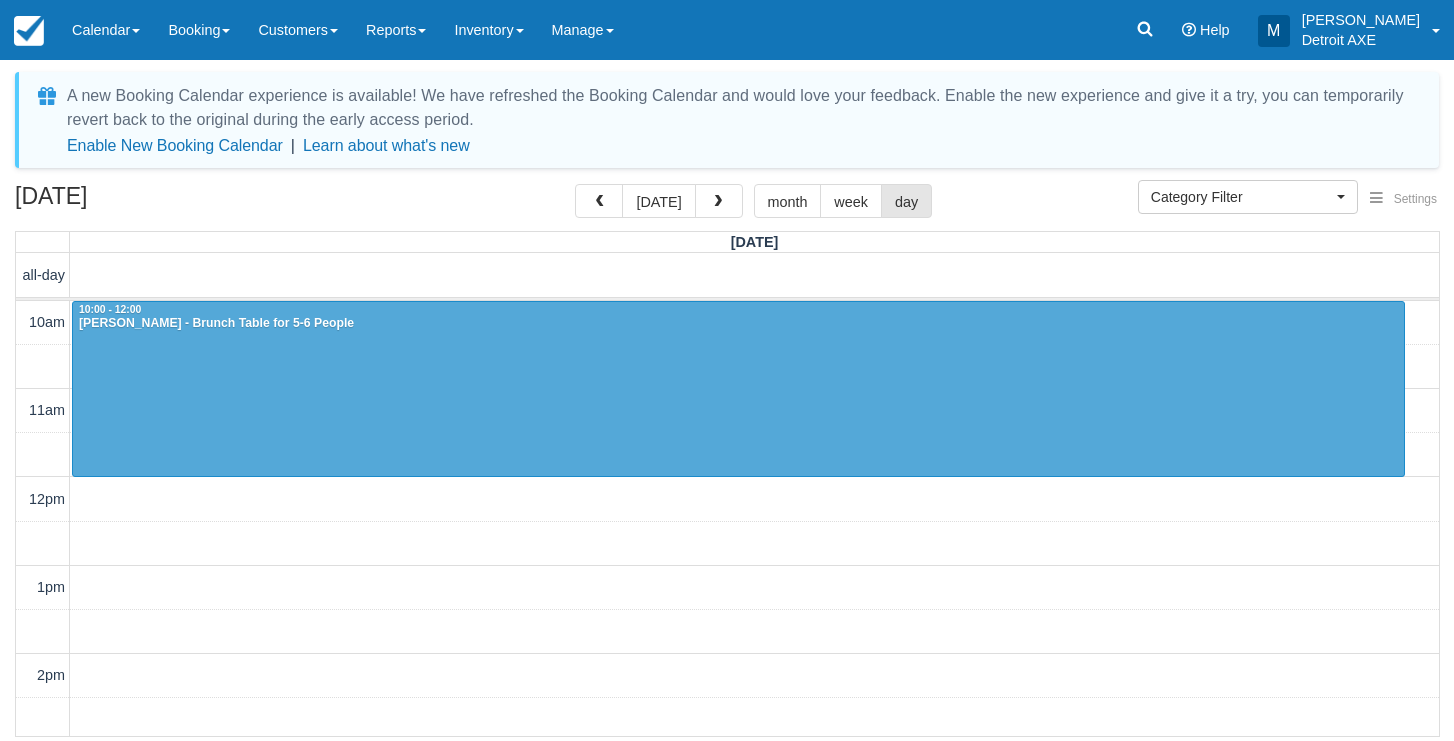 select 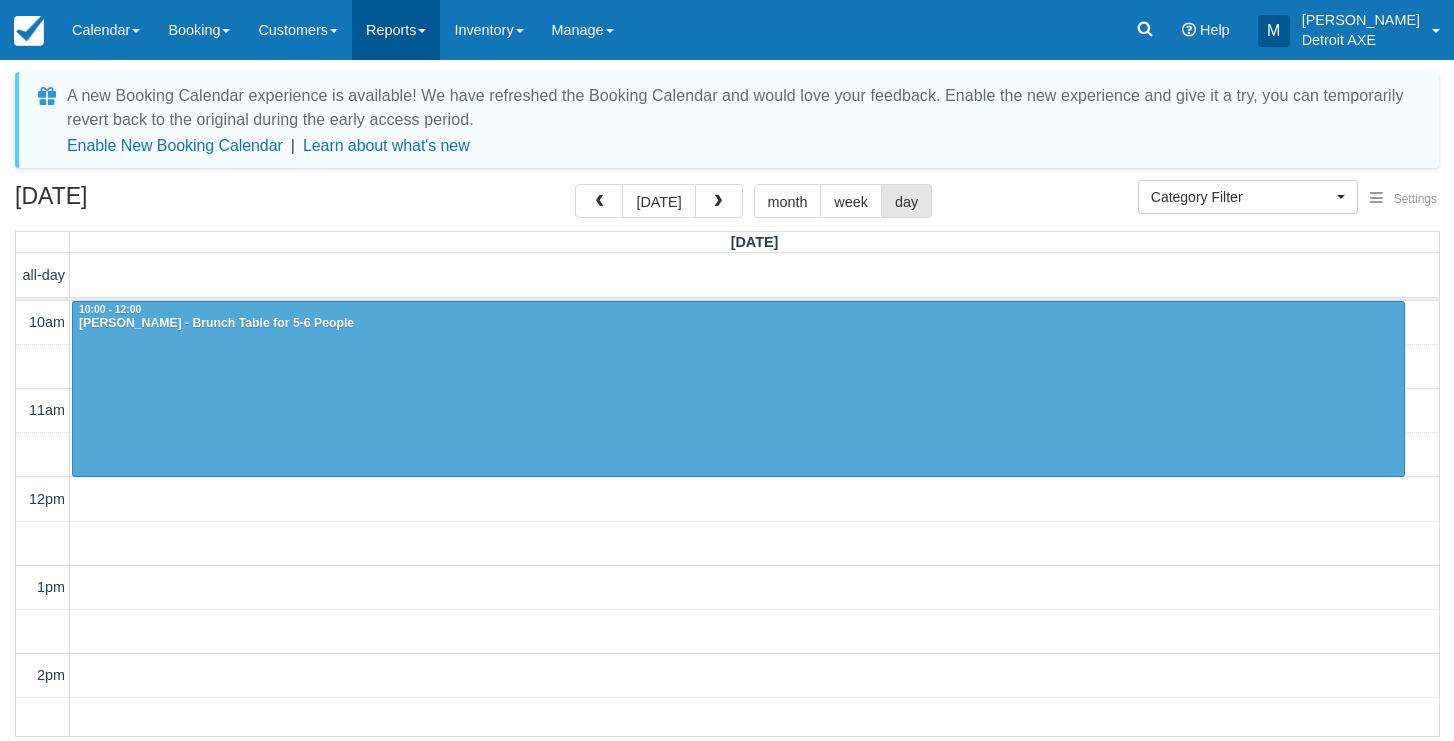 scroll, scrollTop: 0, scrollLeft: 0, axis: both 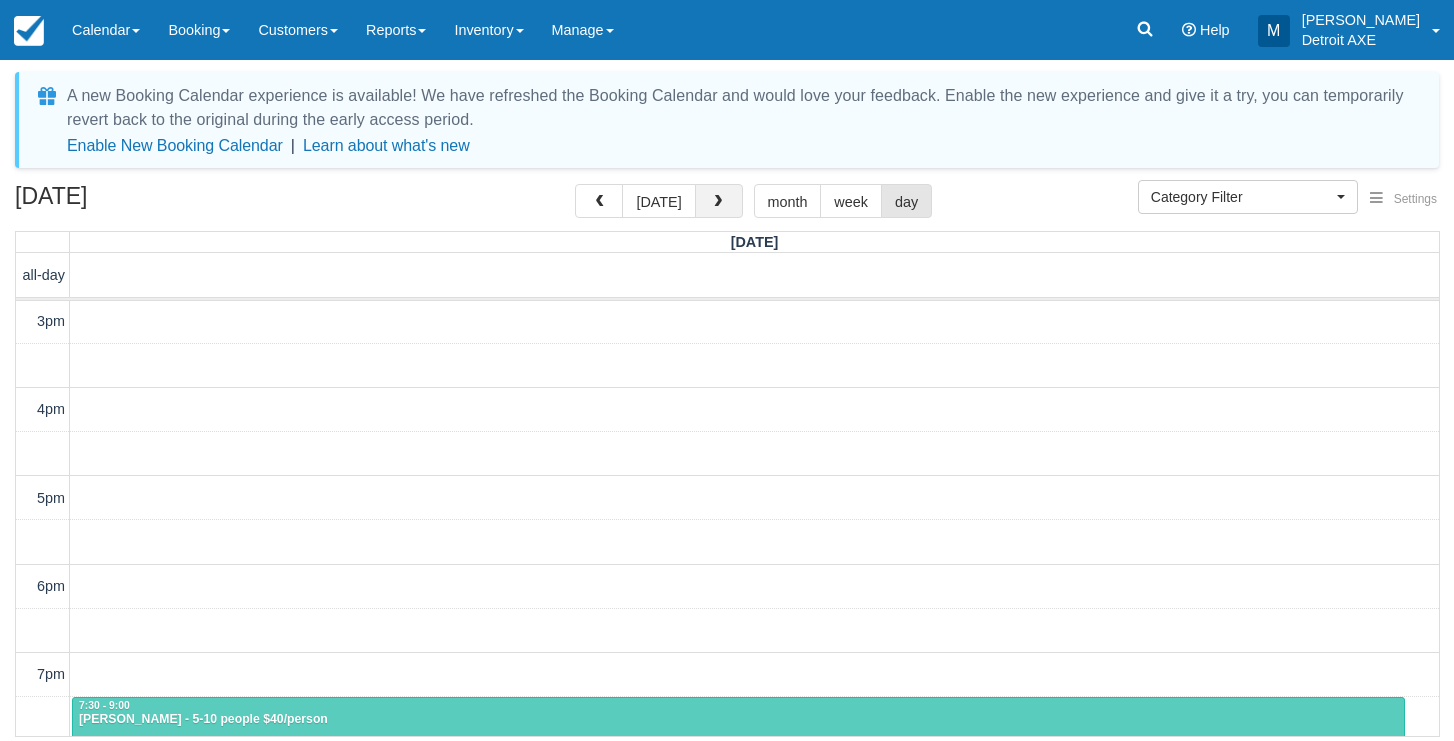 click at bounding box center [718, 202] 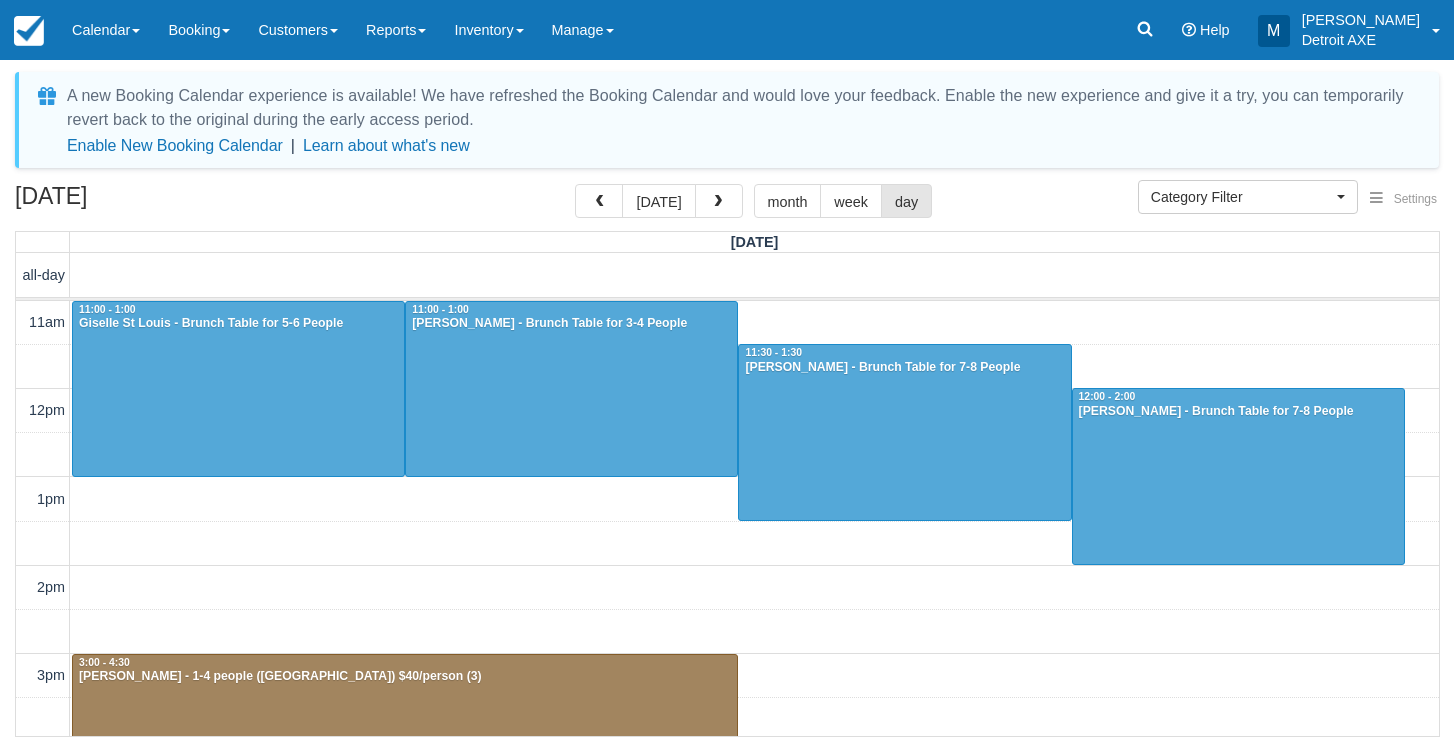 scroll, scrollTop: 0, scrollLeft: 0, axis: both 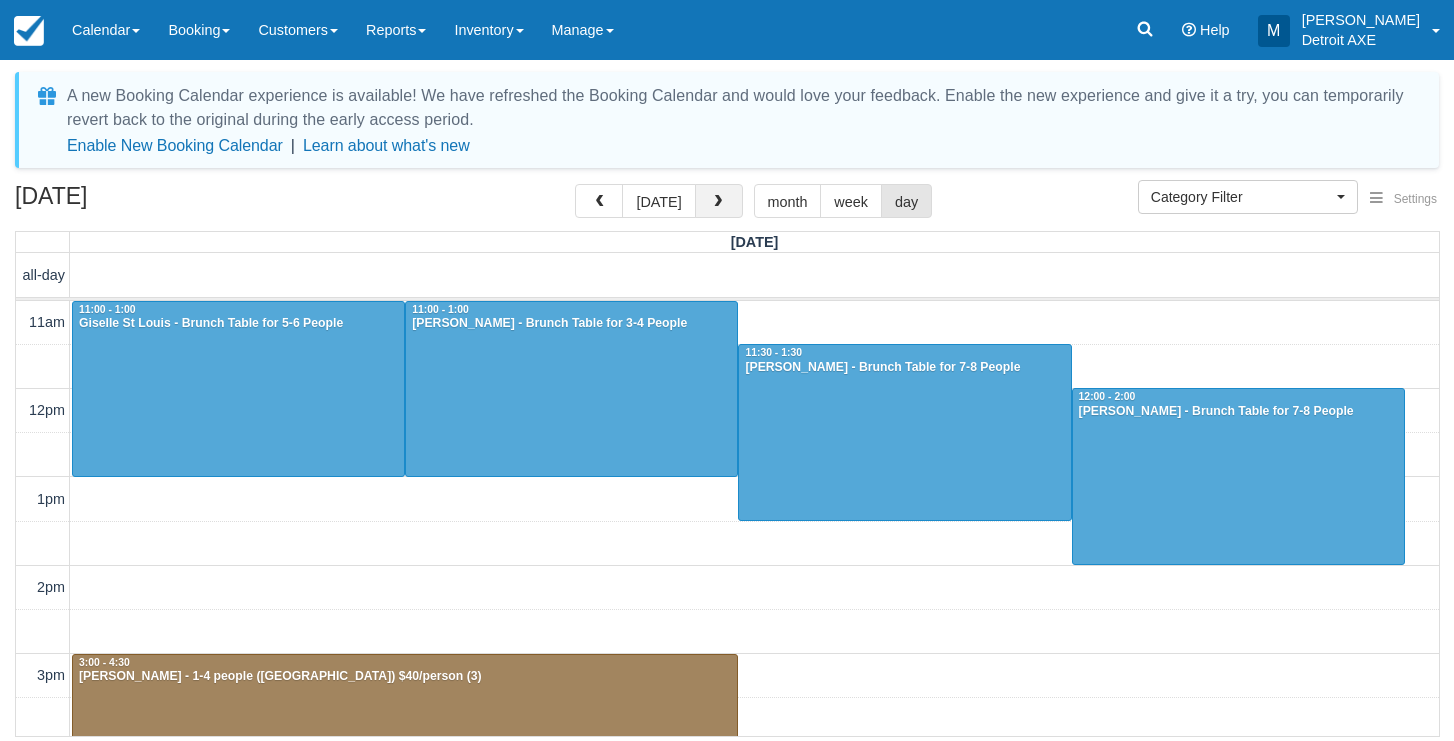 click at bounding box center (718, 202) 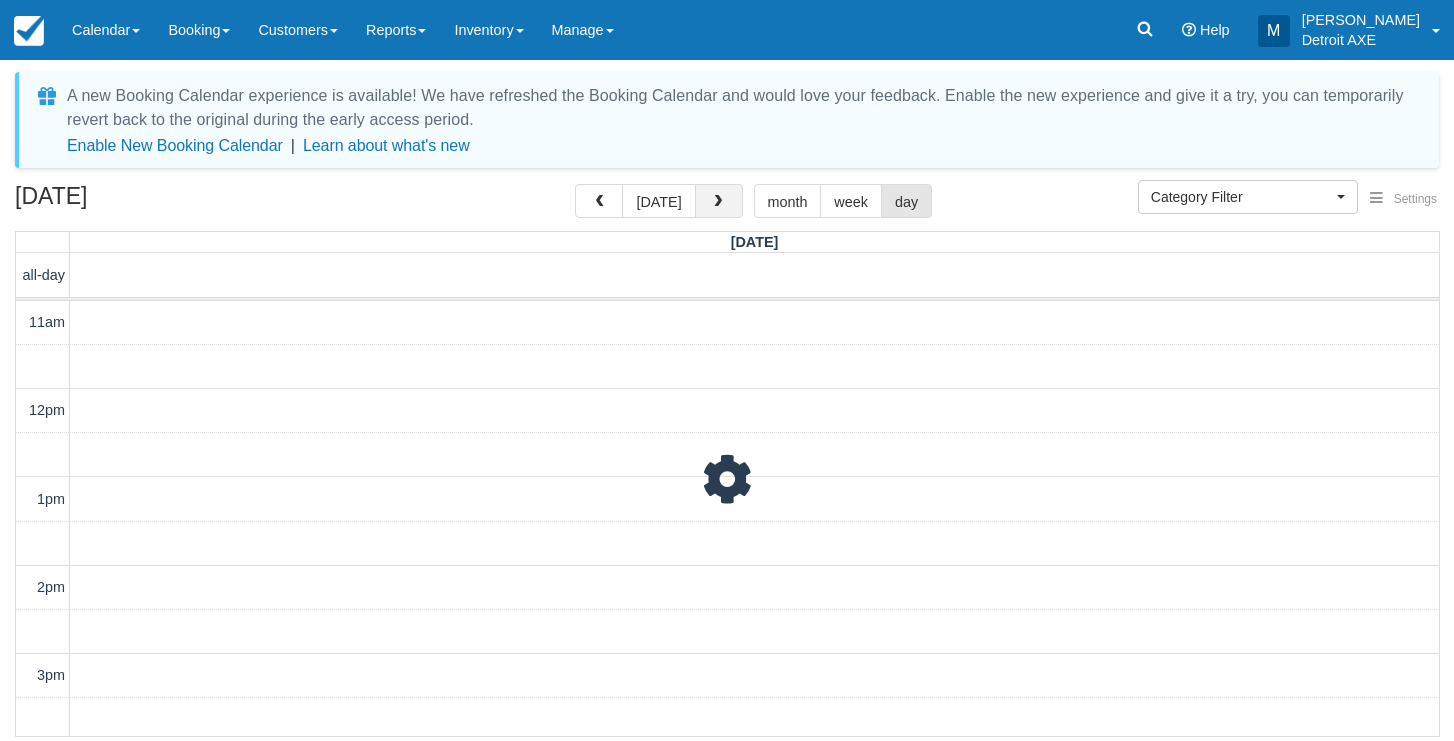 scroll, scrollTop: 0, scrollLeft: 0, axis: both 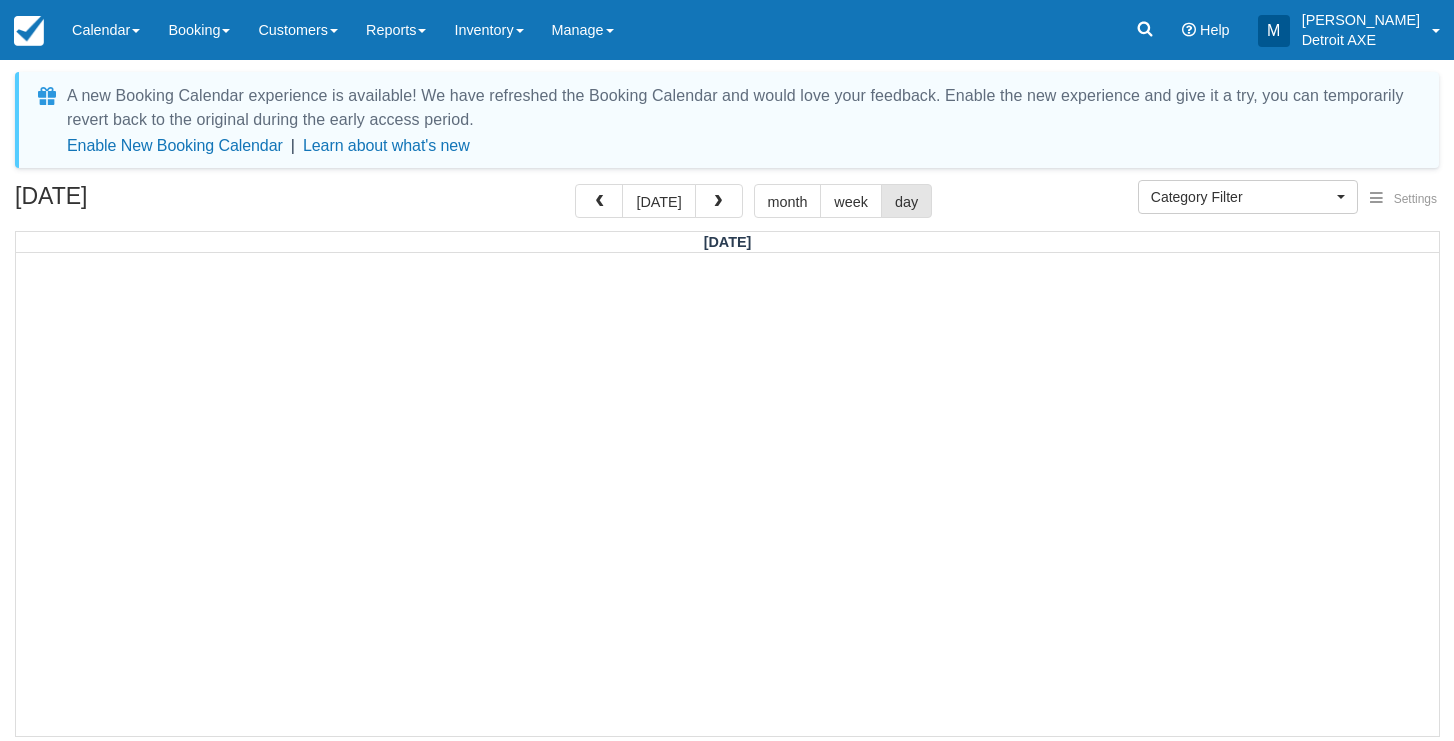 click at bounding box center (718, 202) 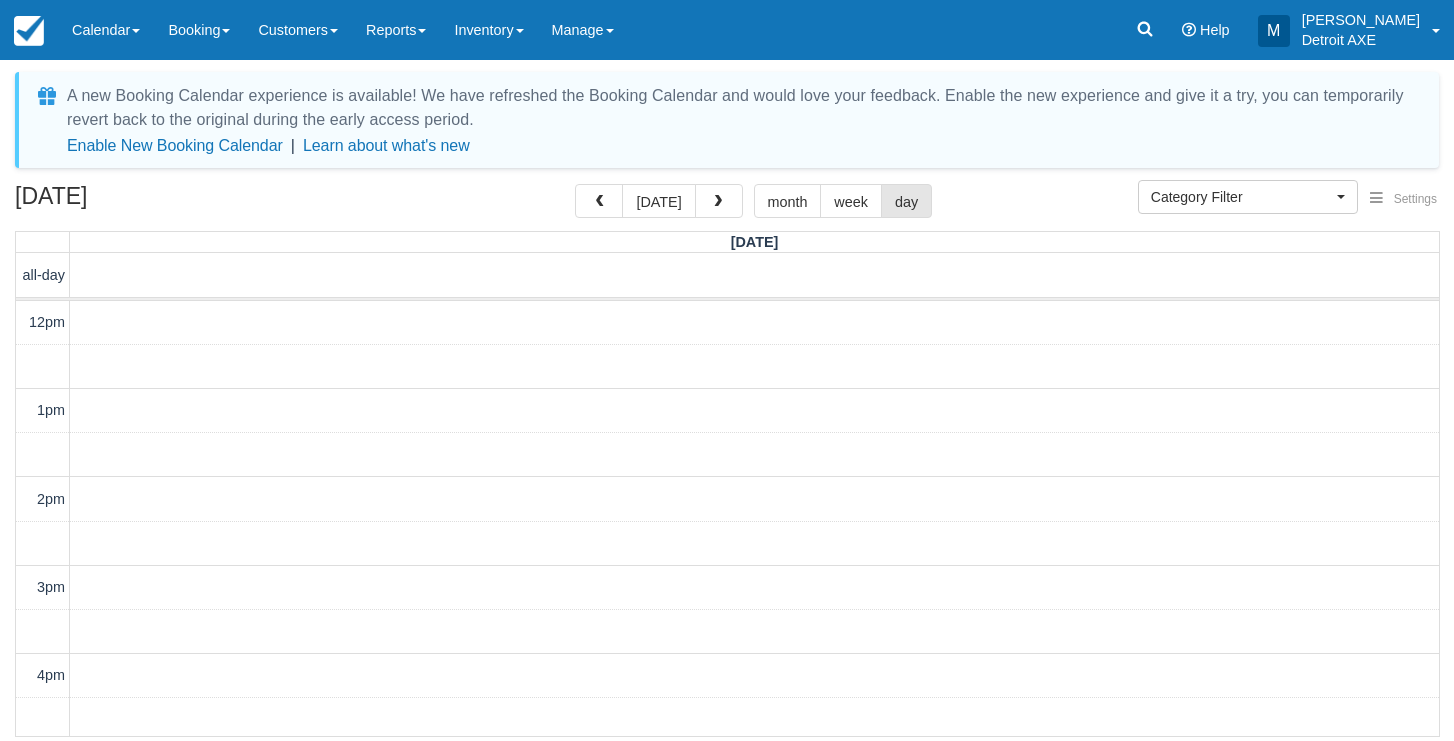 scroll, scrollTop: 531, scrollLeft: 0, axis: vertical 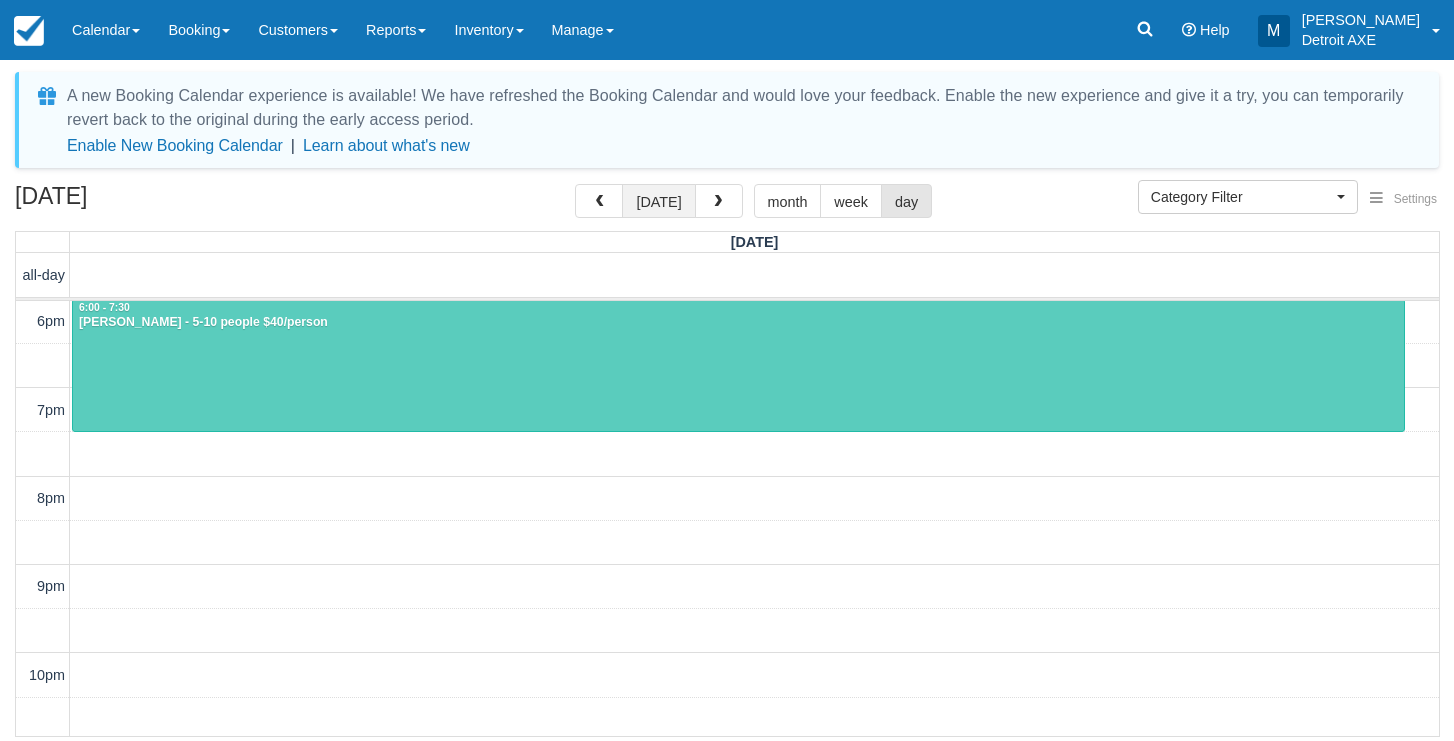 click on "[DATE]" at bounding box center (658, 201) 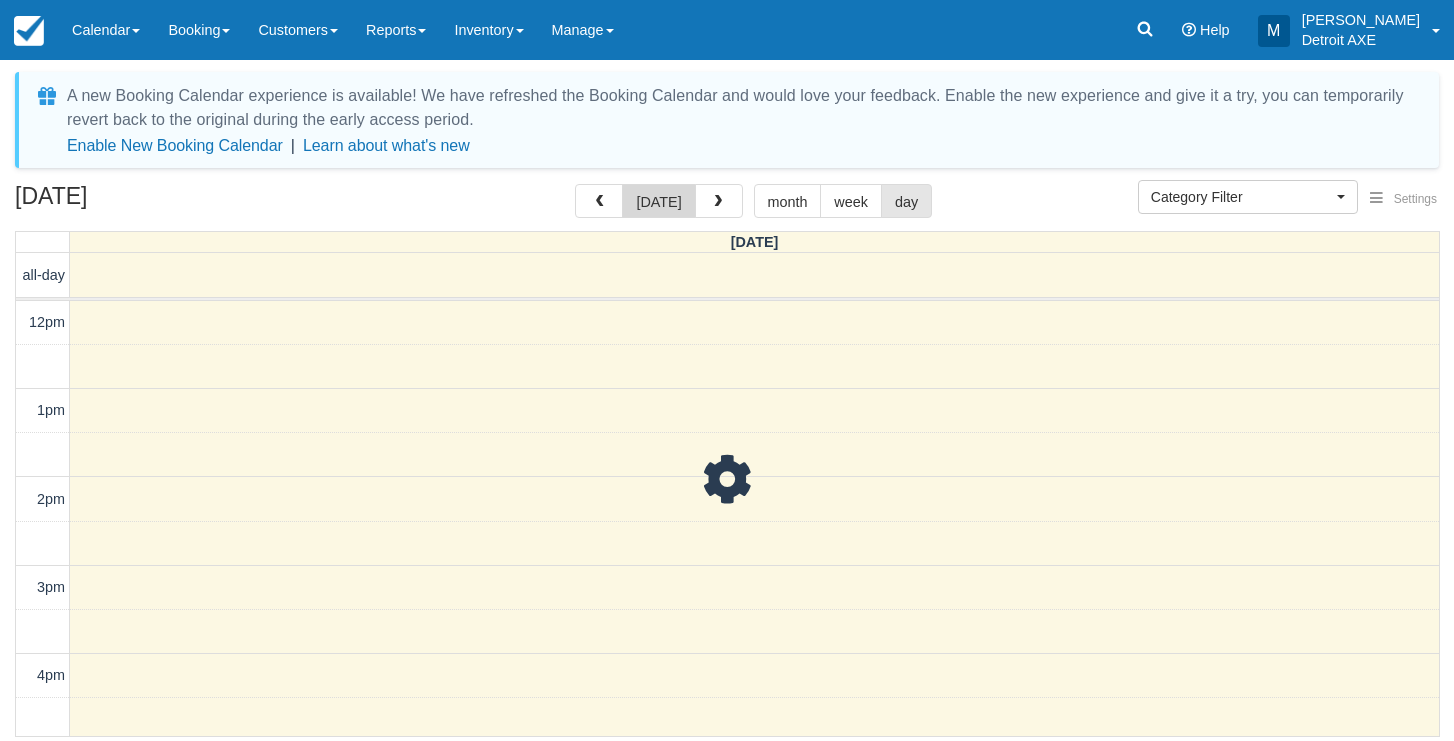 scroll, scrollTop: 0, scrollLeft: 0, axis: both 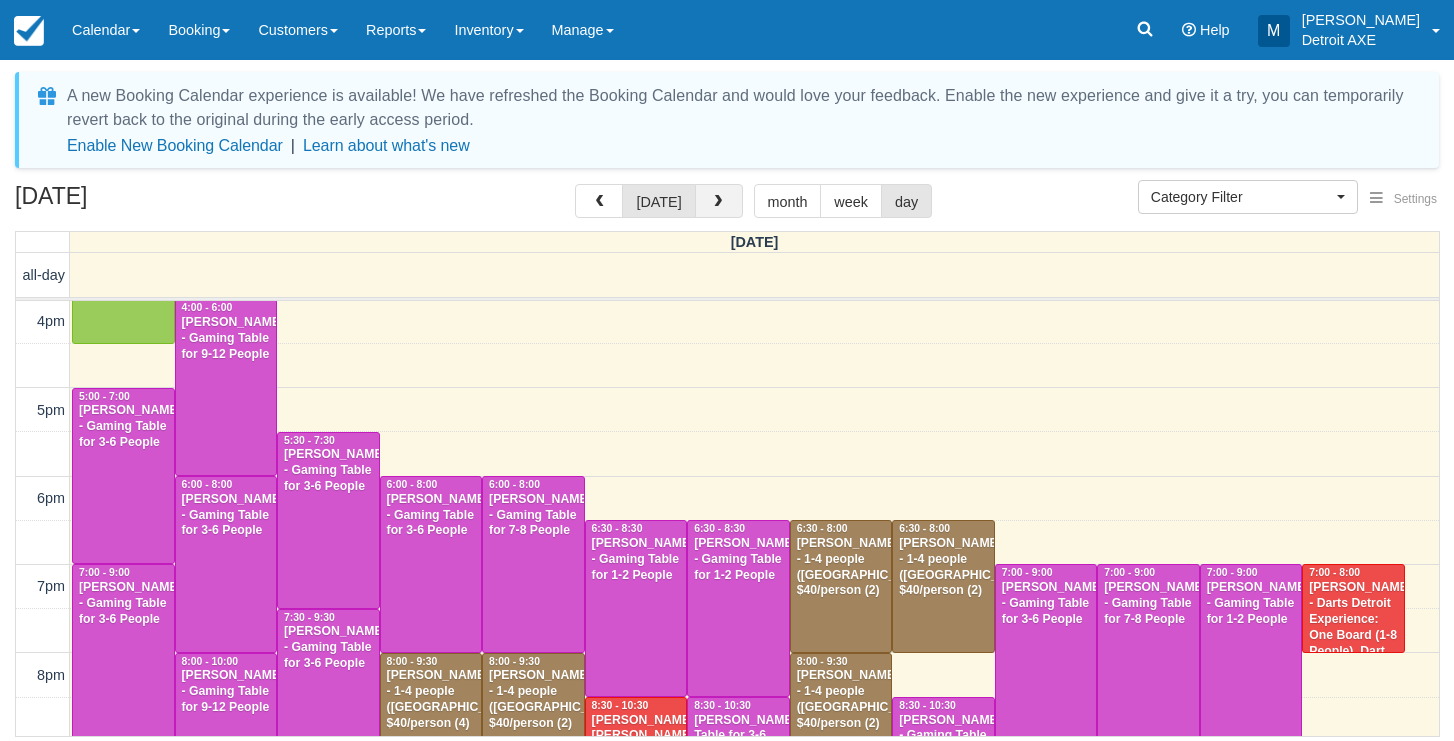 click at bounding box center [719, 201] 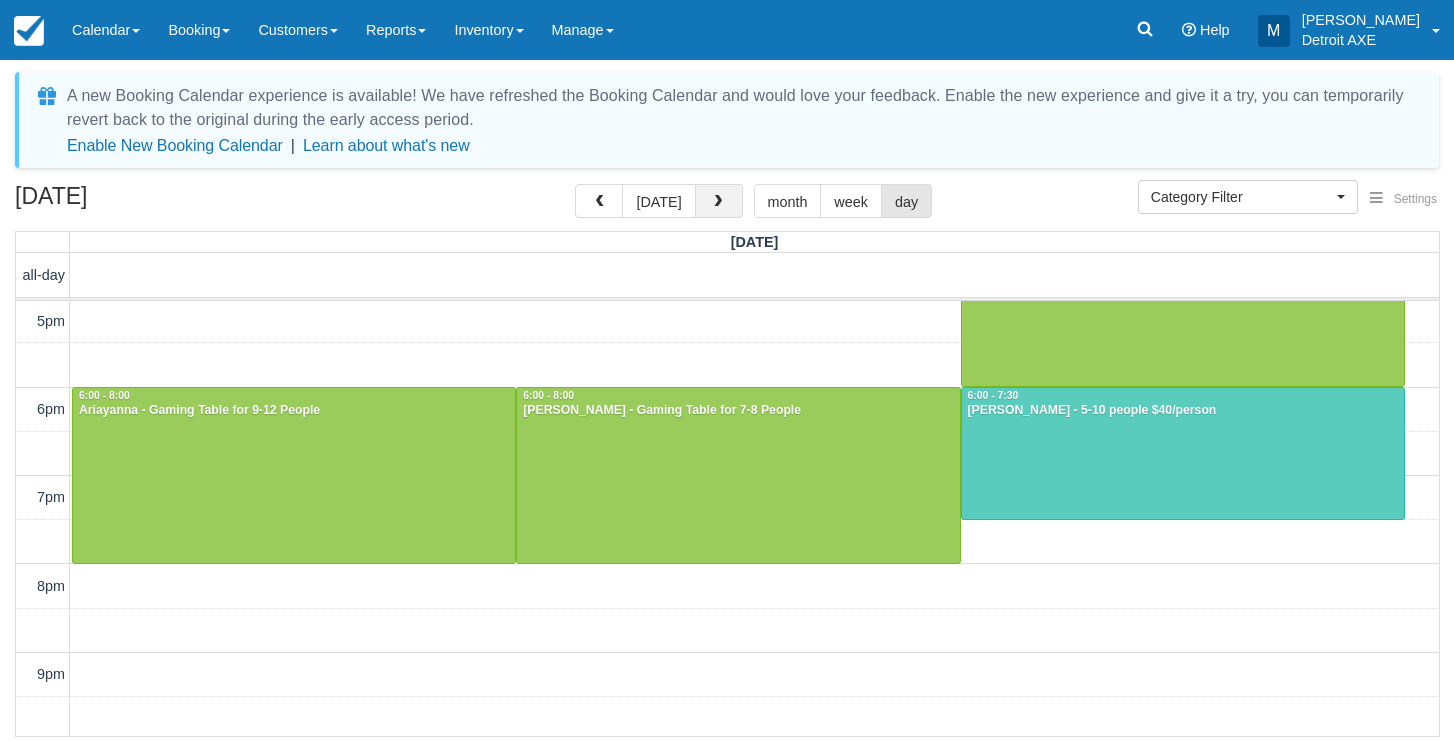 scroll, scrollTop: 620, scrollLeft: 0, axis: vertical 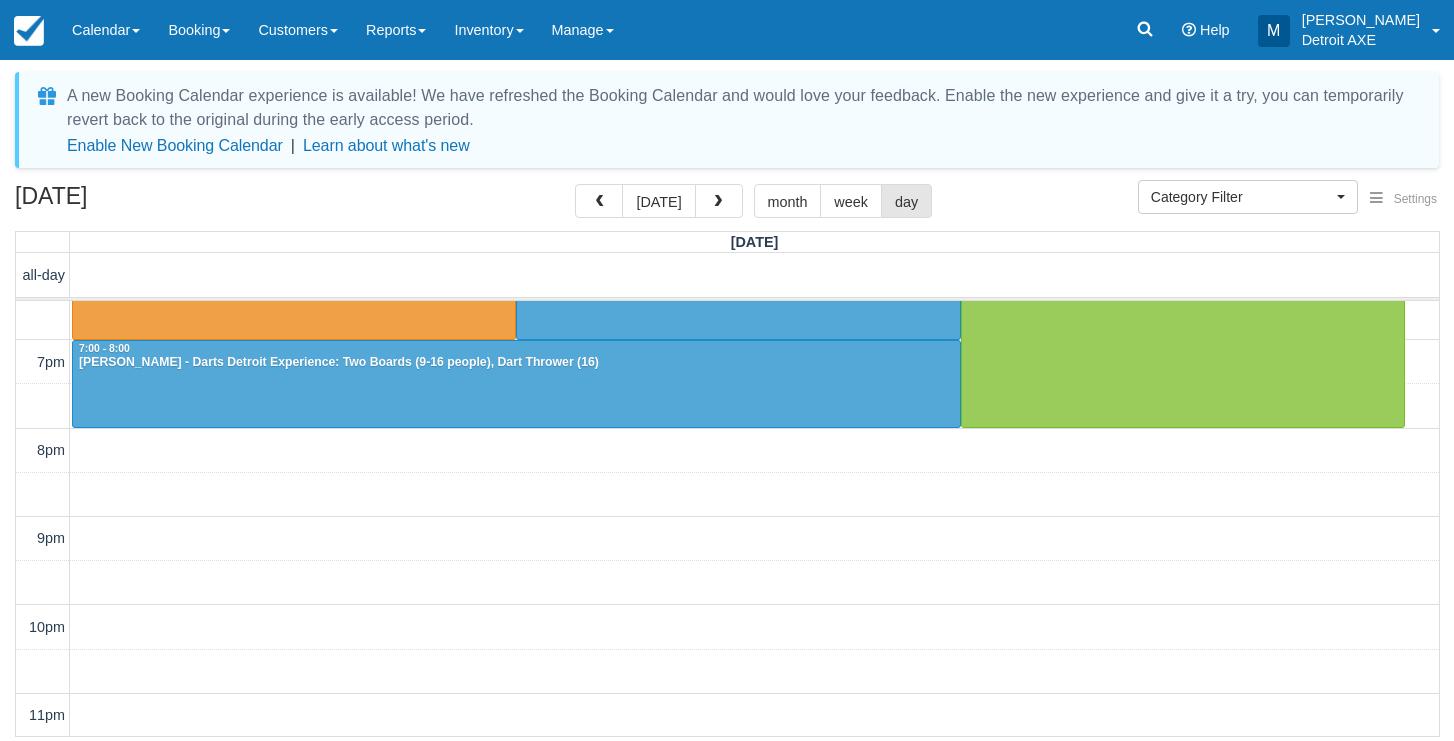 click at bounding box center [719, 201] 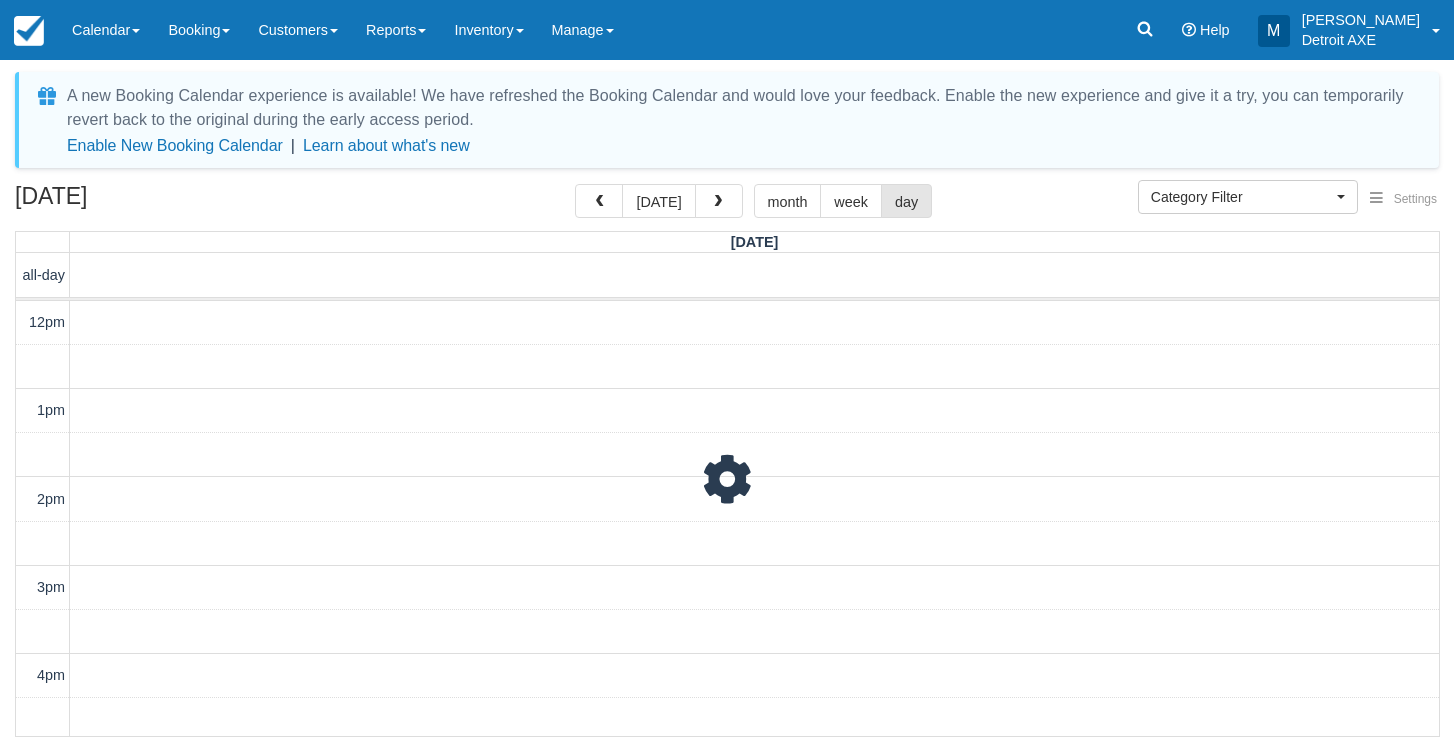 scroll, scrollTop: 0, scrollLeft: 0, axis: both 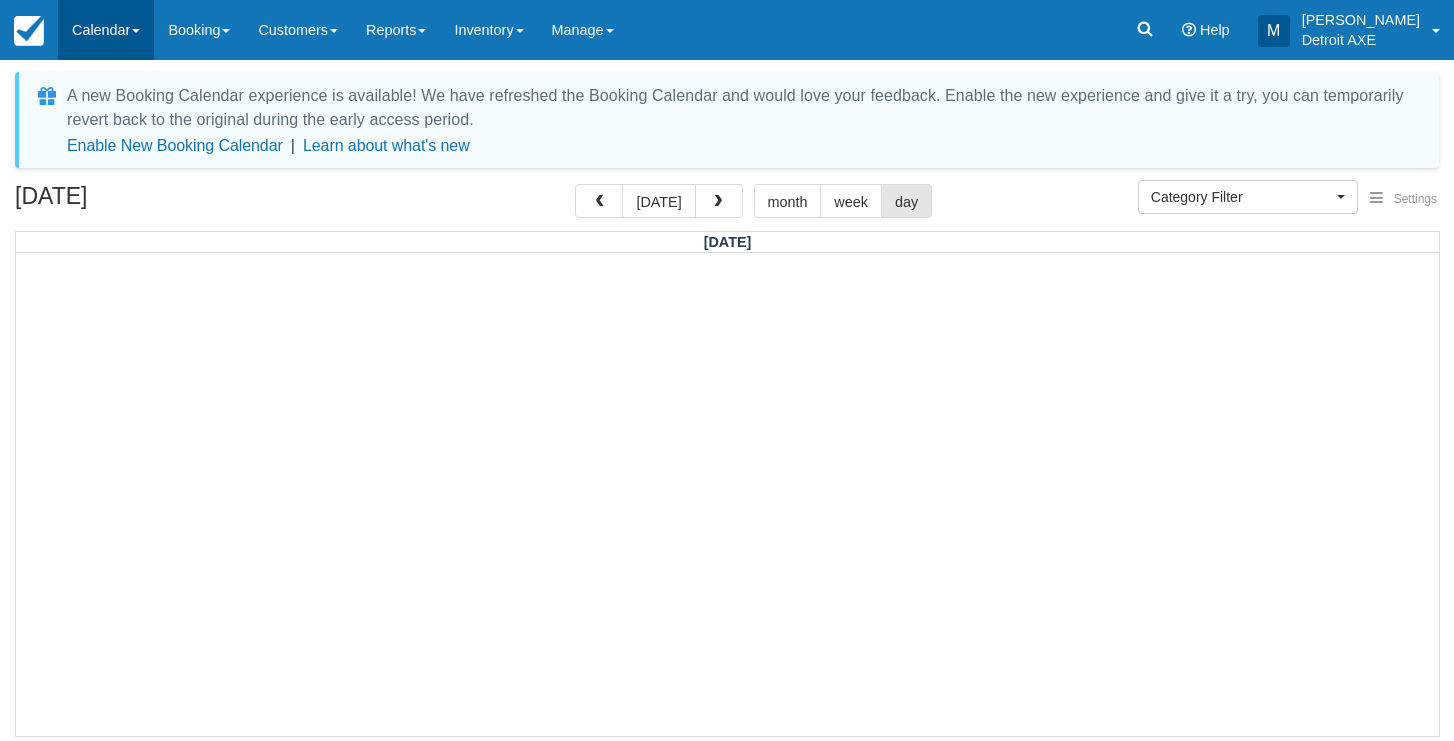 click on "Calendar" at bounding box center (106, 30) 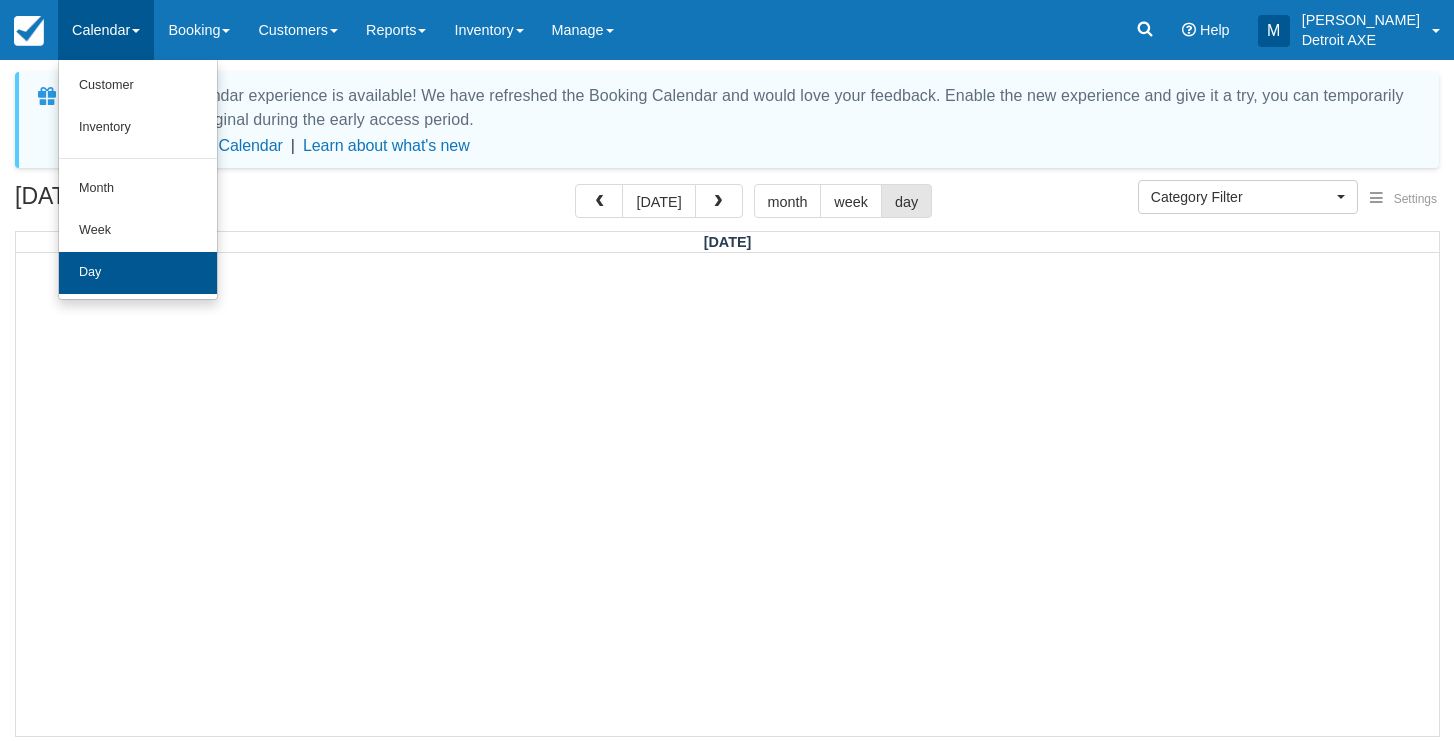 click on "Day" at bounding box center [138, 273] 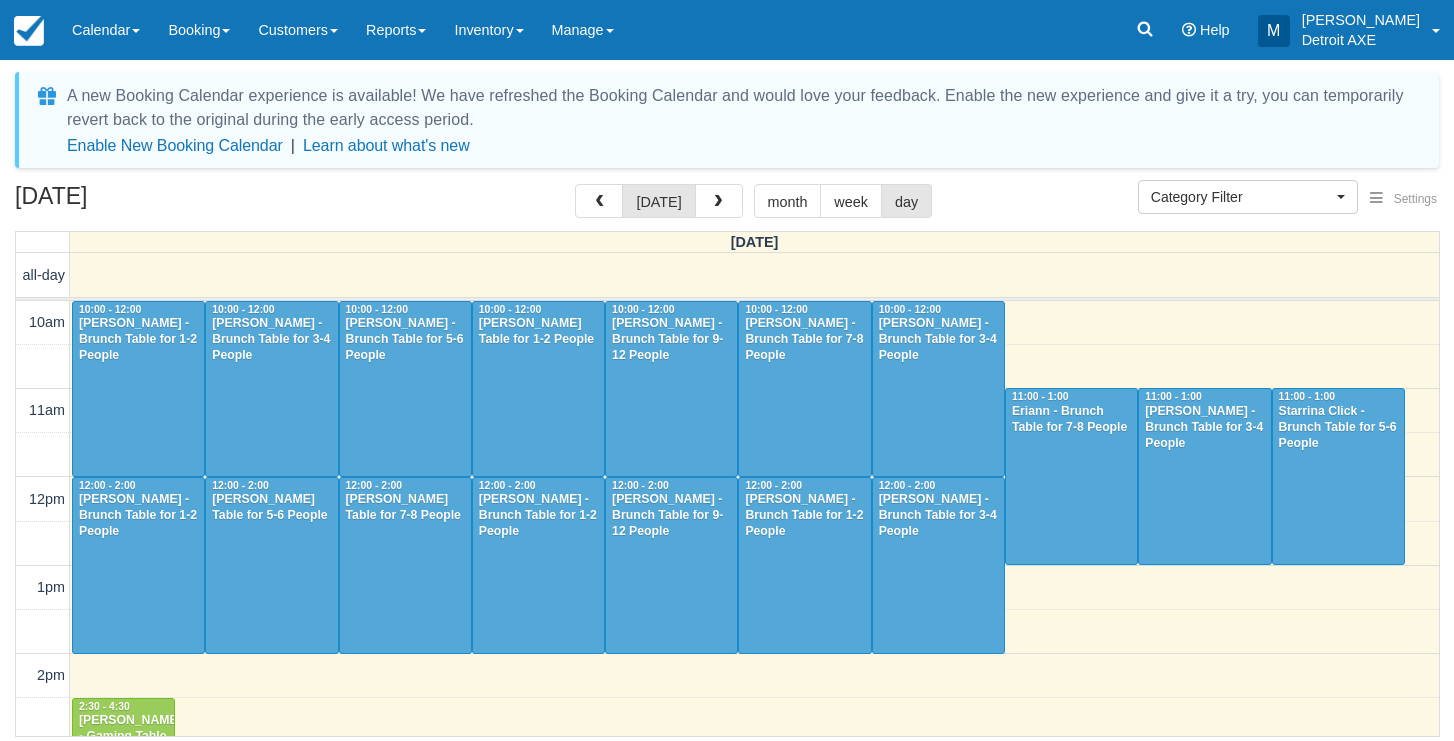 select 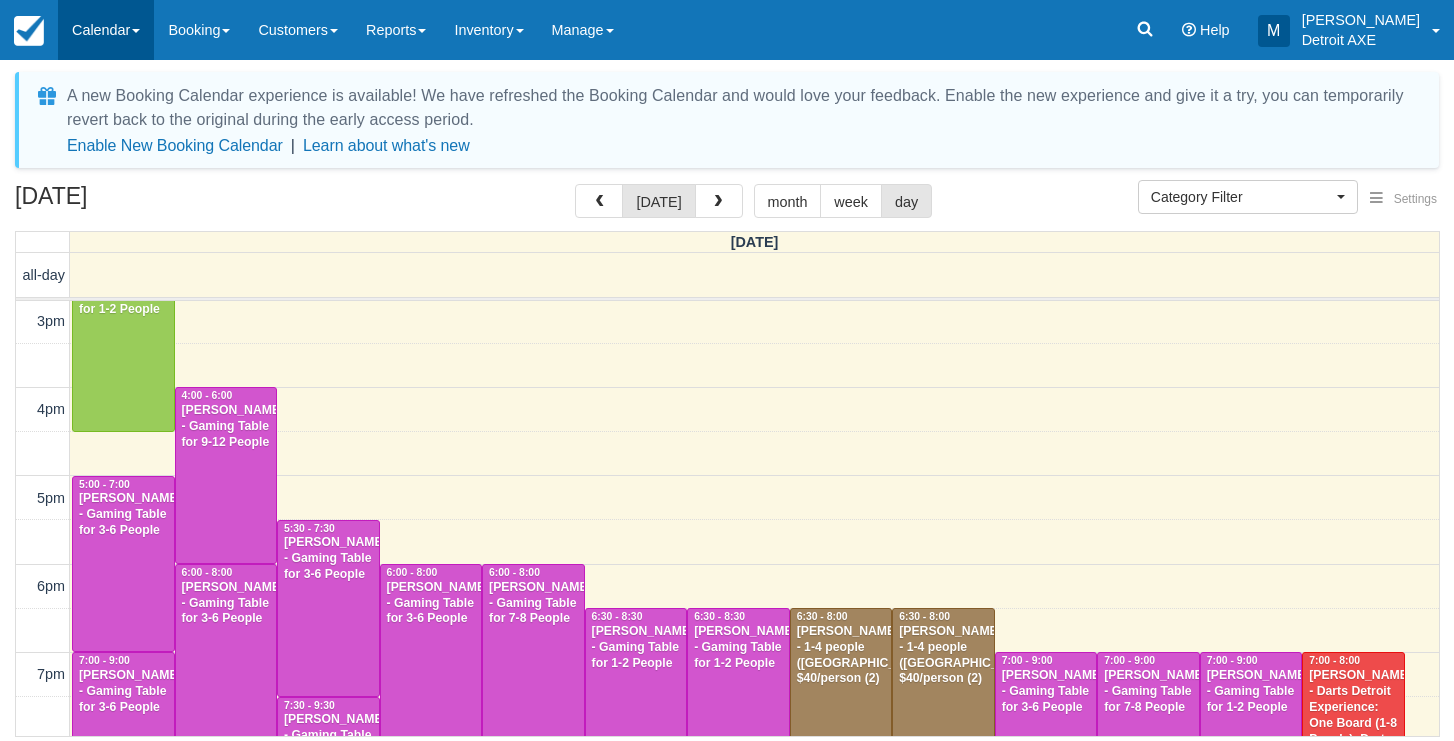 click on "Calendar" at bounding box center [106, 30] 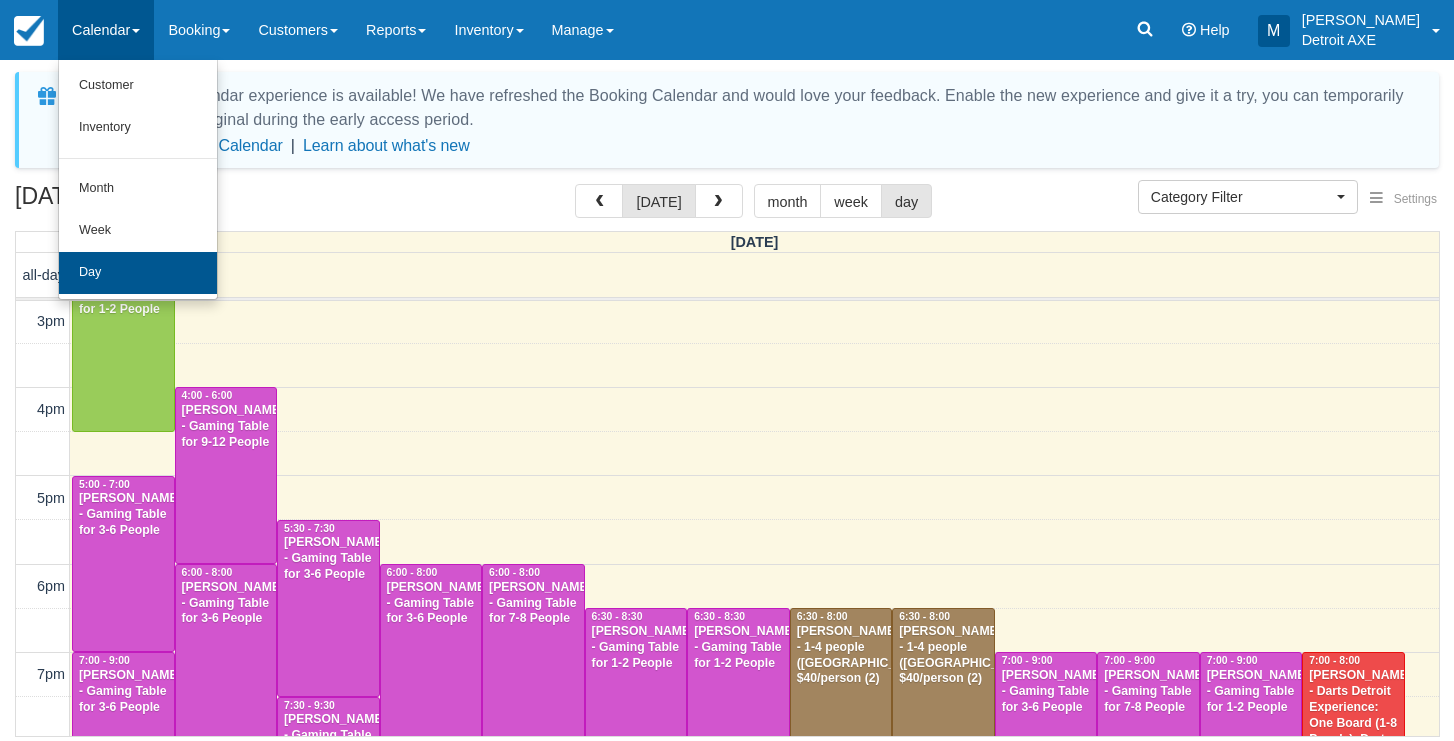 click on "Day" at bounding box center [138, 273] 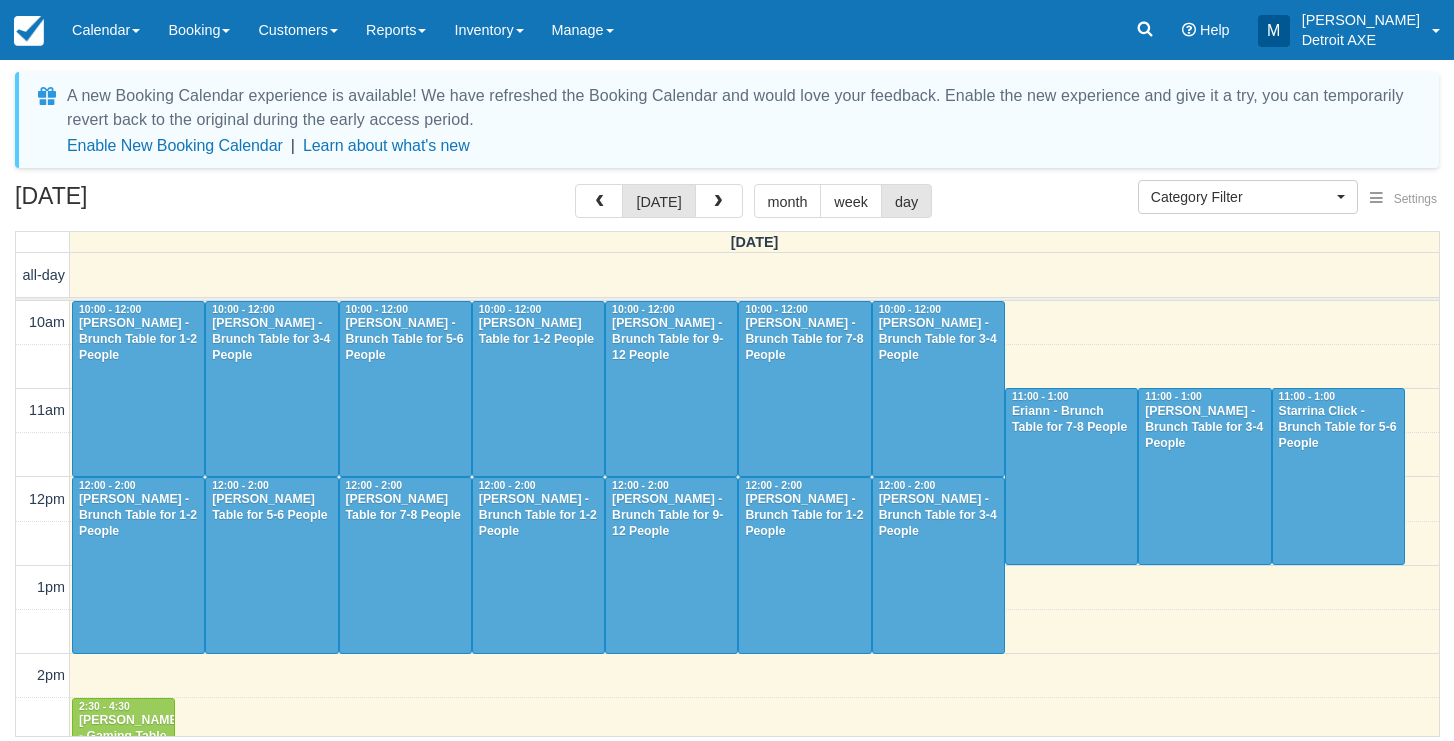 select 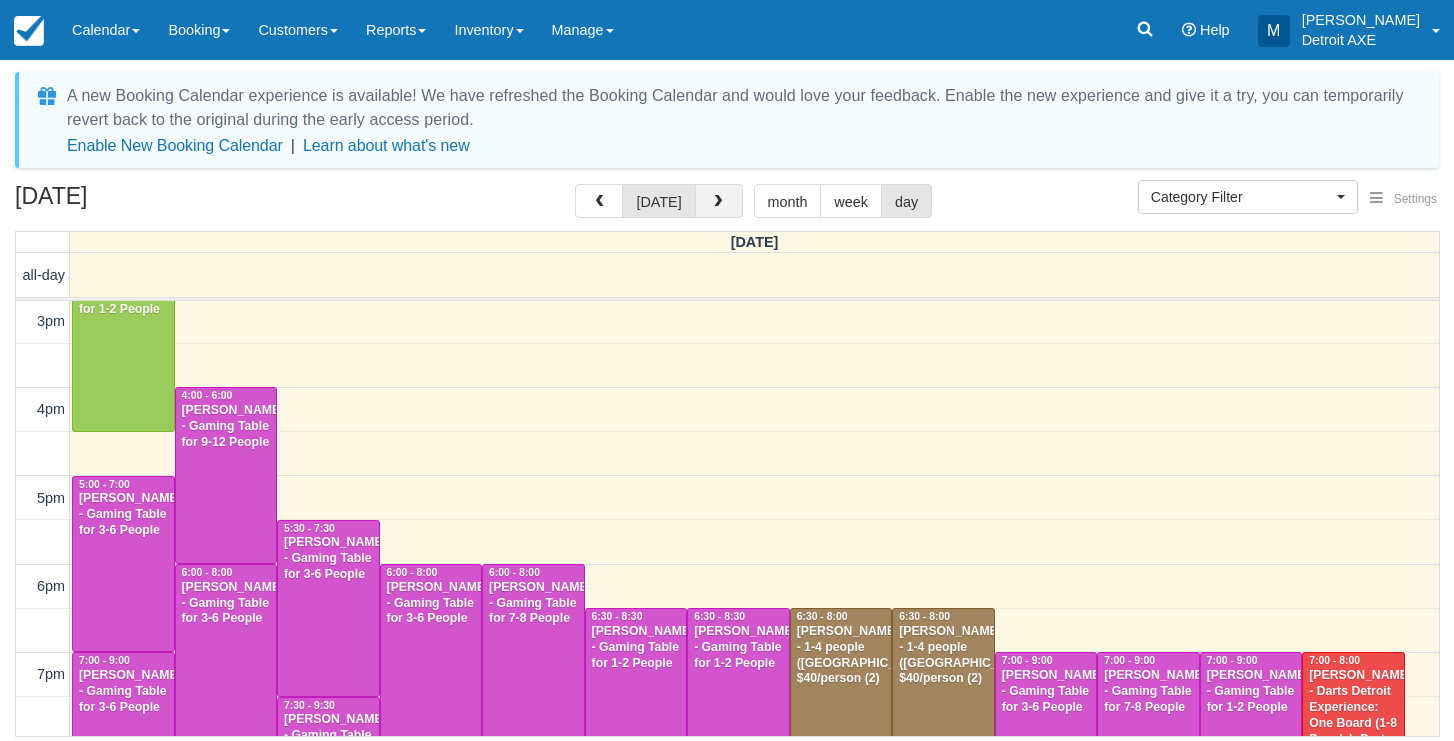 click at bounding box center (719, 201) 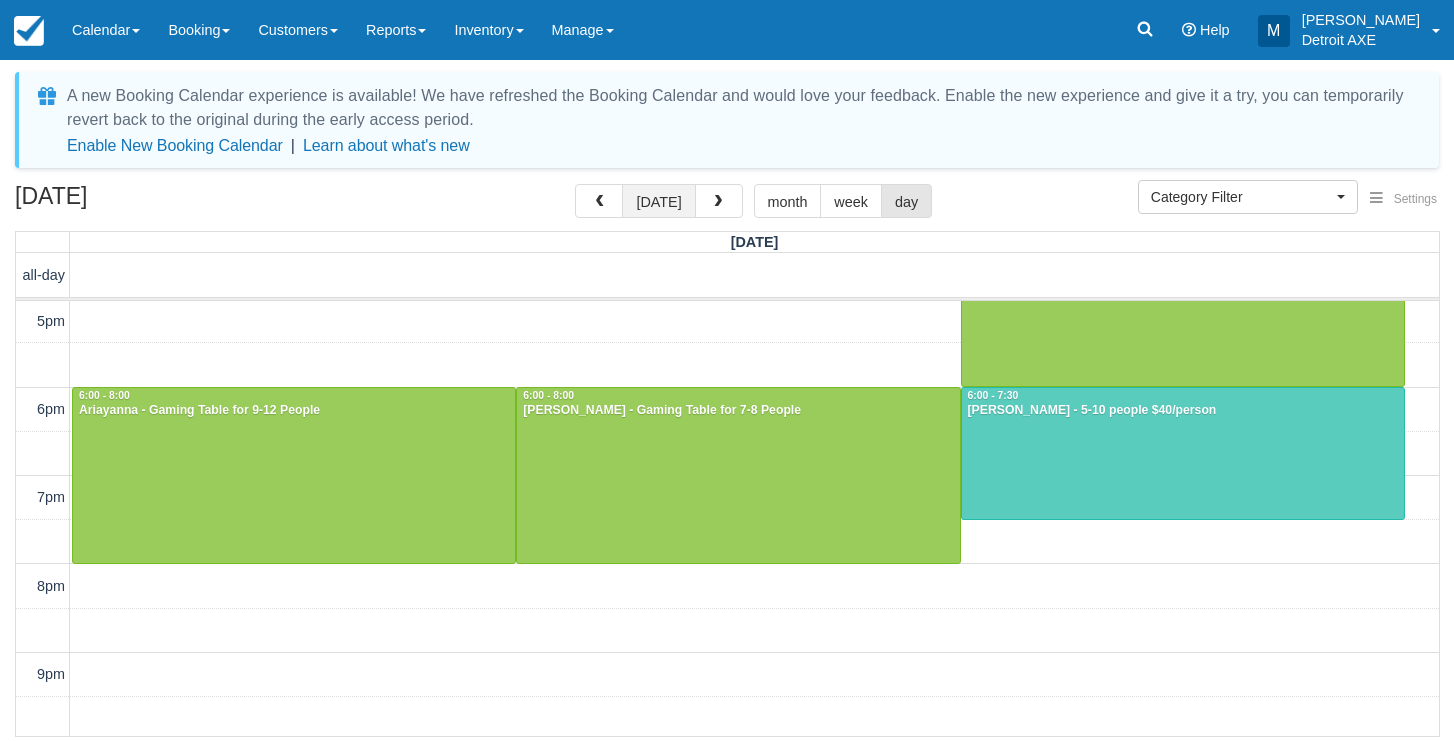 scroll, scrollTop: 620, scrollLeft: 0, axis: vertical 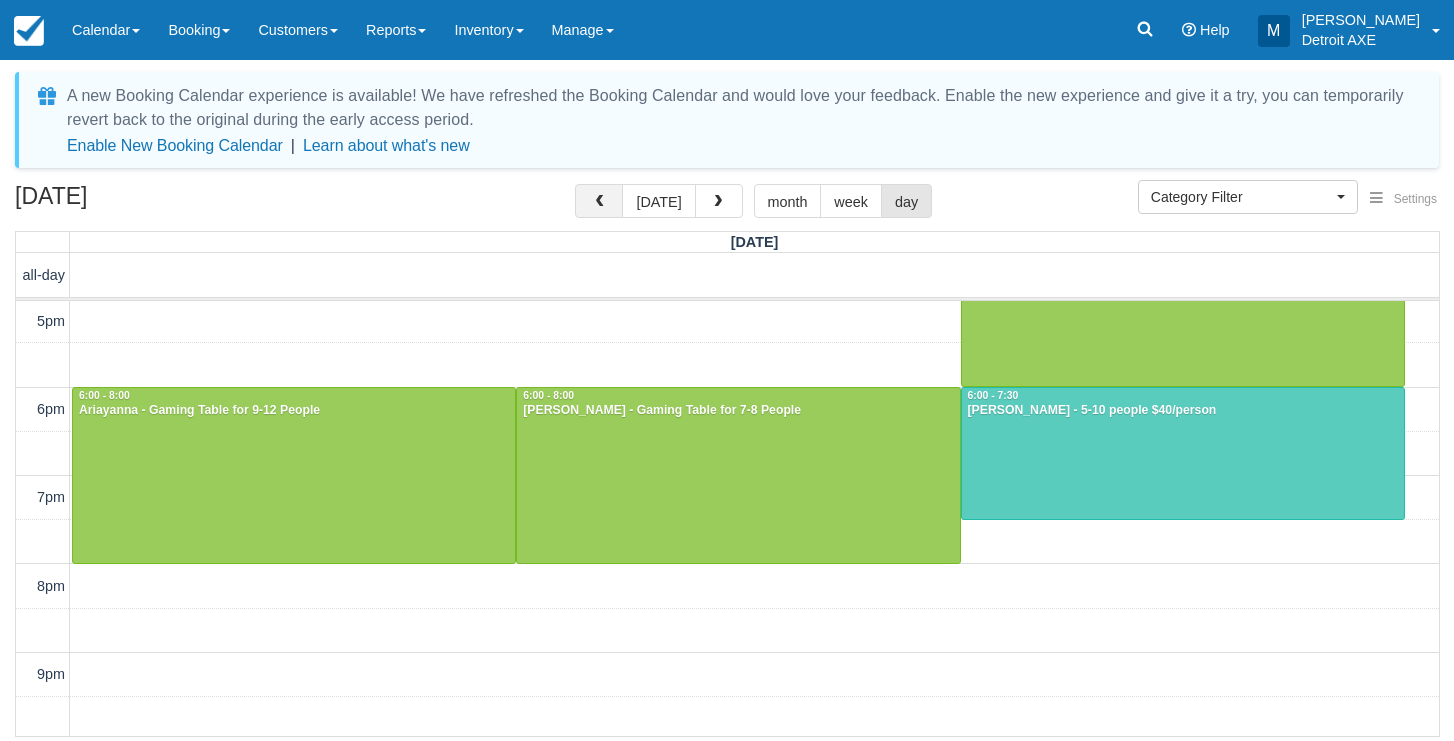 click at bounding box center [599, 202] 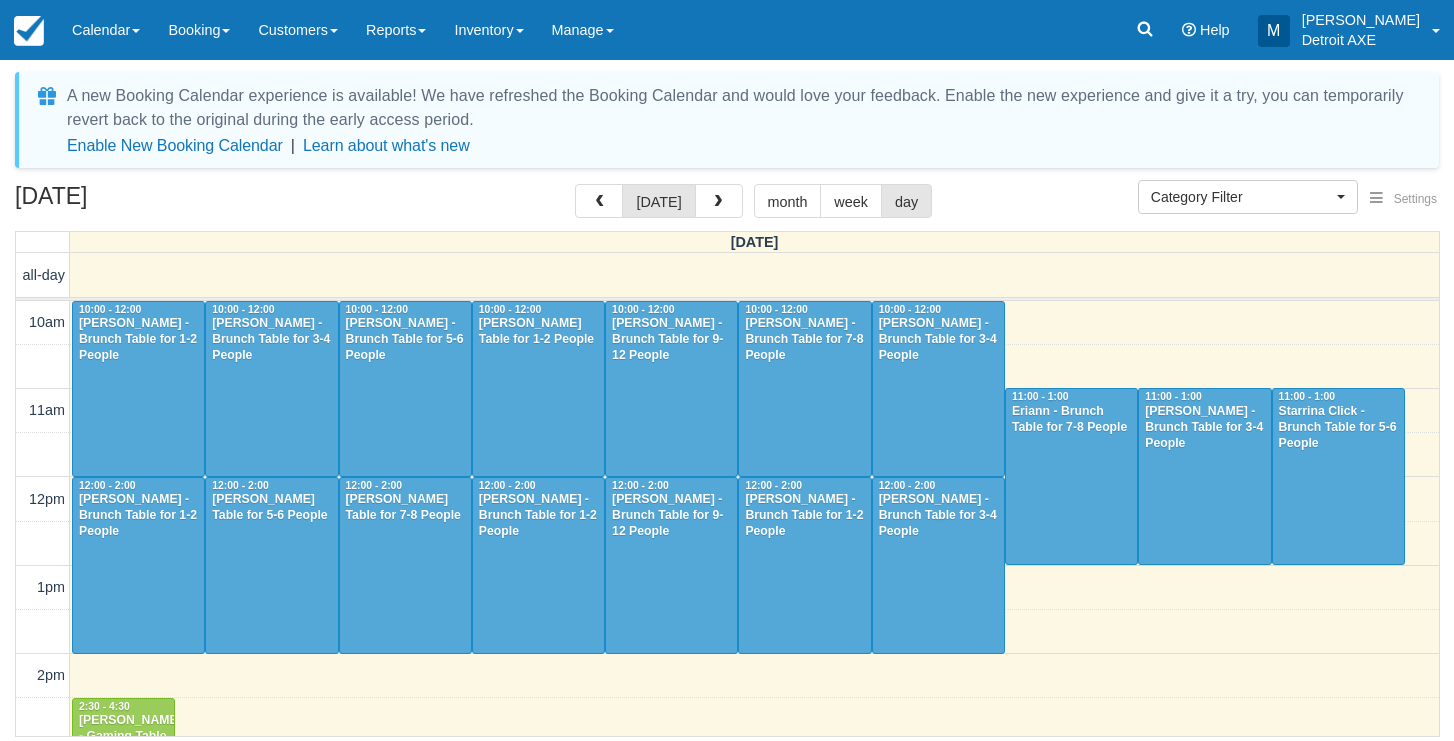 scroll, scrollTop: 620, scrollLeft: 0, axis: vertical 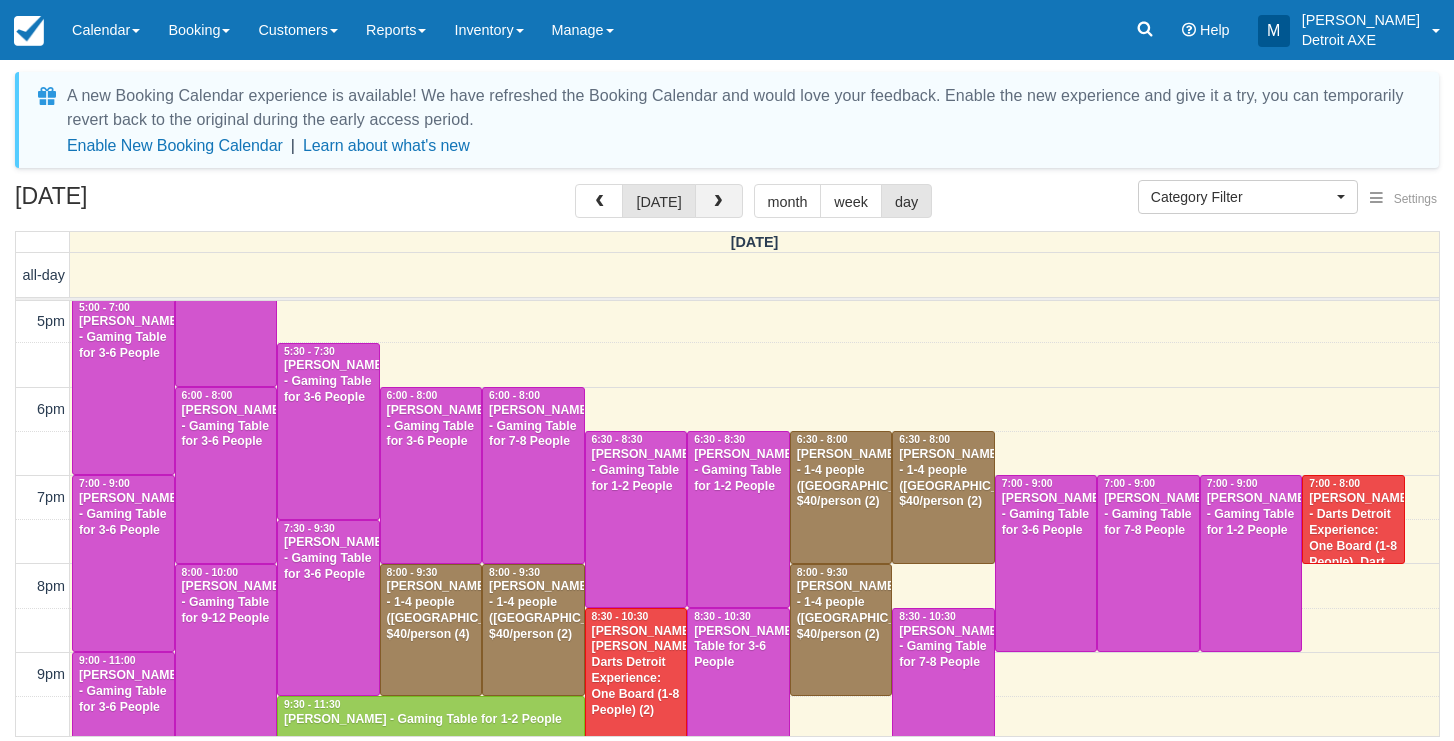click at bounding box center (719, 201) 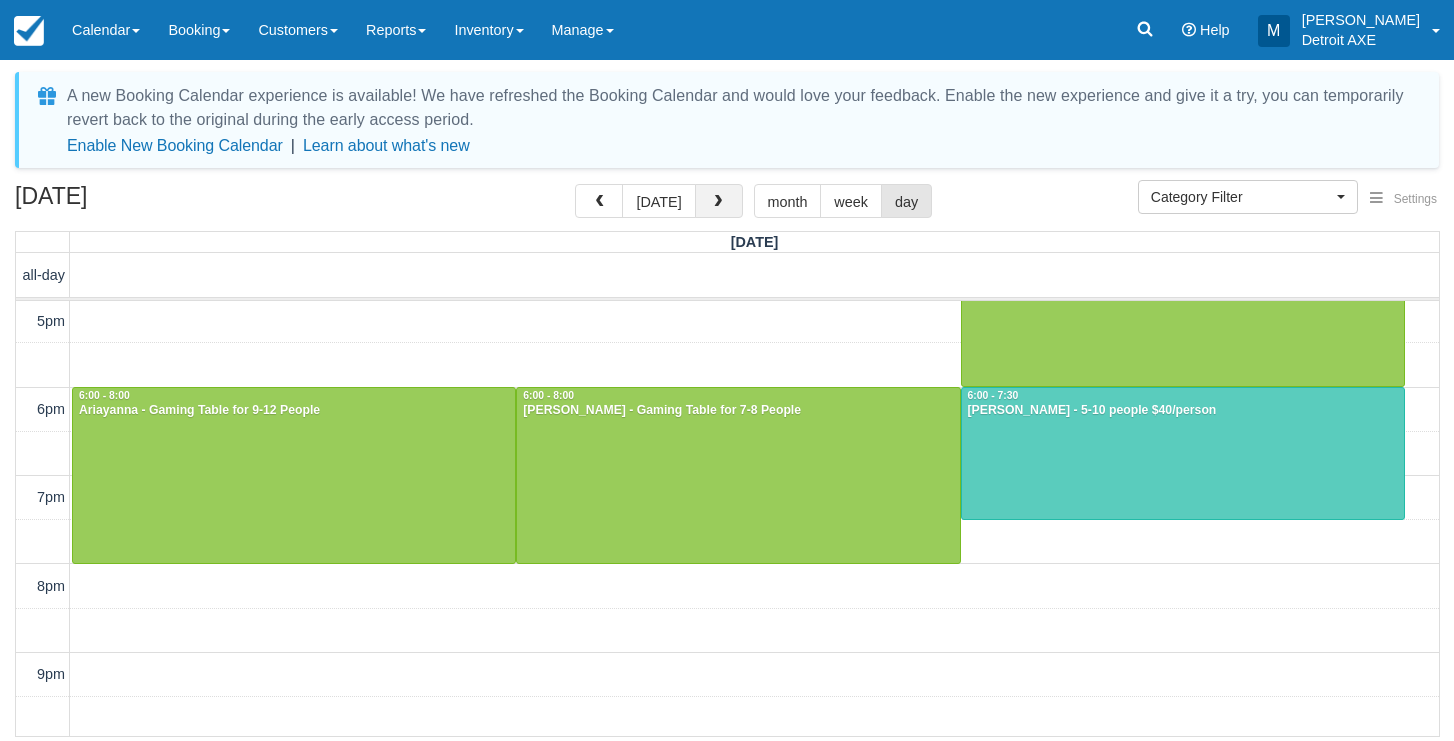 scroll, scrollTop: 620, scrollLeft: 0, axis: vertical 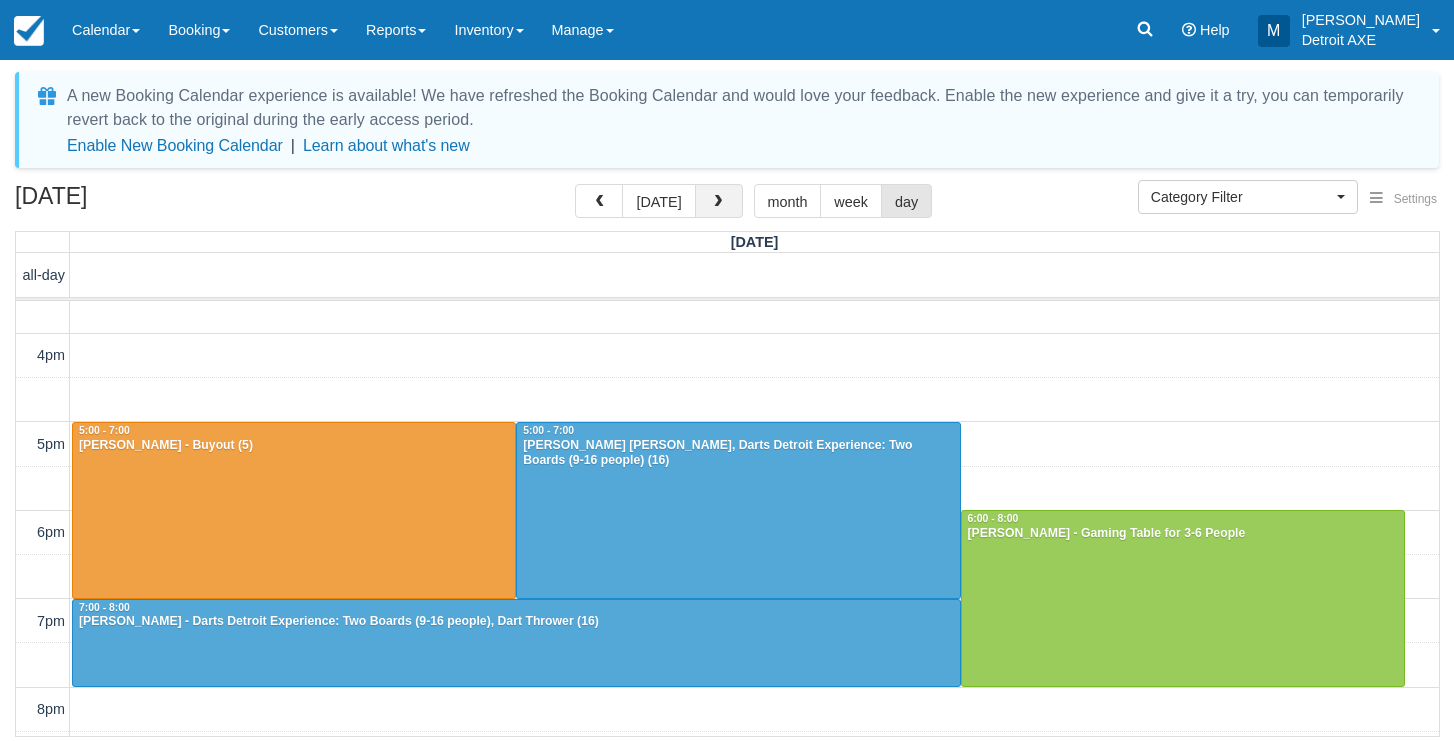 click at bounding box center (718, 202) 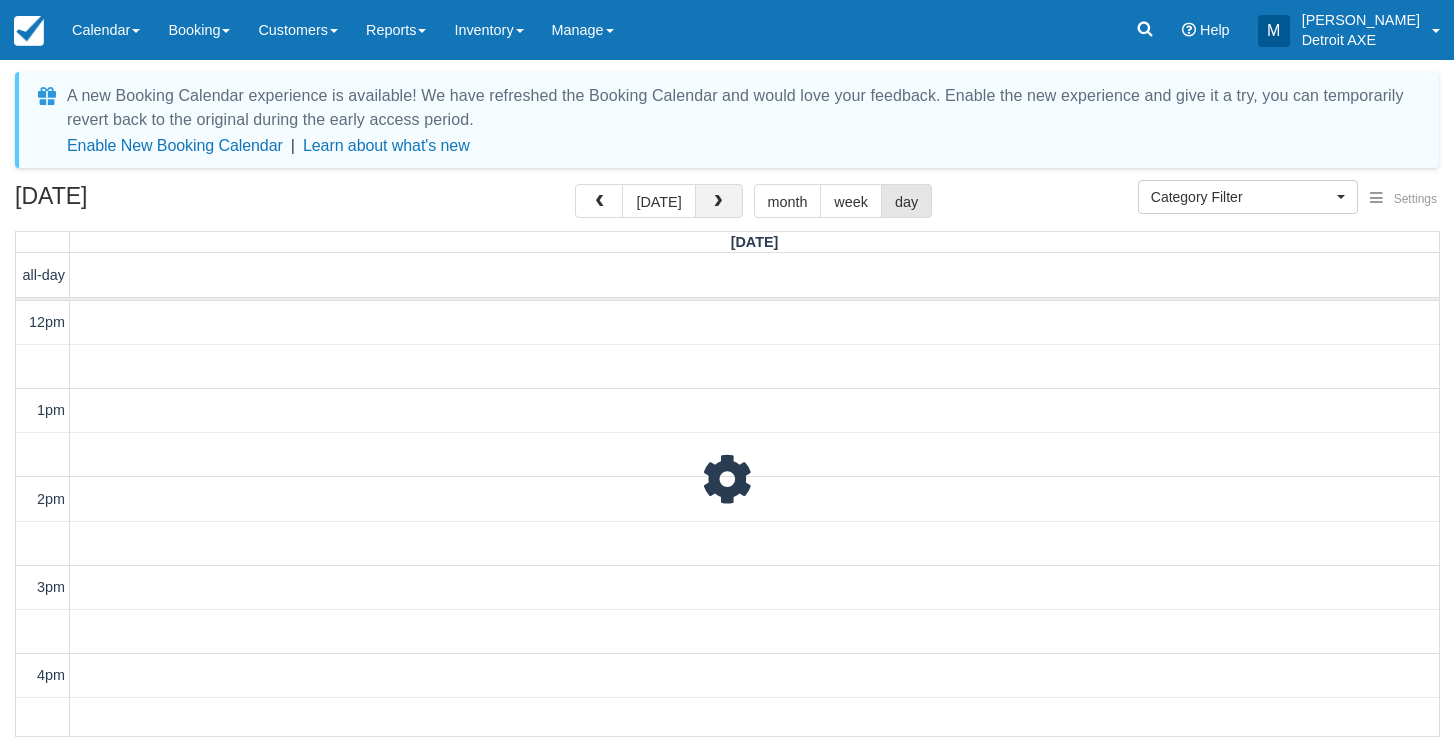 scroll, scrollTop: 0, scrollLeft: 0, axis: both 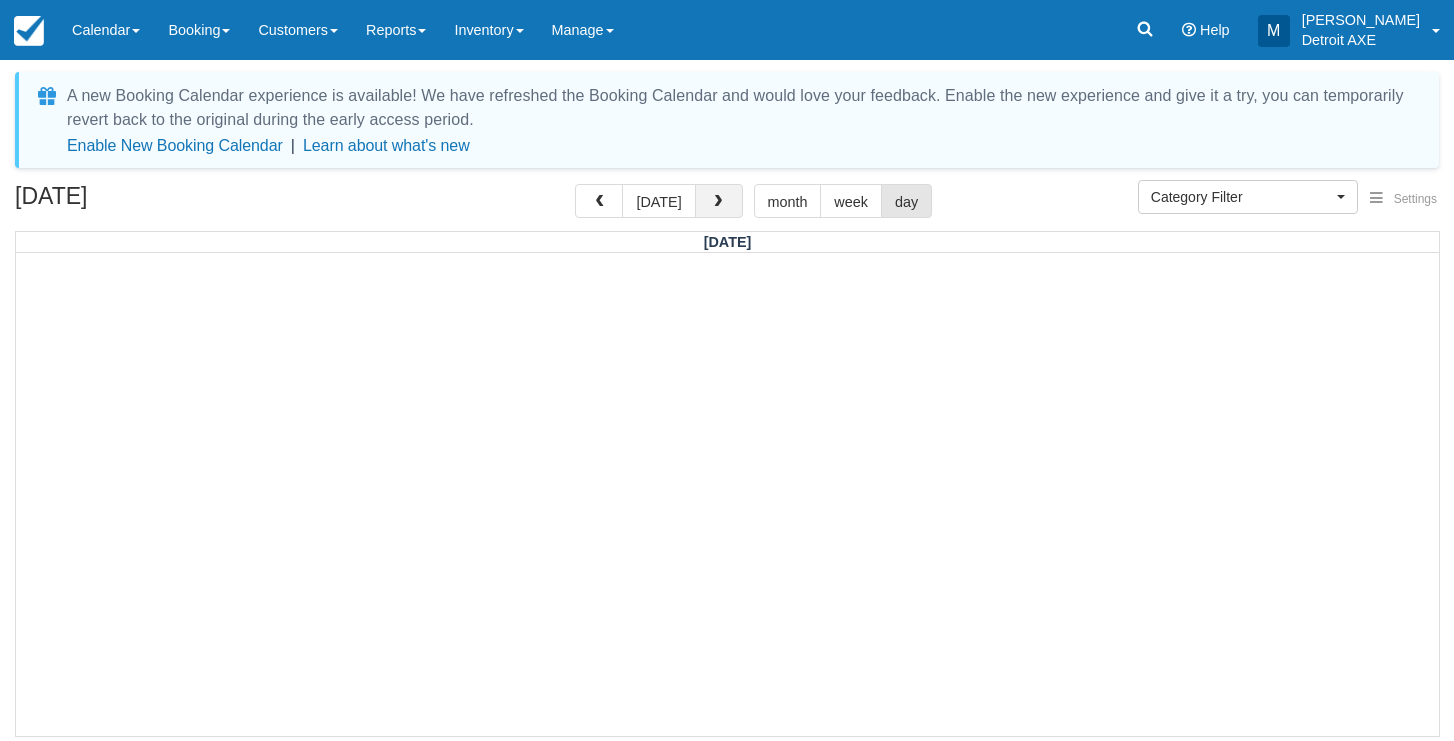 click at bounding box center (718, 202) 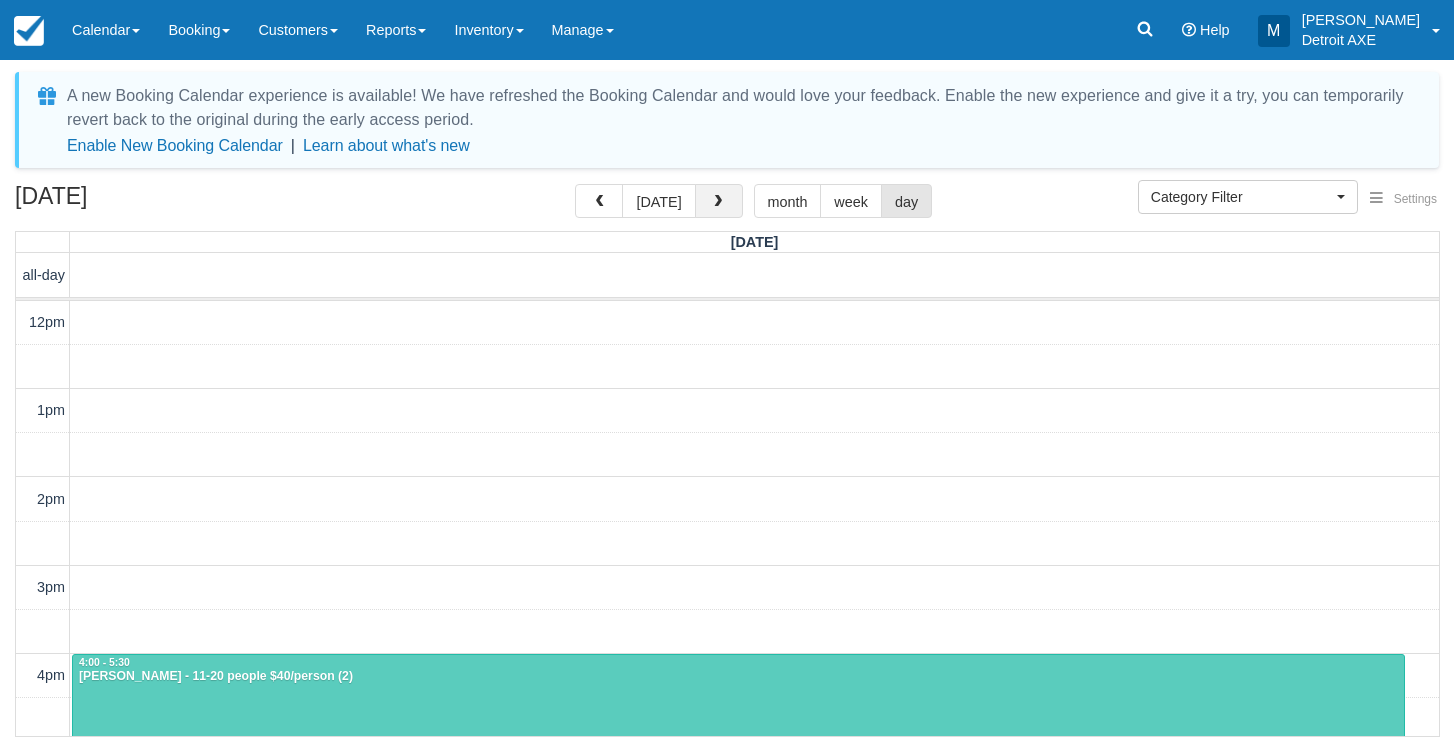 scroll, scrollTop: 443, scrollLeft: 0, axis: vertical 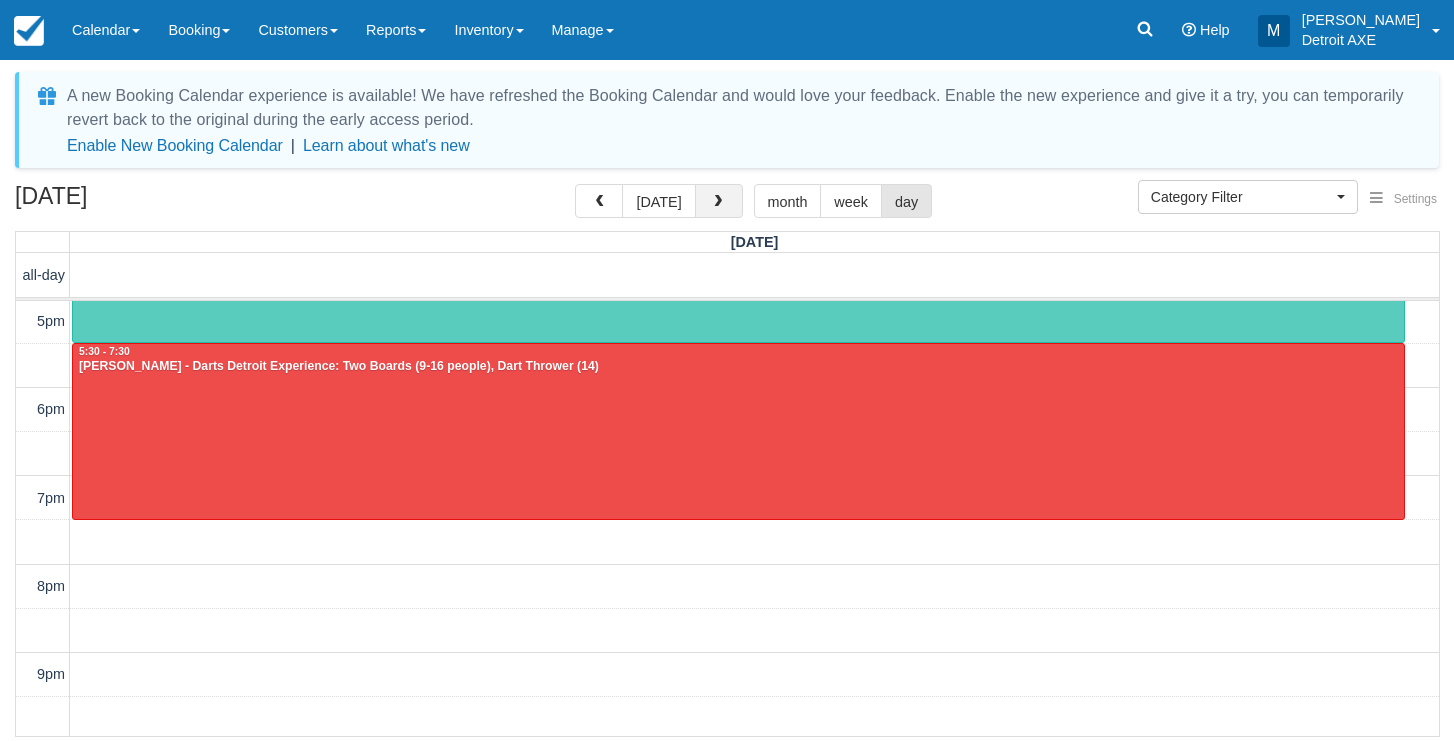 click at bounding box center [718, 202] 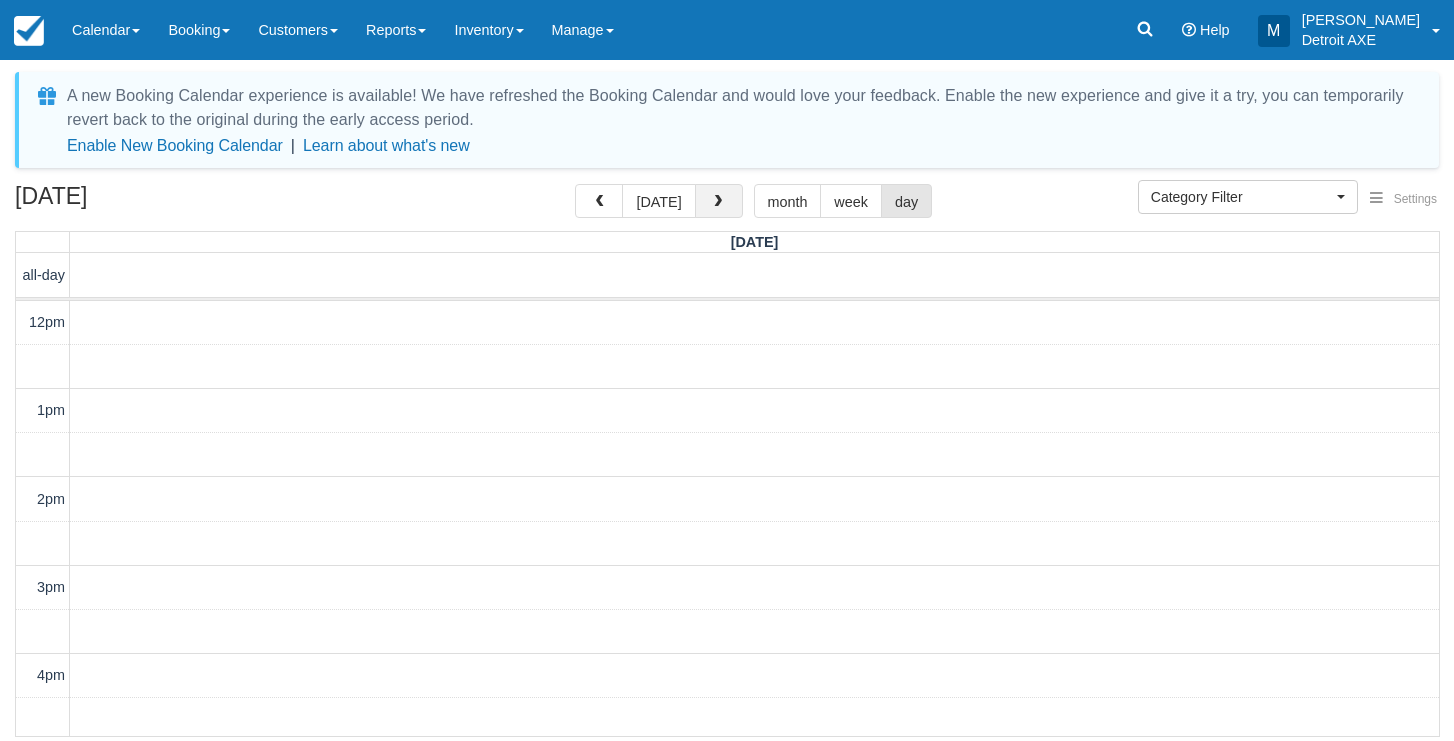 scroll, scrollTop: 443, scrollLeft: 0, axis: vertical 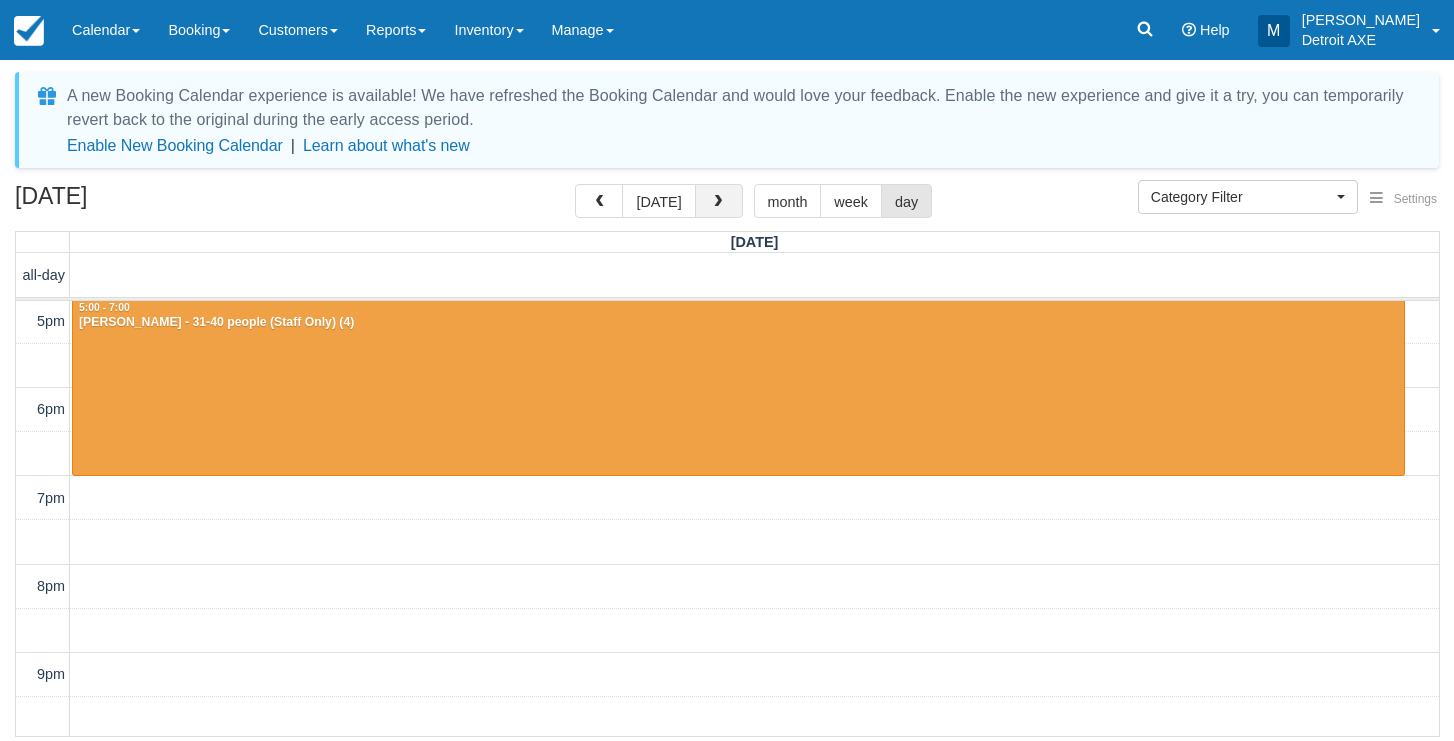 click at bounding box center [718, 202] 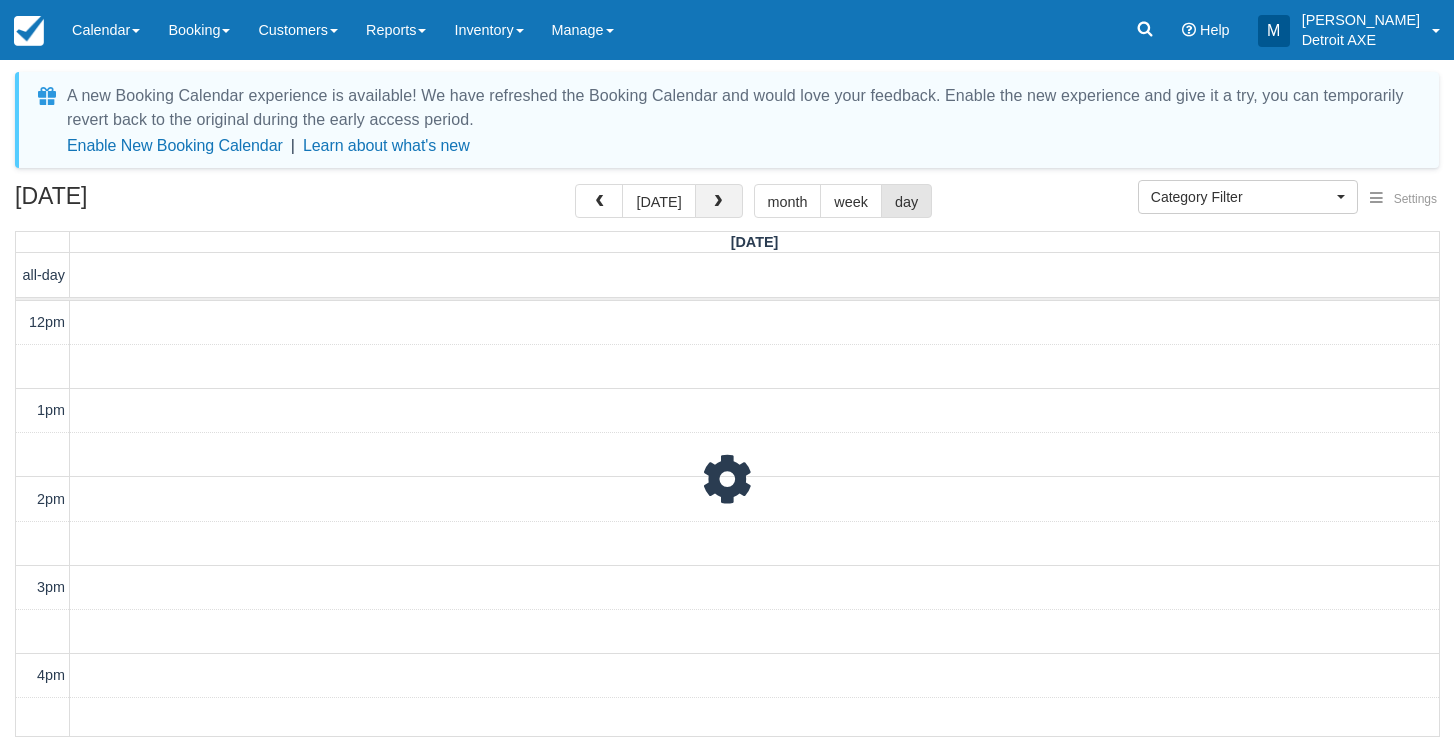 scroll, scrollTop: 443, scrollLeft: 0, axis: vertical 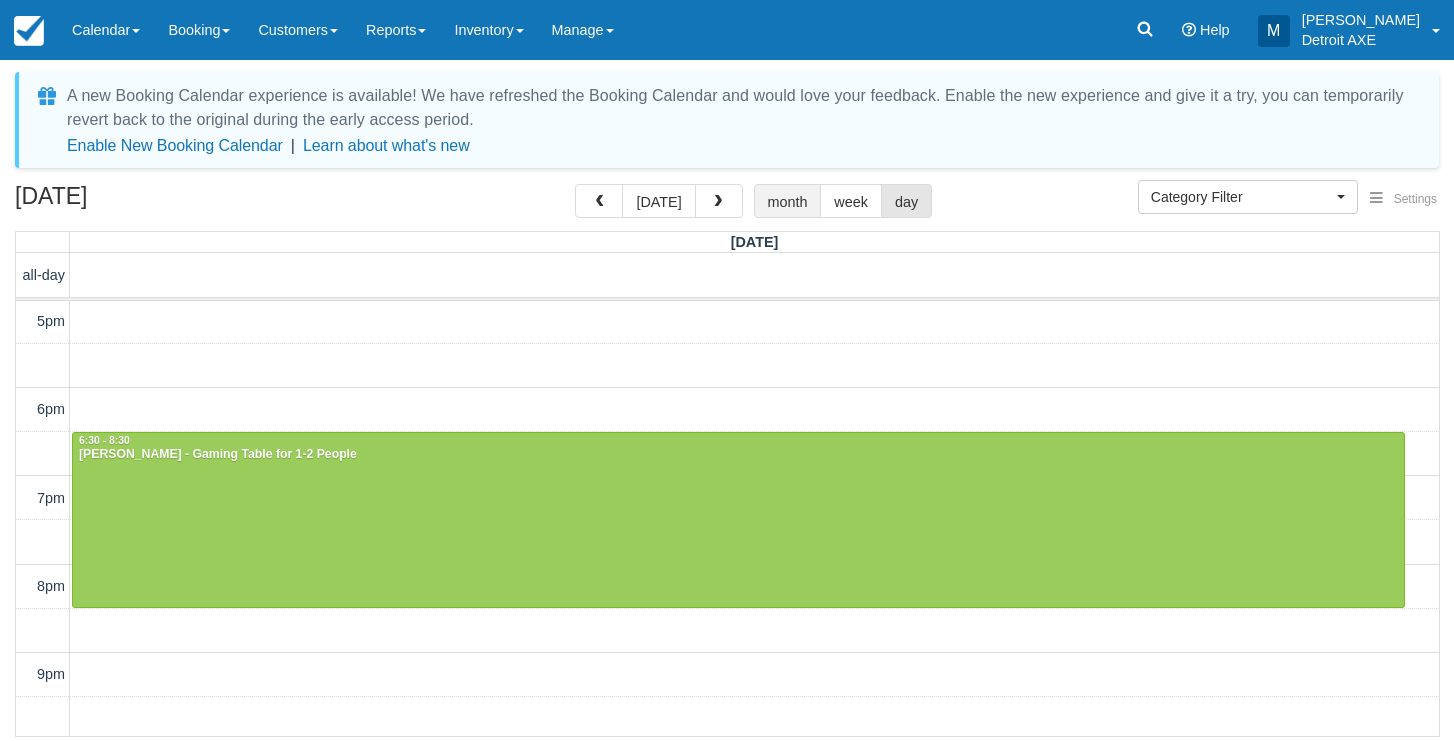 click on "month" at bounding box center (788, 201) 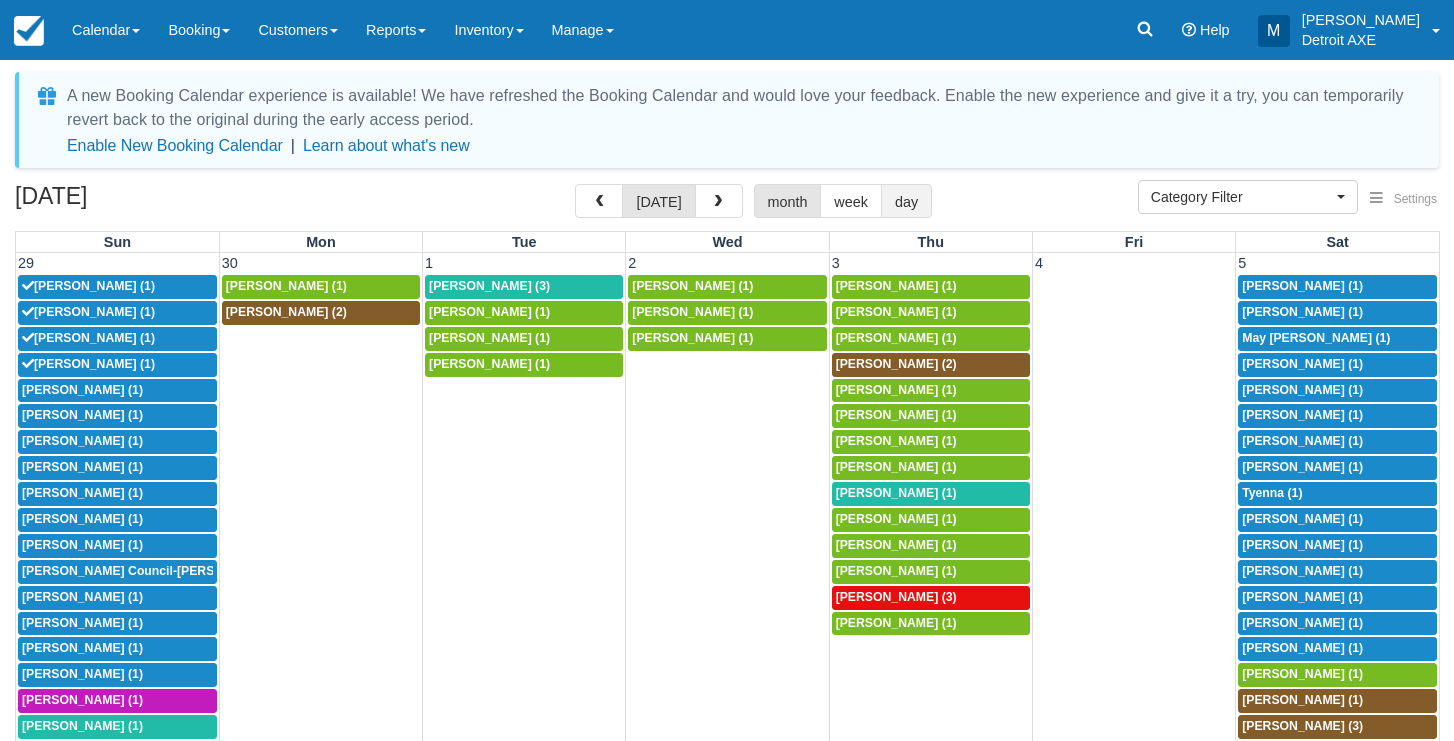 click on "day" at bounding box center [906, 201] 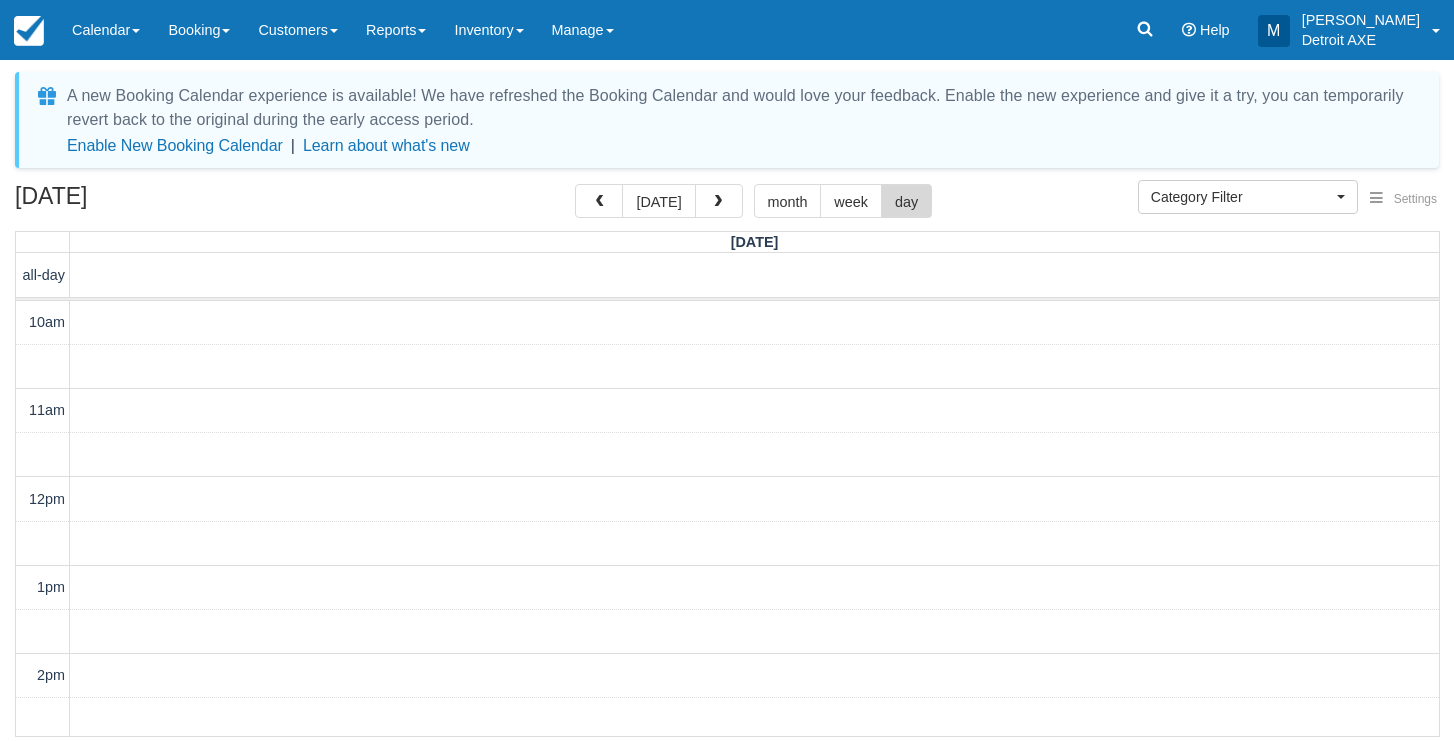 scroll, scrollTop: 620, scrollLeft: 0, axis: vertical 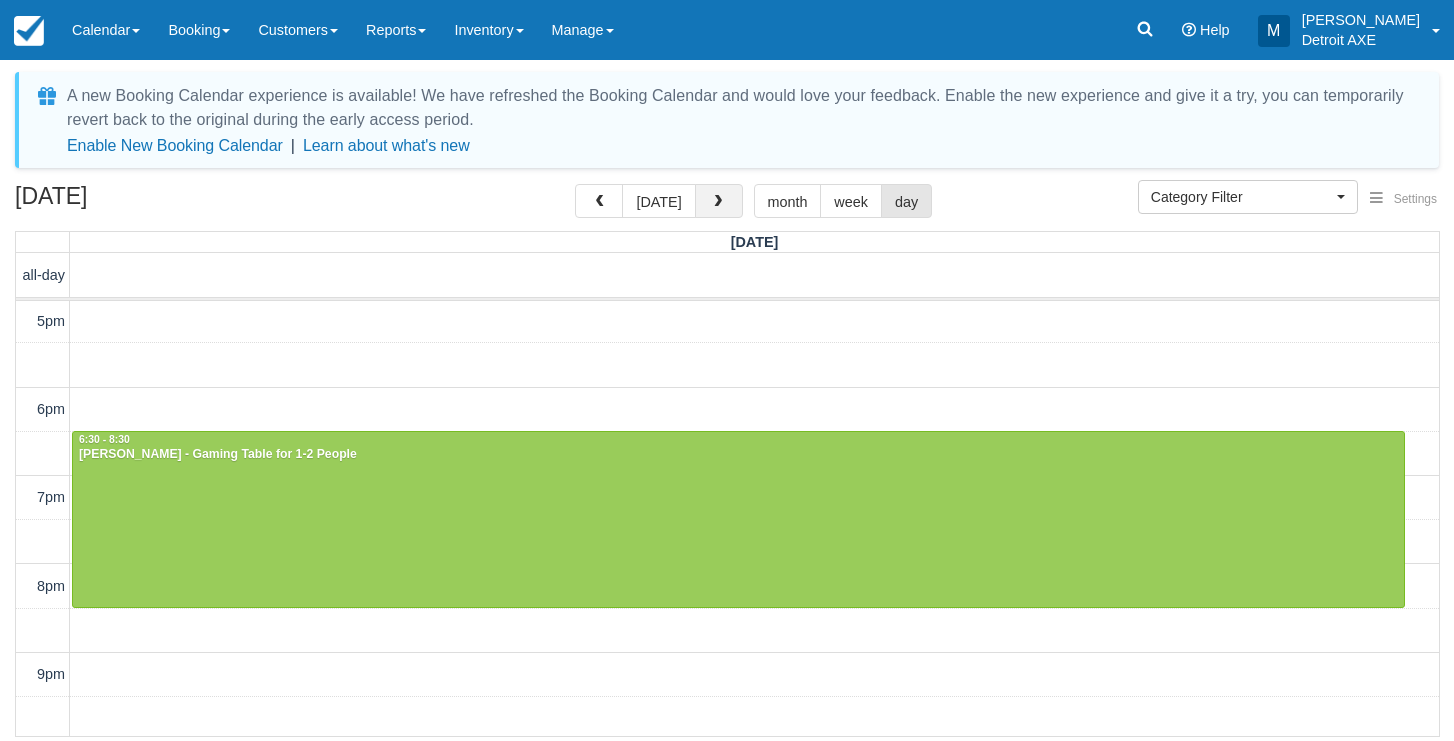 click at bounding box center [718, 202] 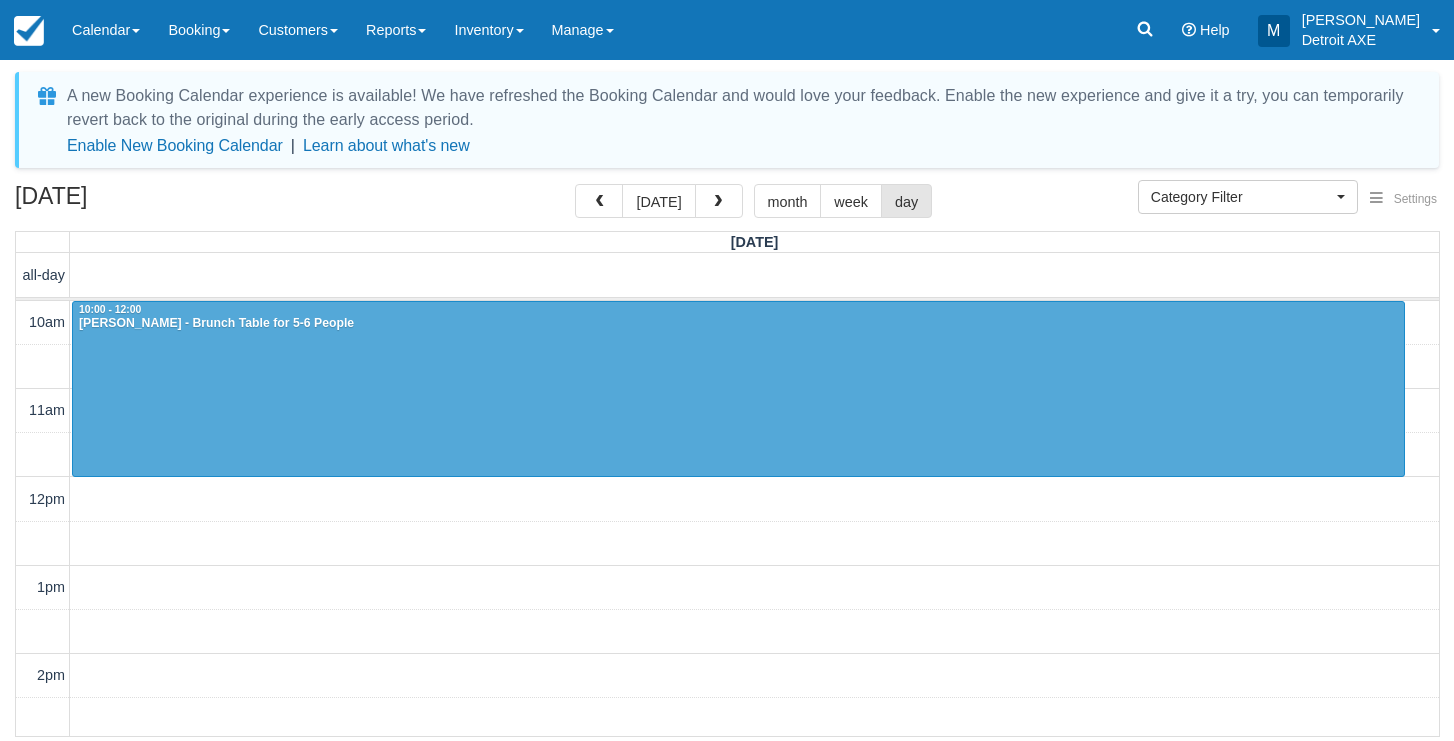 scroll, scrollTop: 0, scrollLeft: 0, axis: both 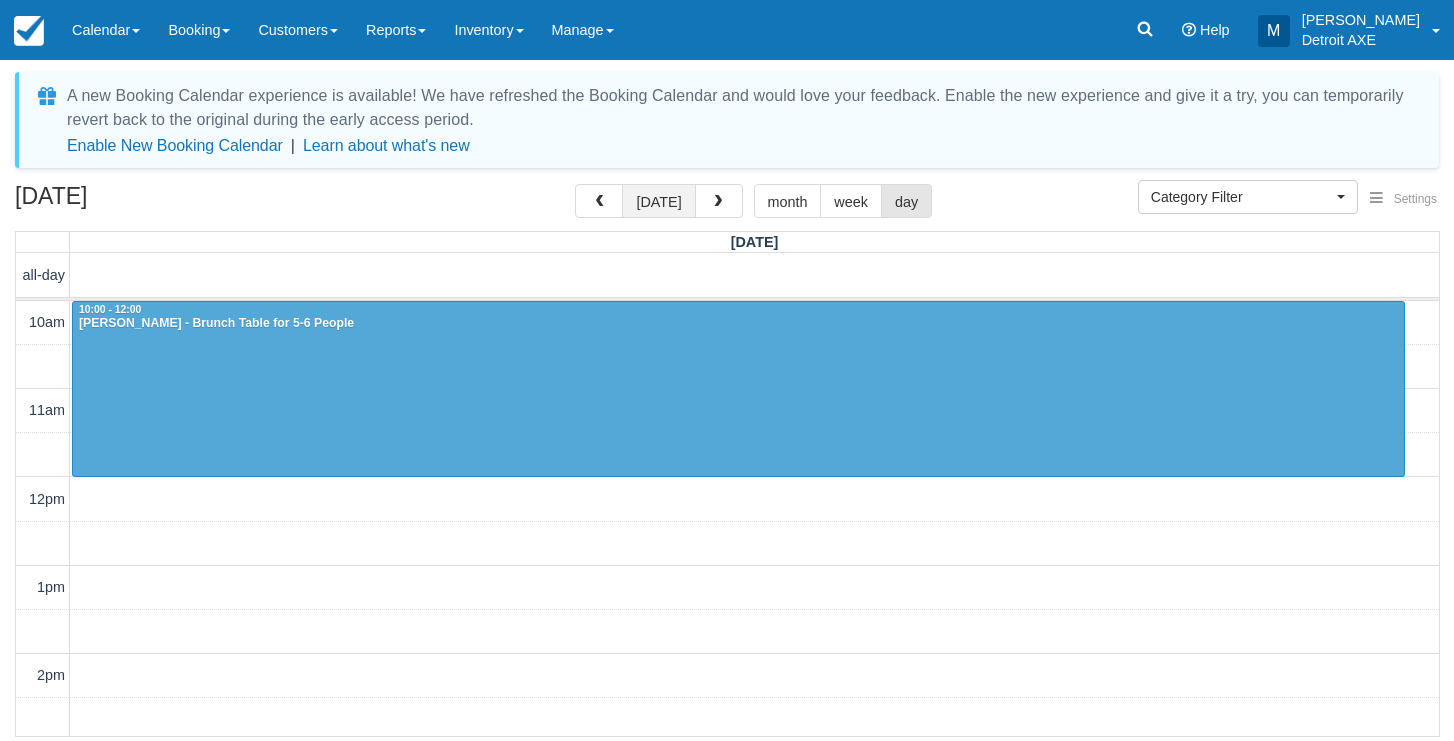 click on "[DATE]" at bounding box center [658, 201] 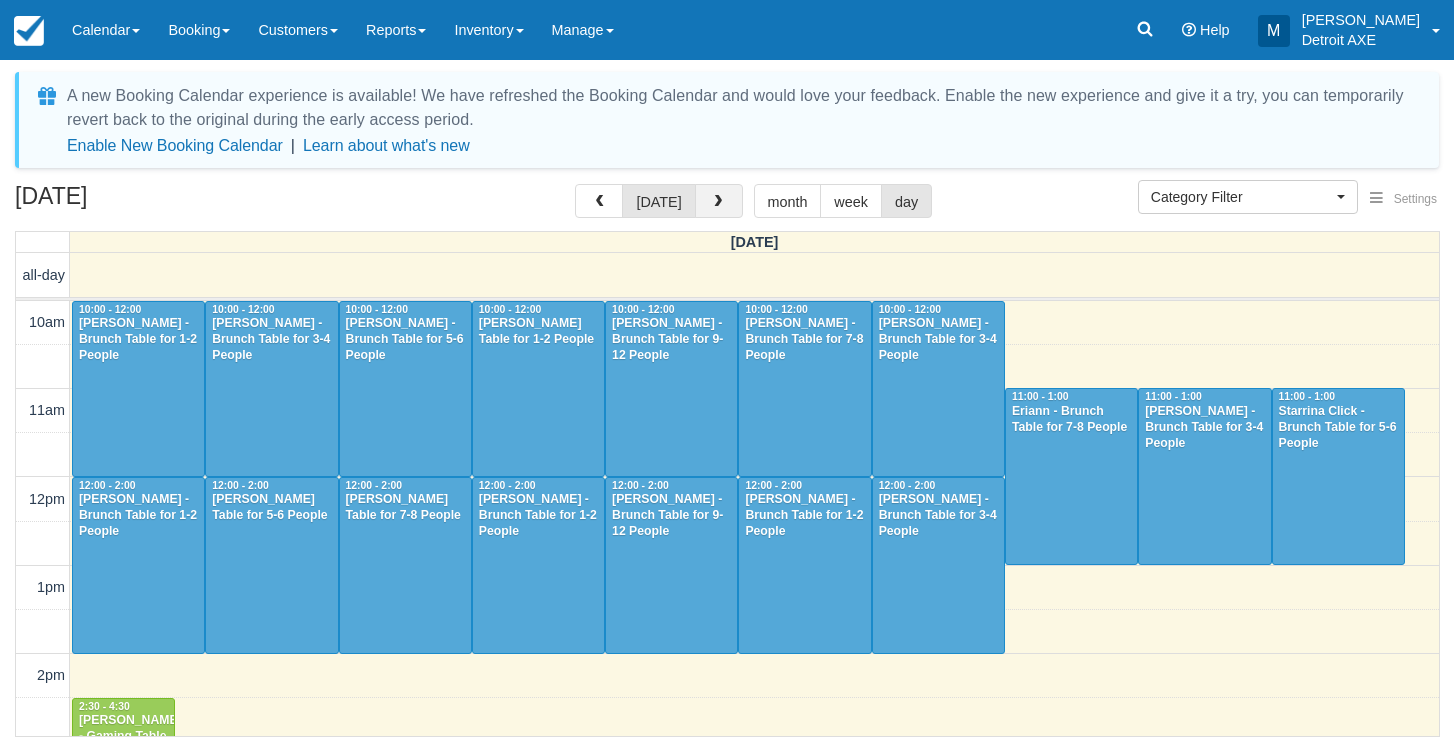 scroll, scrollTop: 620, scrollLeft: 0, axis: vertical 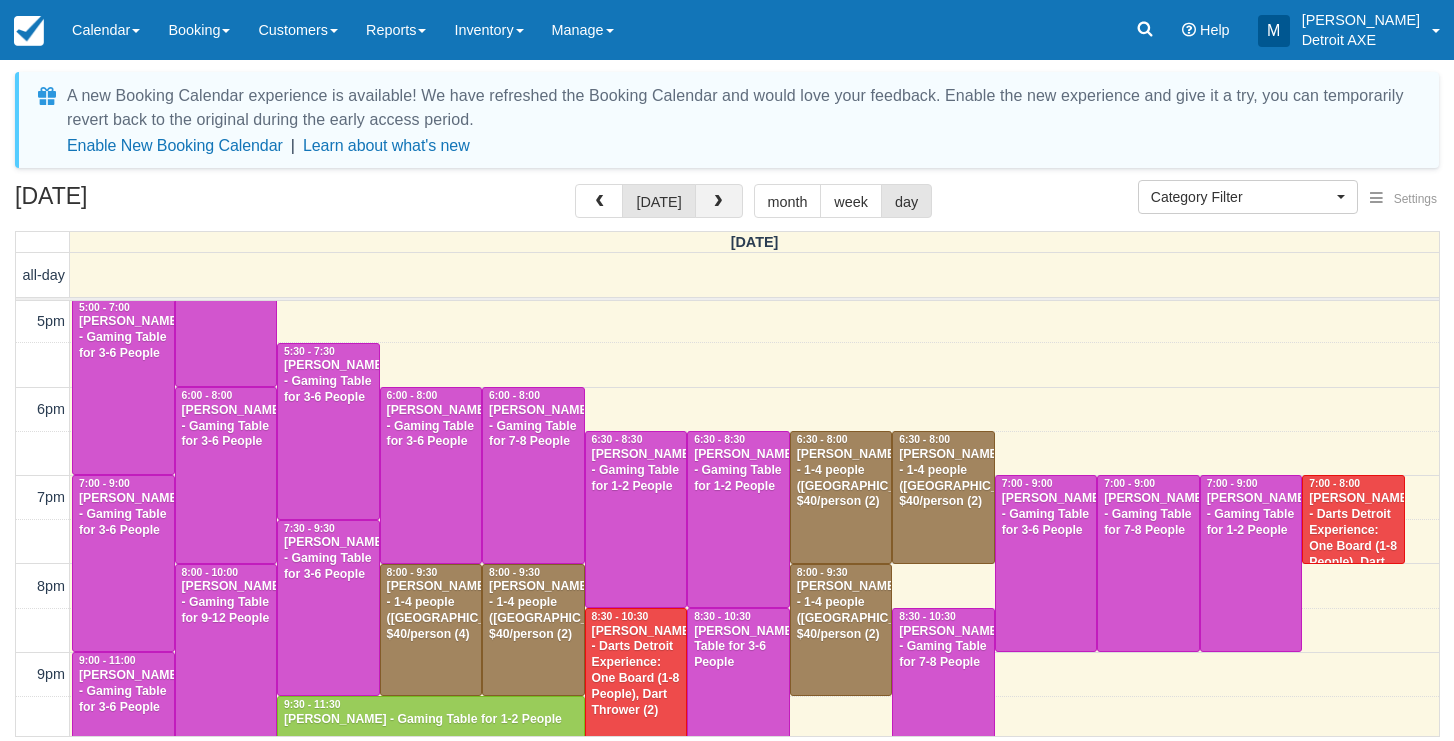 click at bounding box center [719, 201] 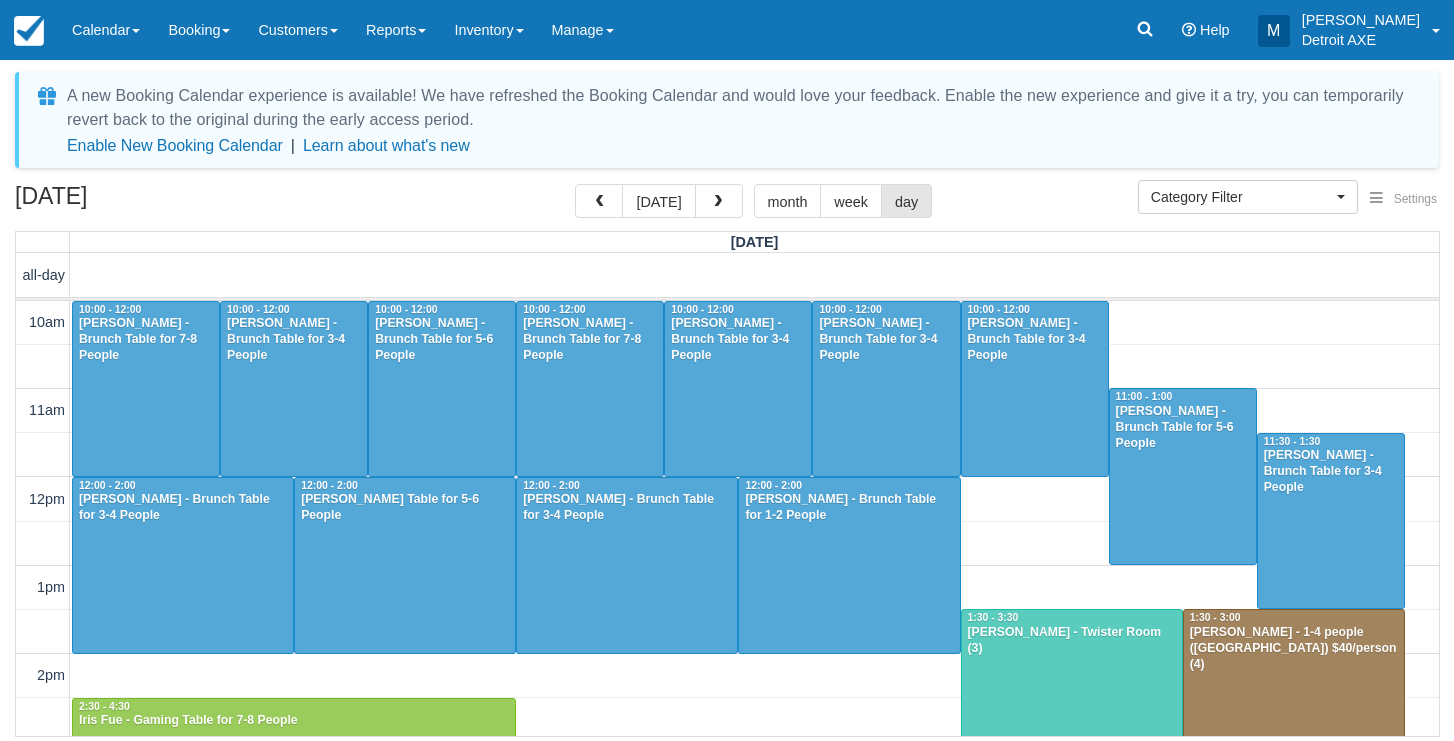 scroll, scrollTop: 0, scrollLeft: 0, axis: both 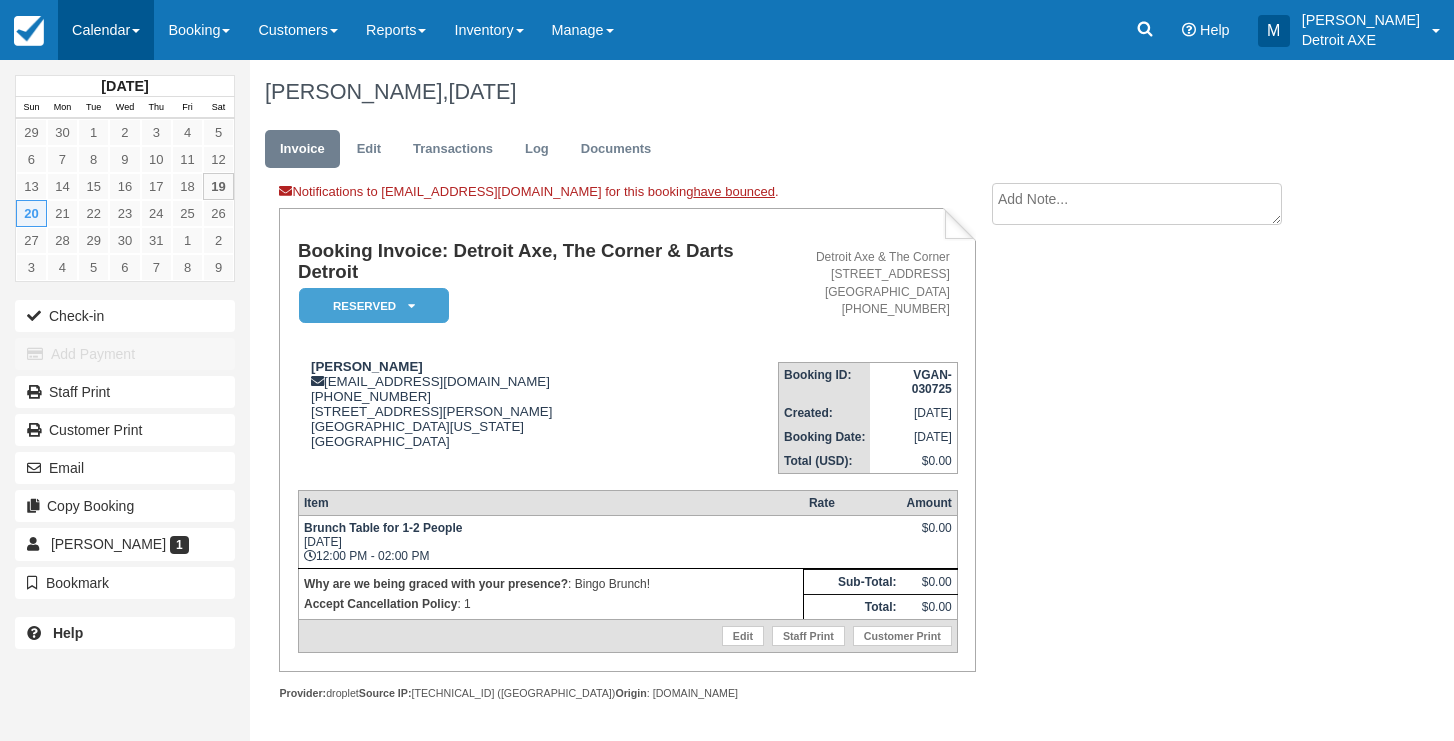 click on "Calendar" at bounding box center (106, 30) 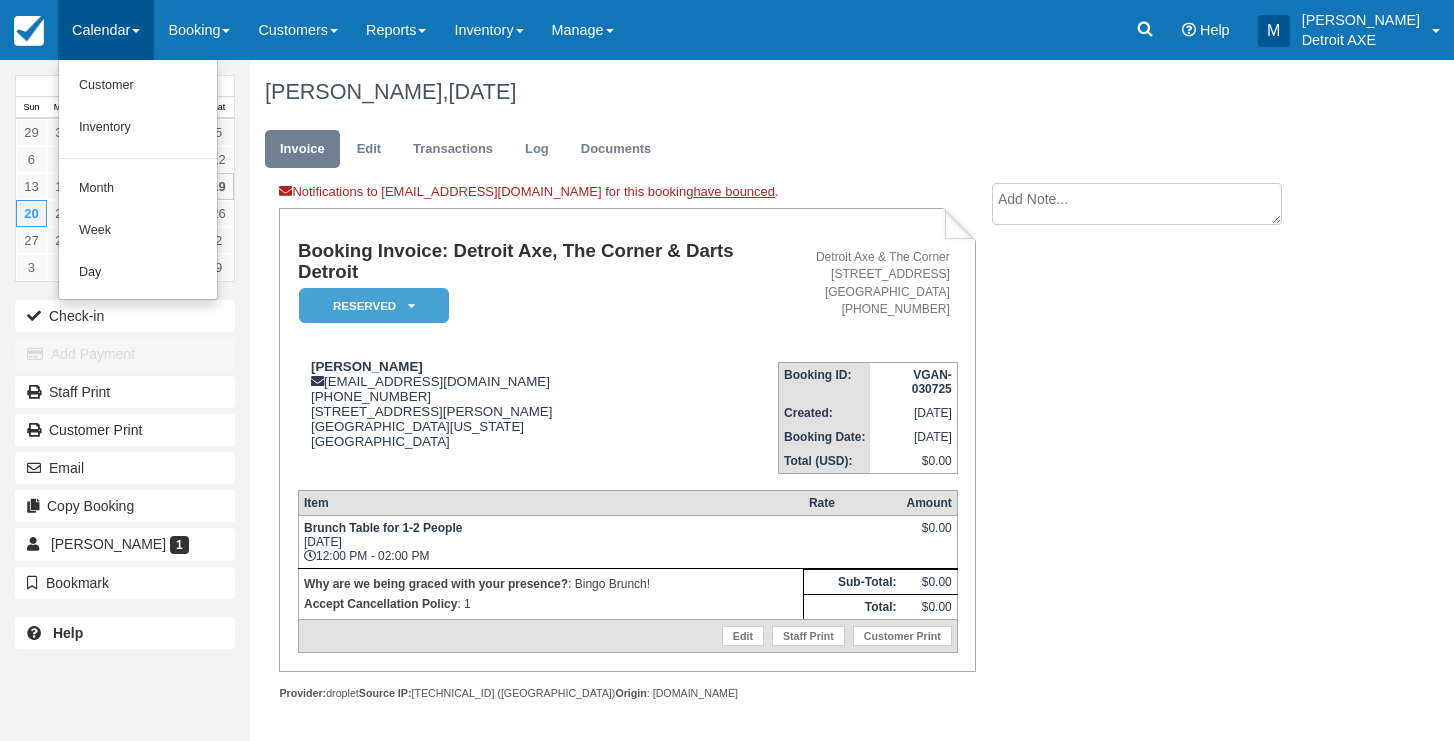 click on "Day" at bounding box center [138, 273] 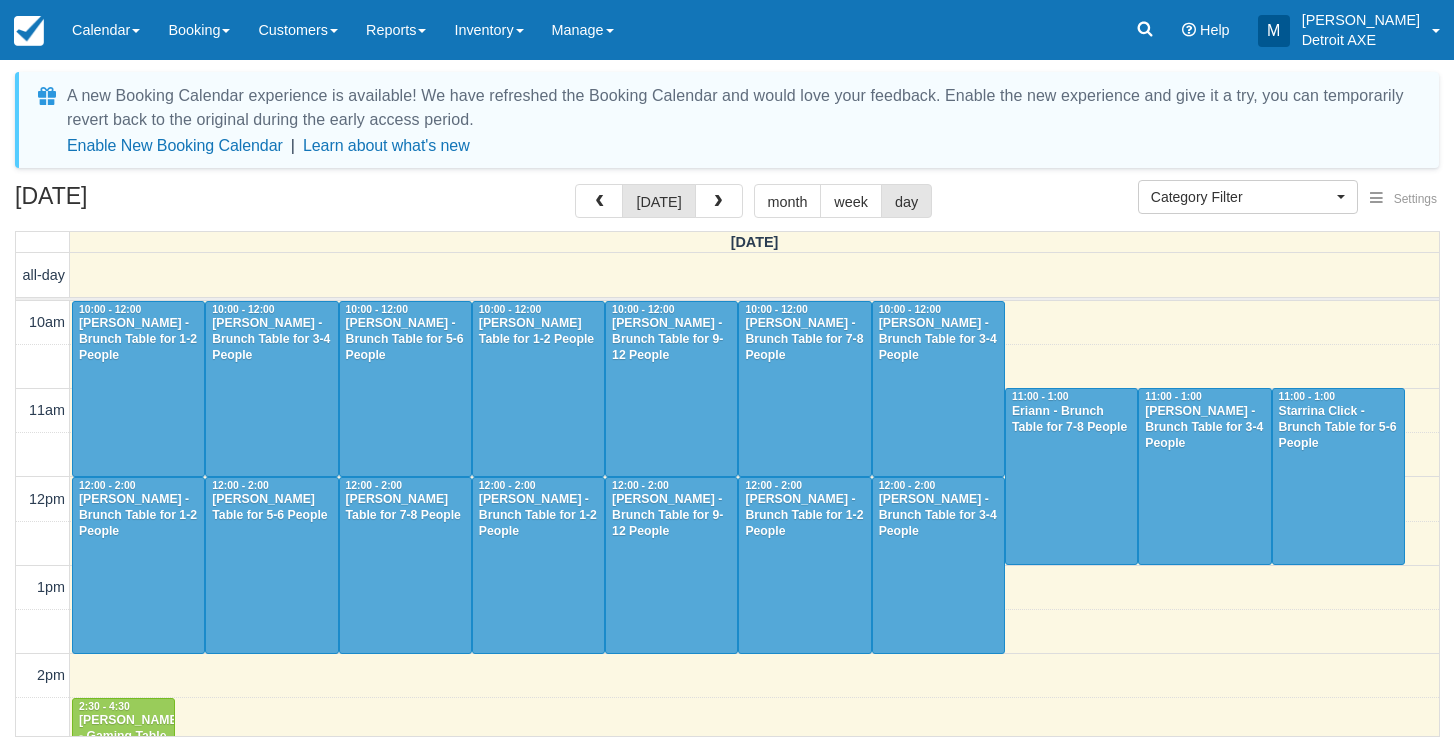 select 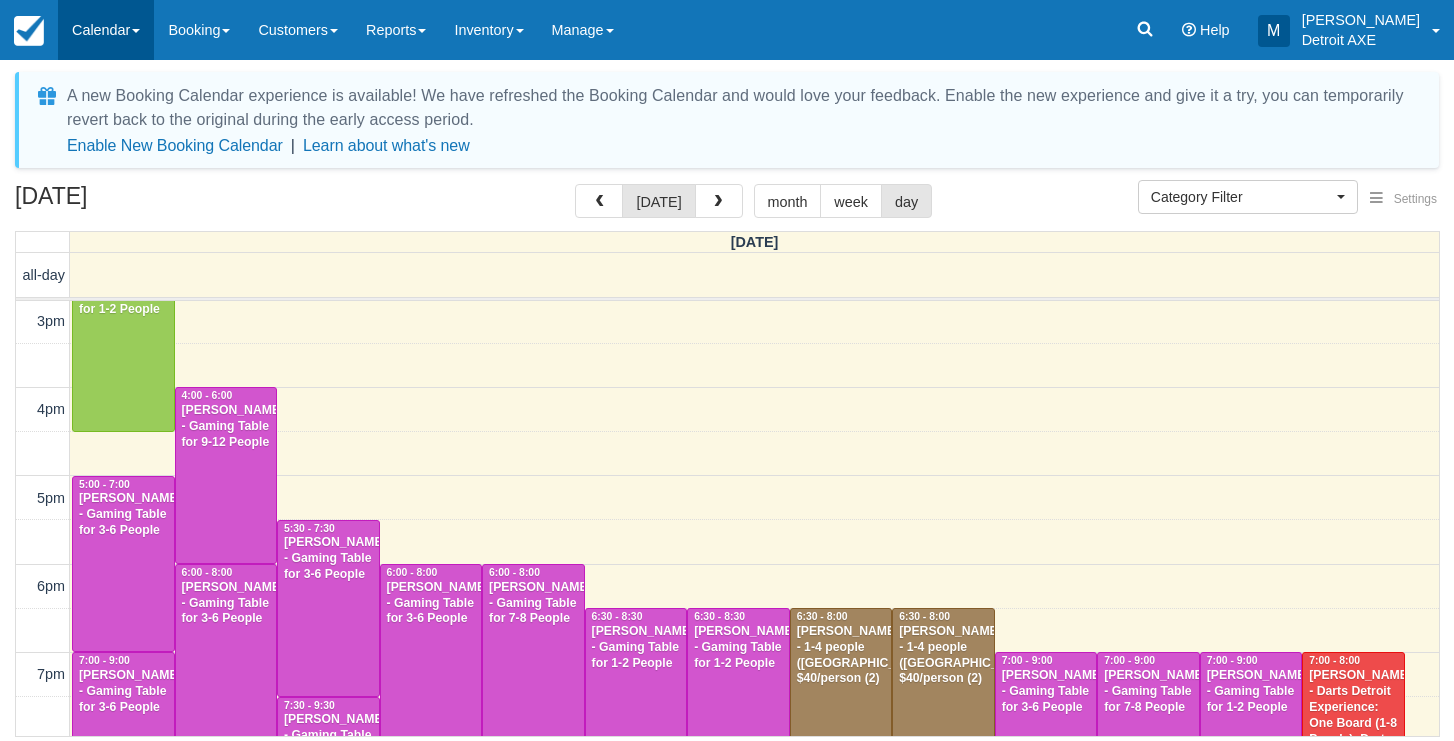 click at bounding box center [136, 31] 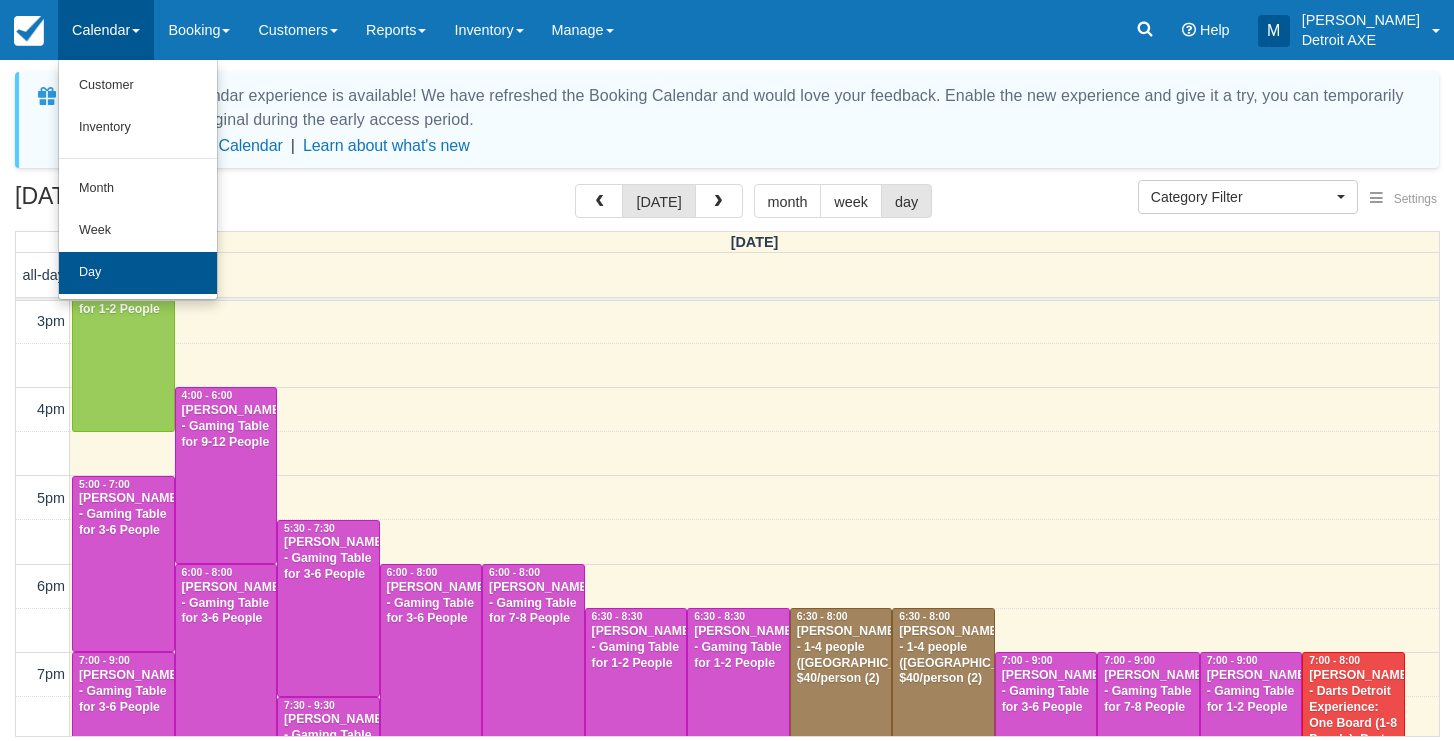 click on "Day" at bounding box center (138, 273) 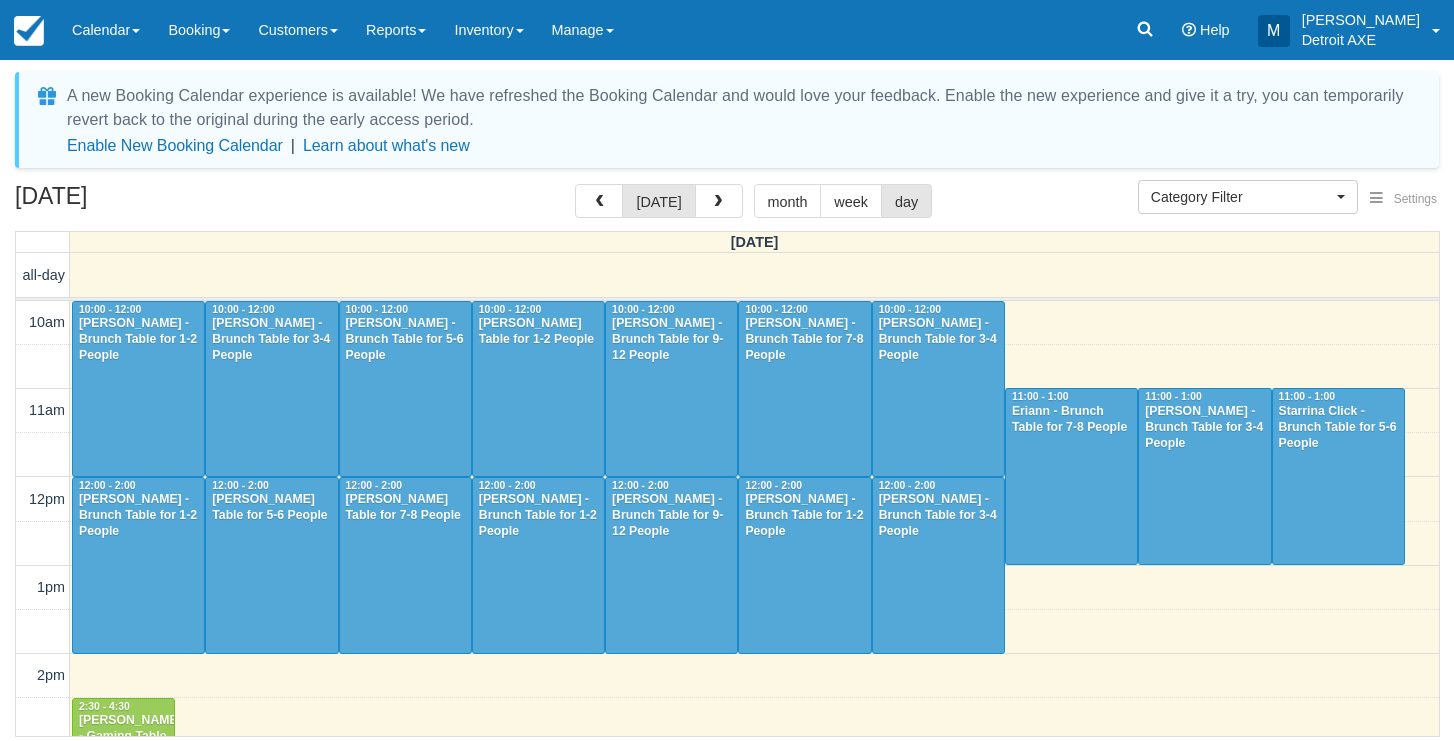 select 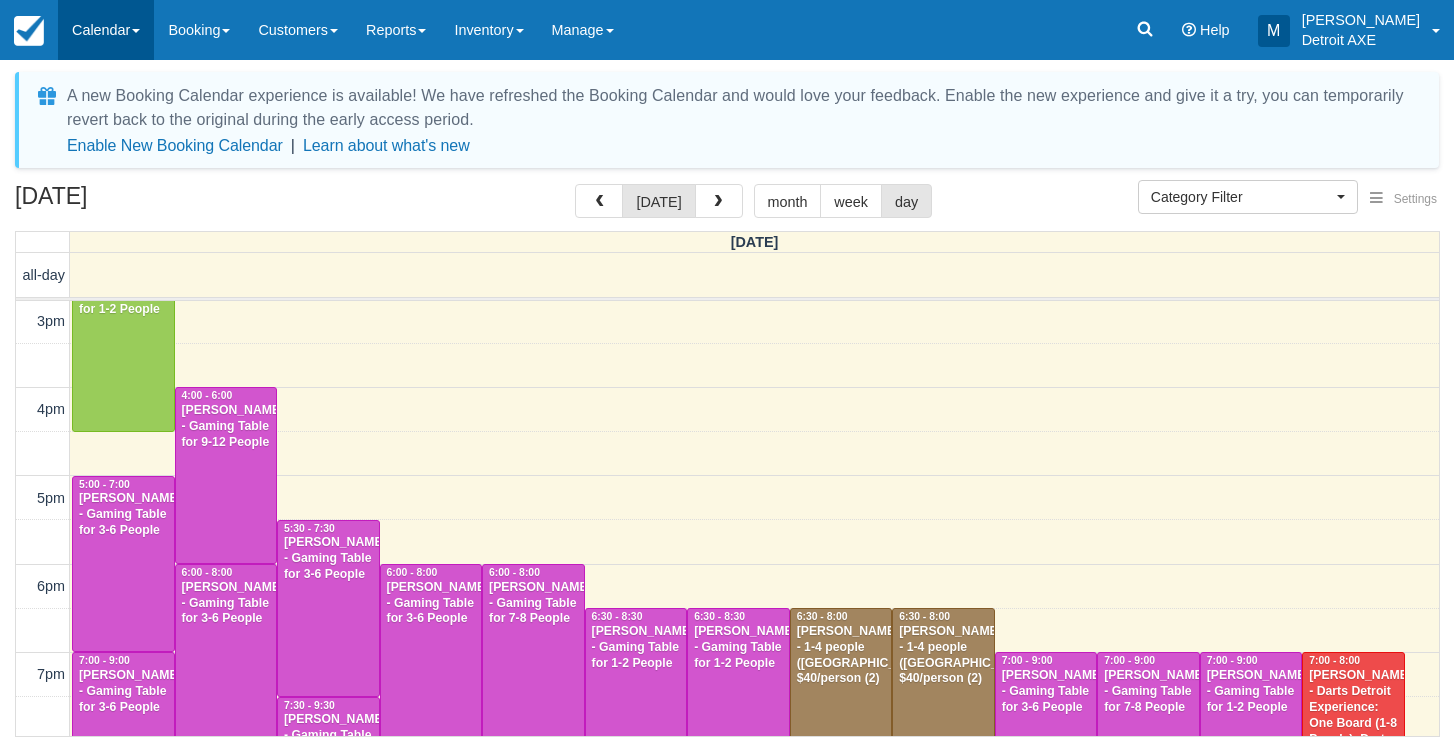 click on "Calendar" at bounding box center [106, 30] 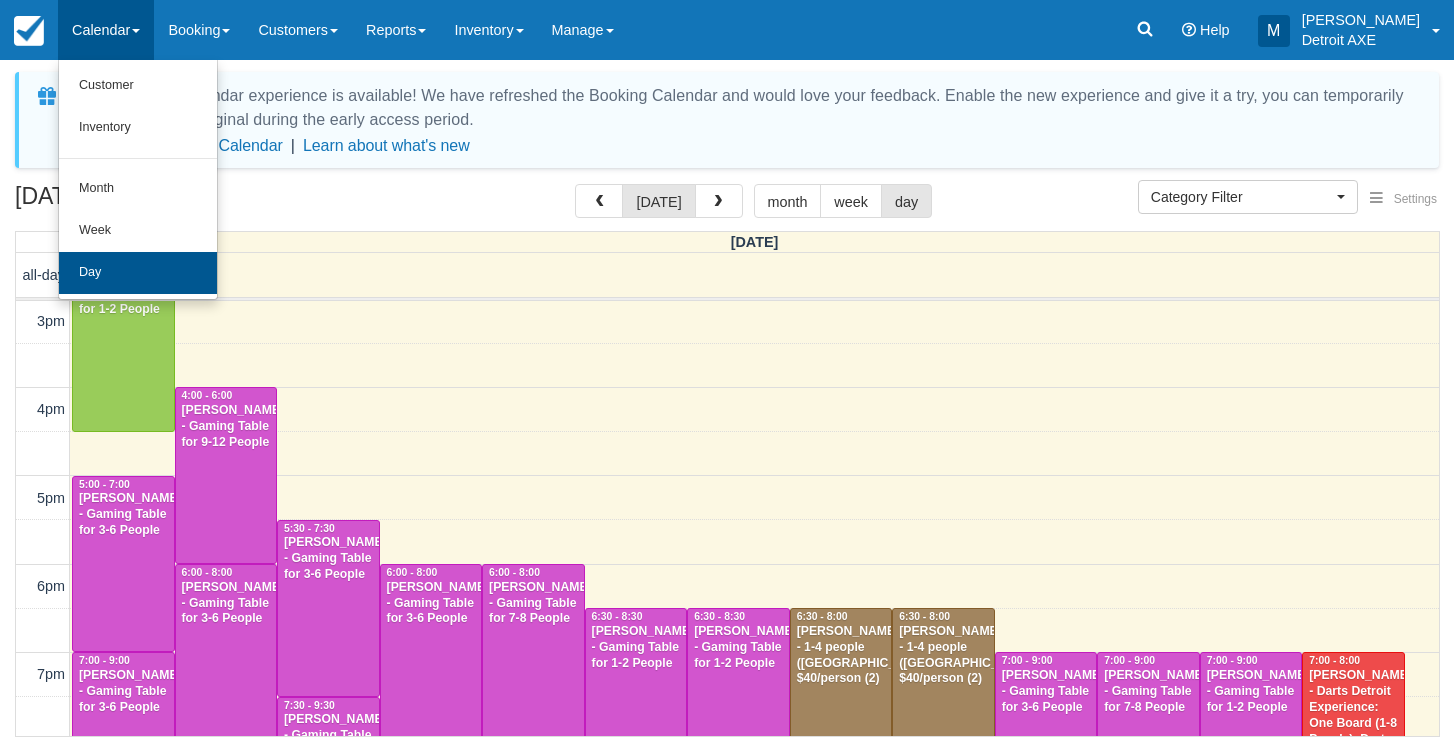 click on "Day" at bounding box center [138, 273] 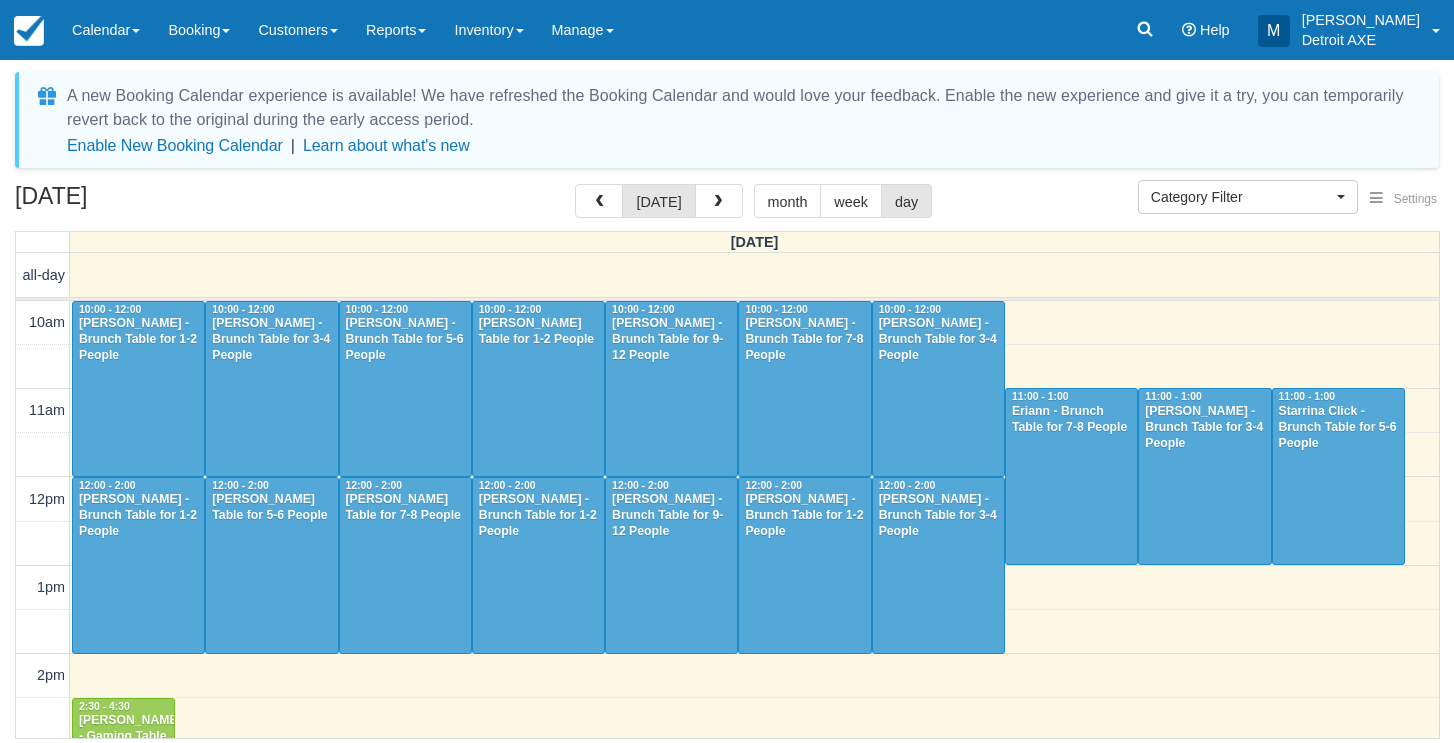 select 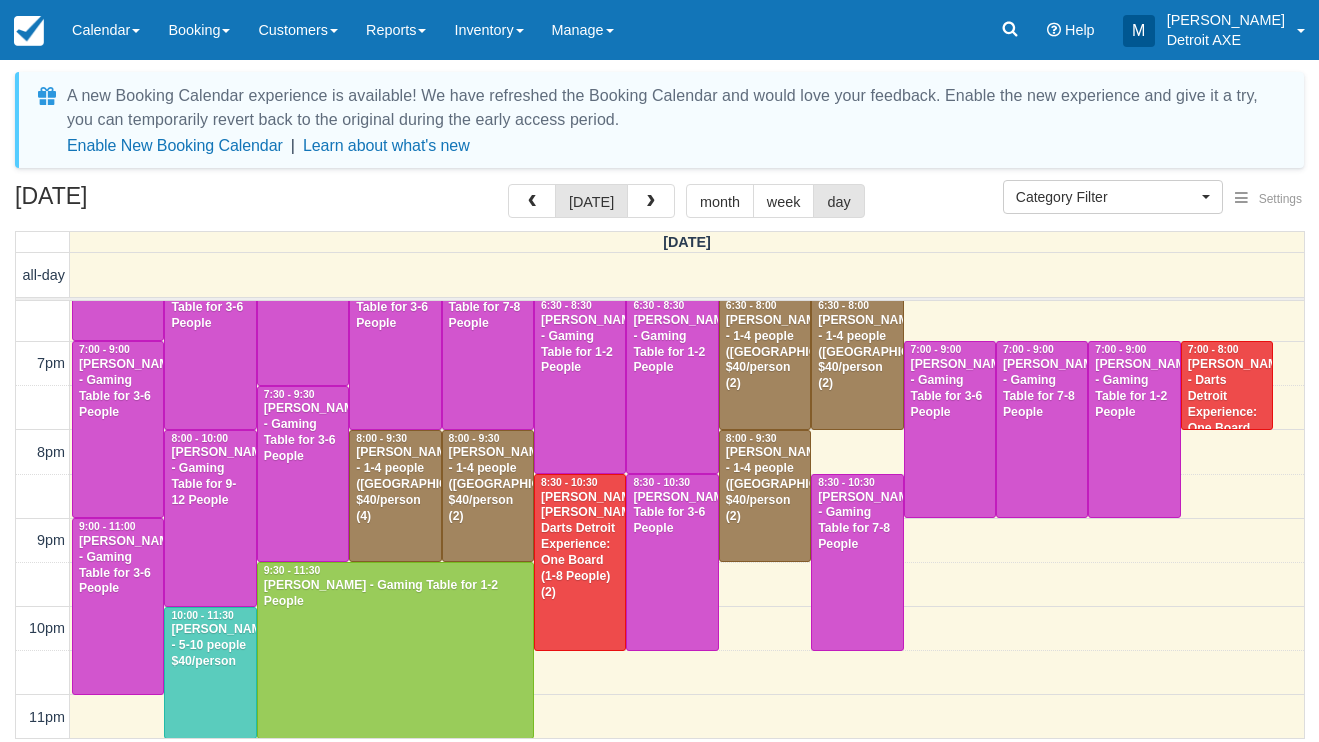 scroll, scrollTop: 754, scrollLeft: 0, axis: vertical 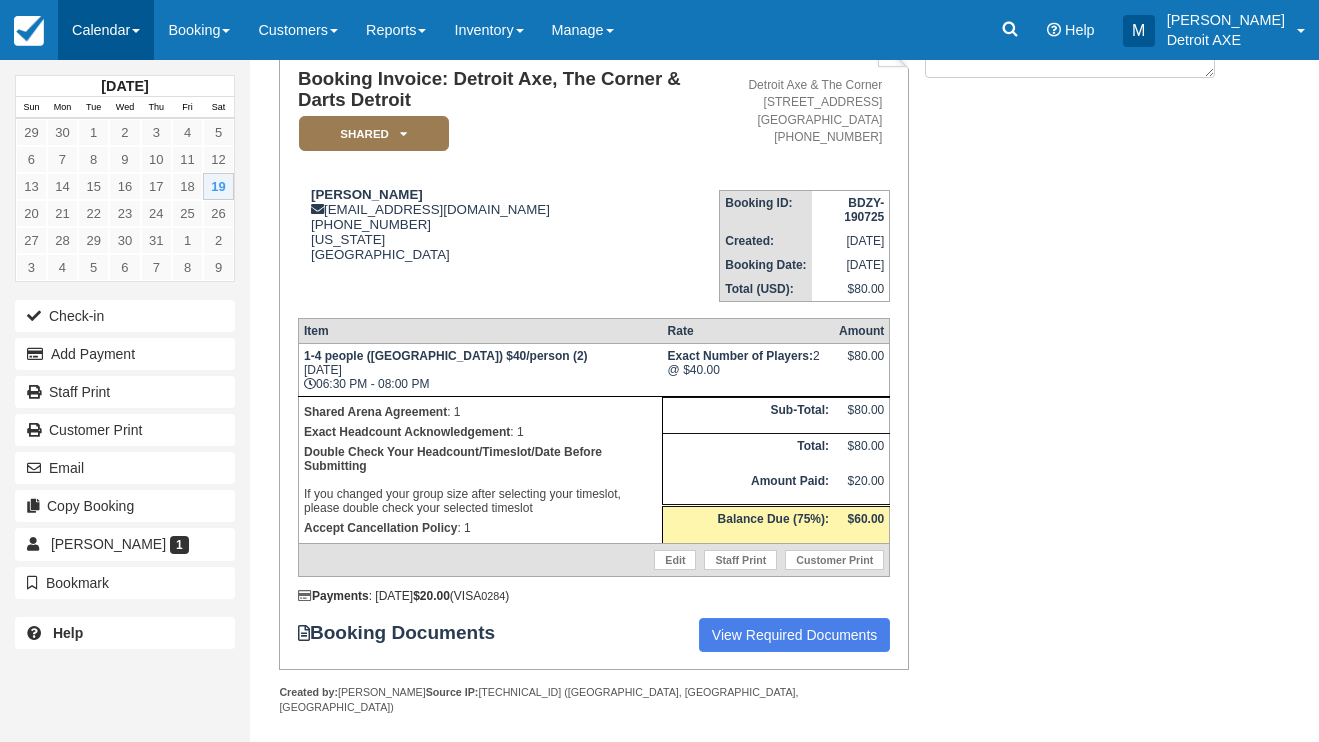click on "Calendar" at bounding box center [106, 30] 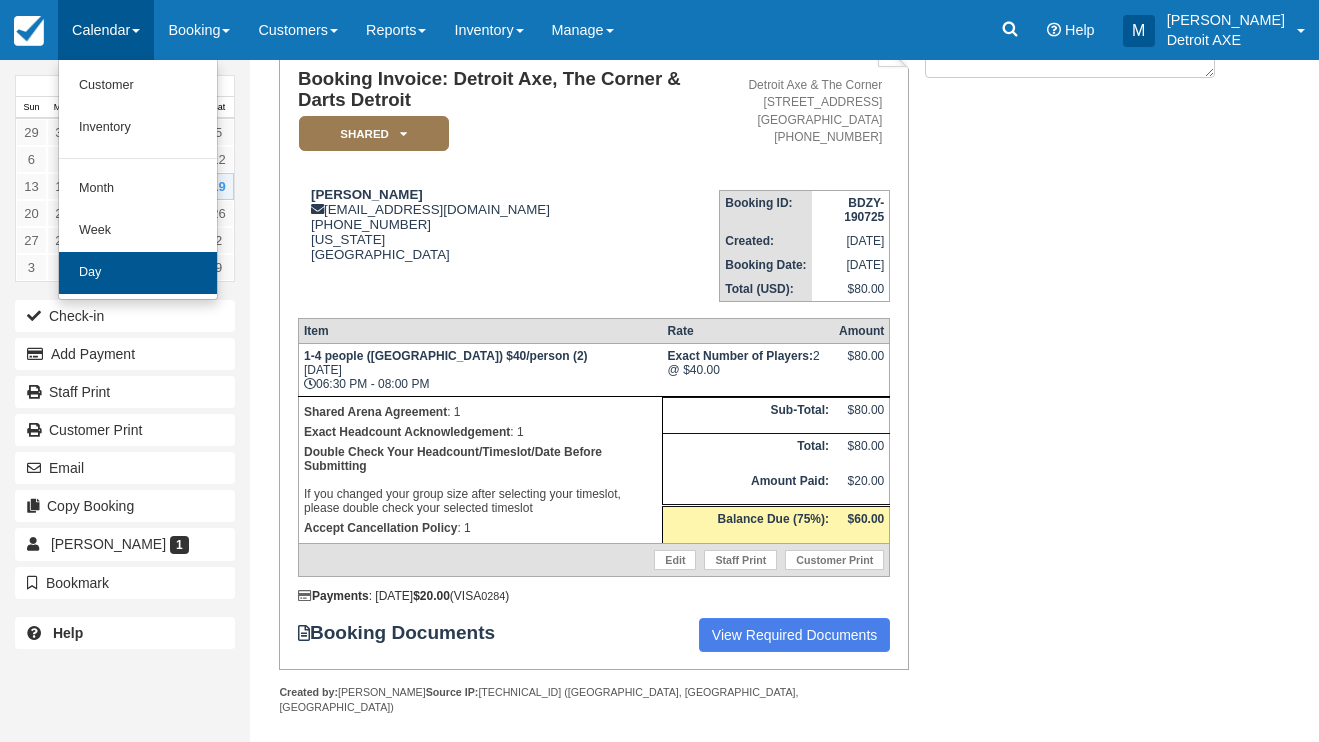 click on "Day" at bounding box center [138, 273] 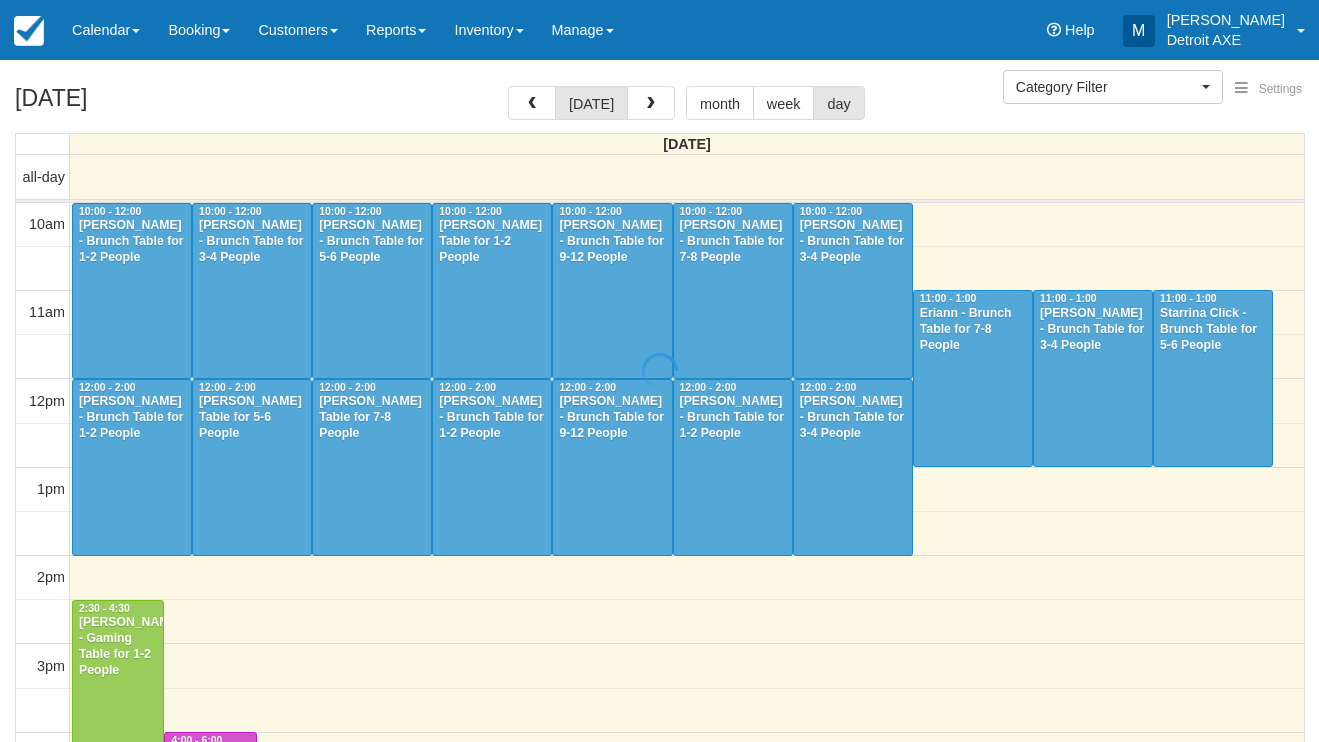 select 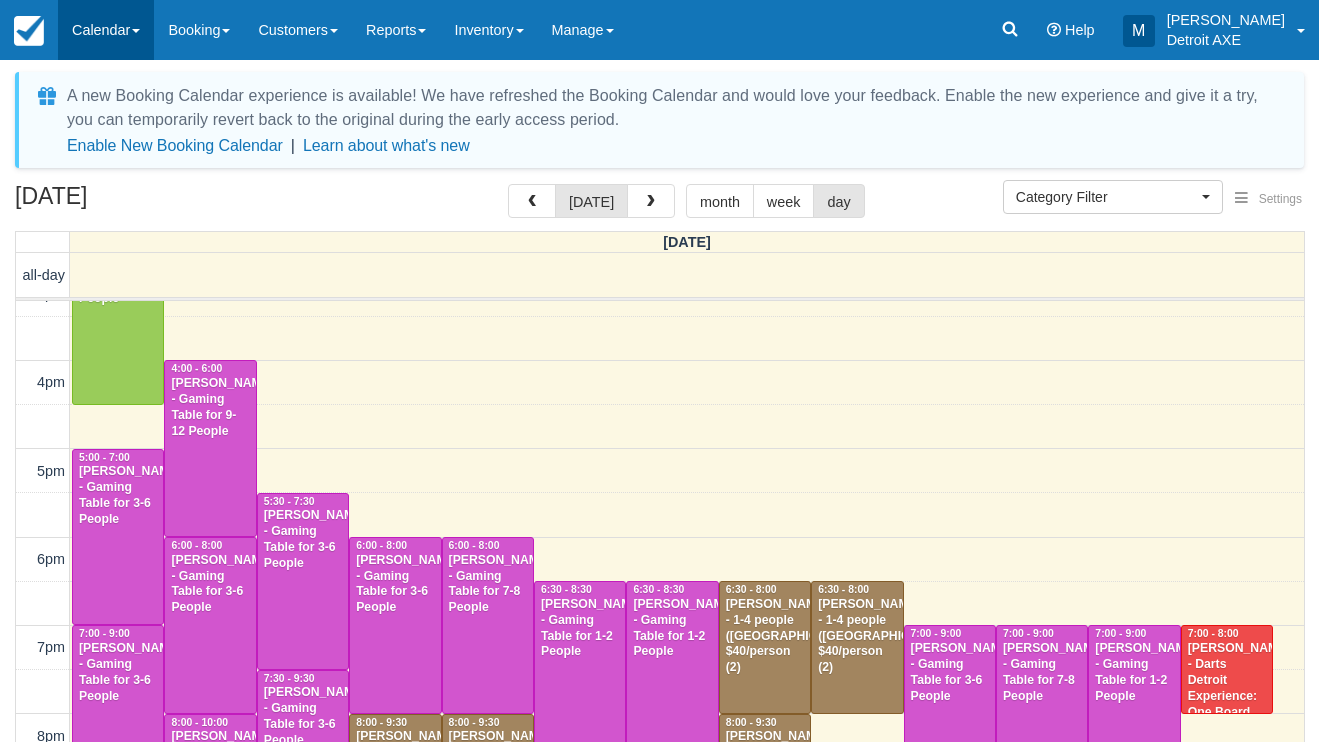 click on "Calendar" at bounding box center (106, 30) 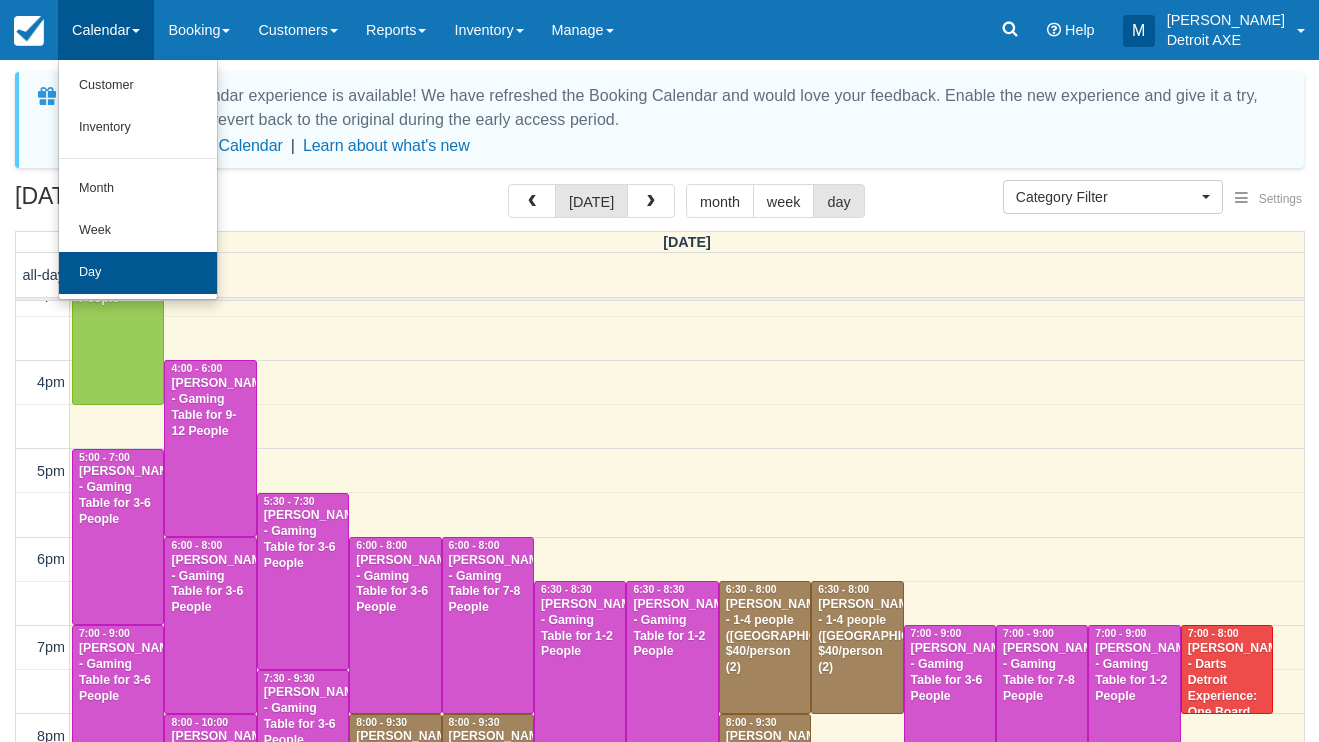 click on "Day" at bounding box center (138, 273) 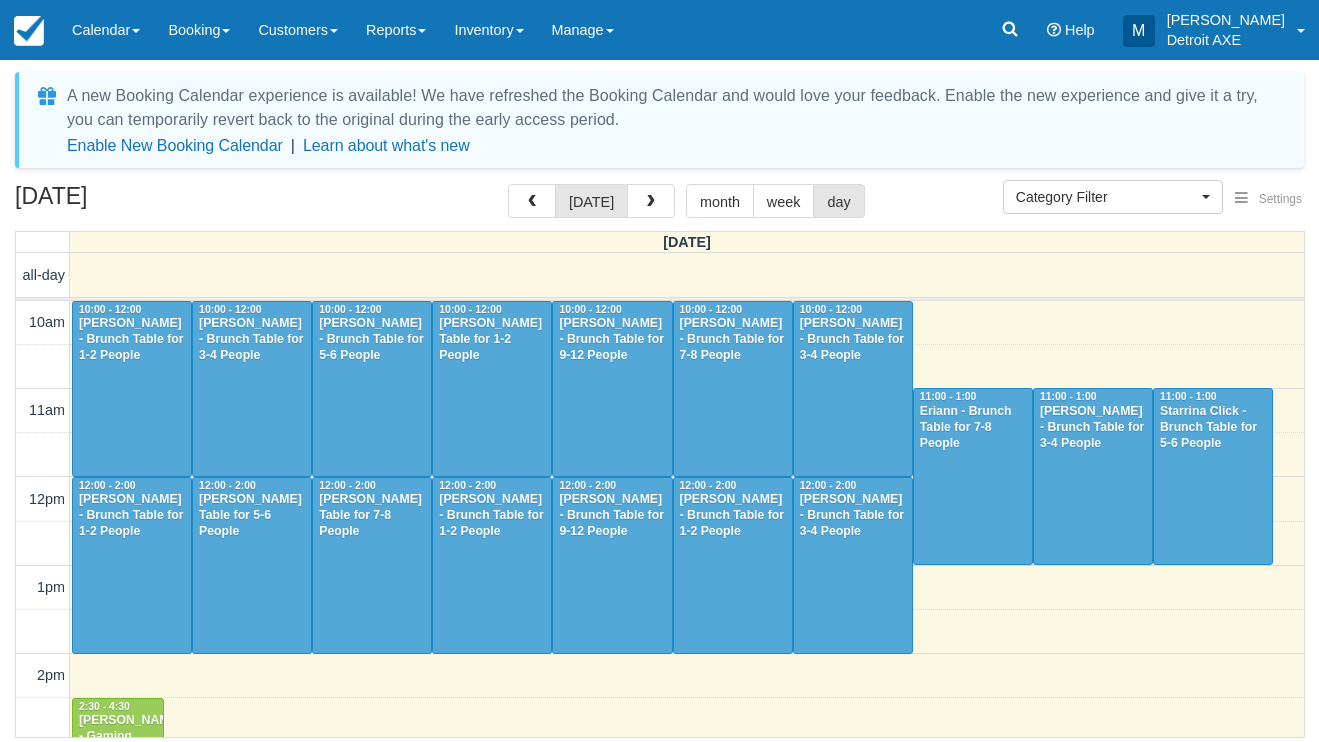 select 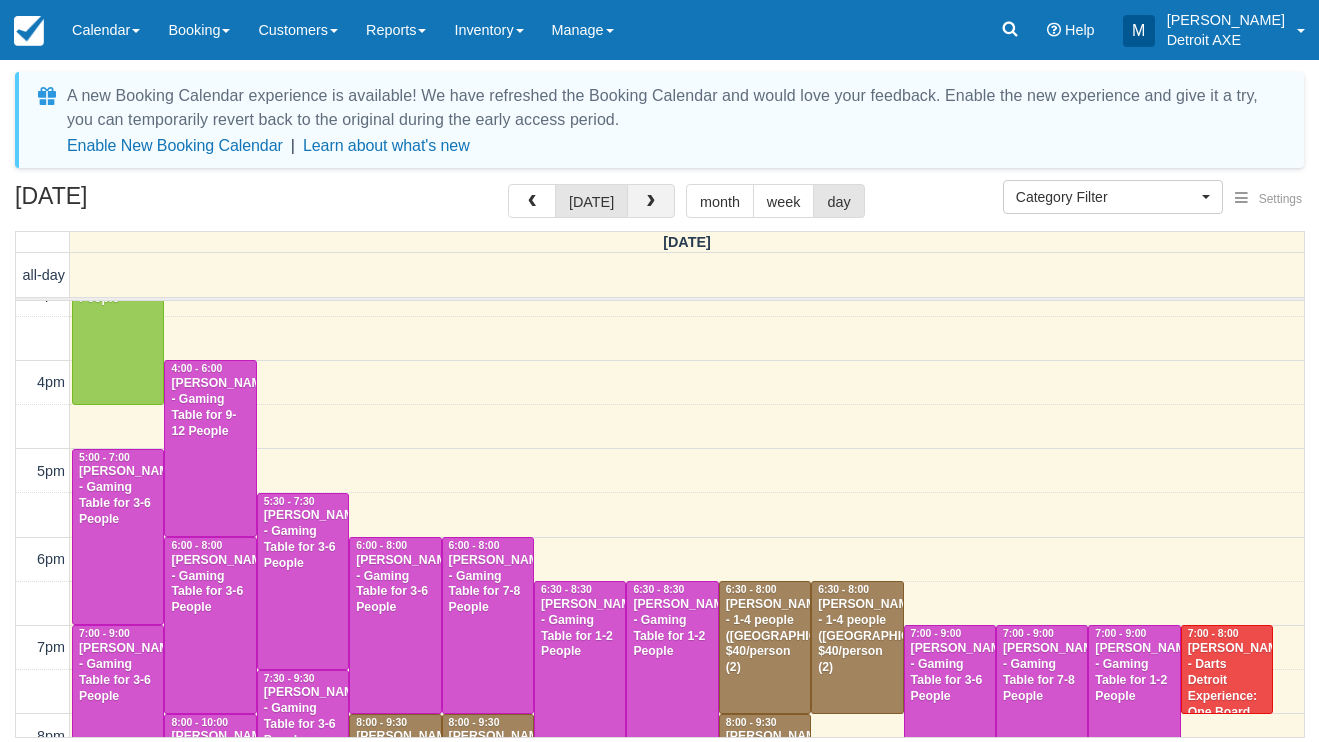 click at bounding box center [651, 202] 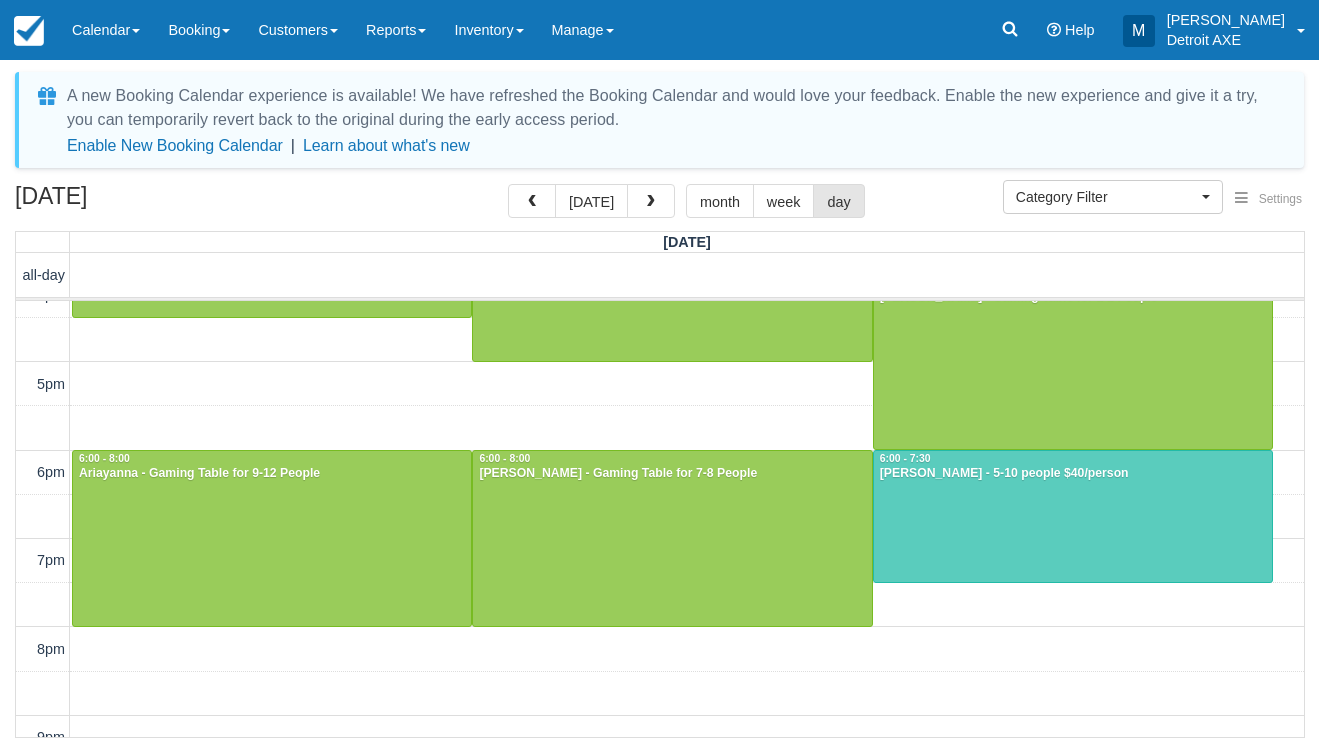 scroll, scrollTop: 522, scrollLeft: 0, axis: vertical 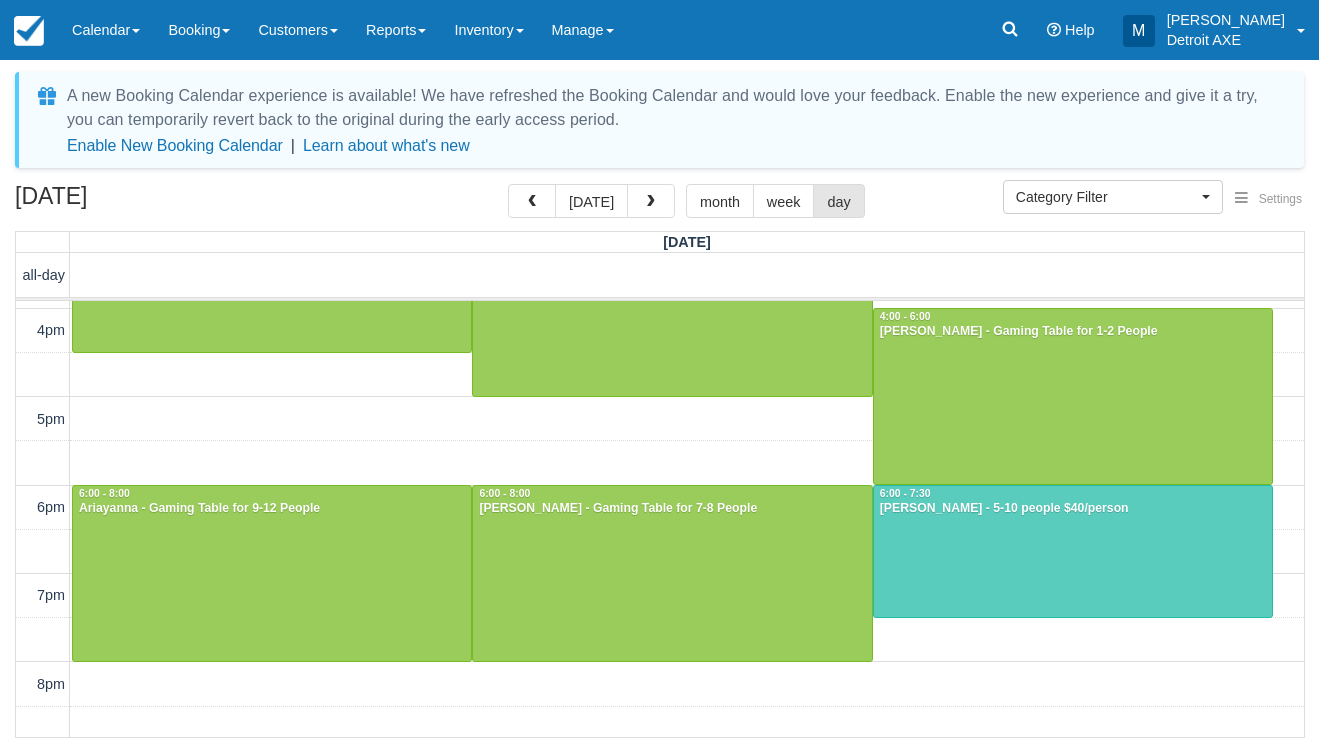 click on "A new Booking Calendar experience is available!   We have refreshed the Booking Calendar and would love your feedback. Enable the new experience and give it a try, you can temporarily revert back to the original during the early access period. Enable New Booking Calendar | Learn about what's new
Settings
Show Events
Show Booking Details
Help
iCal
Category Filter   Toast Transaction Mirroring Bingo Brunch! Special Event Food Package Option Fry option Detroit Axe Experience Gratuity League Block Hour Long Axe Throwing AXe Throwing Gift Certificates Detroit Axe League Darts Detroit Experience Inventory Controls Axe Throwing 2 Detroit AXE Food Package Detroit Axe Food Packages Gaming Table Retail Add On The Detroit Axe Experience 2 Tournaments
Toast Transaction Mirroring Bingo Brunch! Special Event Food Package Option Fry option Gratuity" at bounding box center (659, 407) 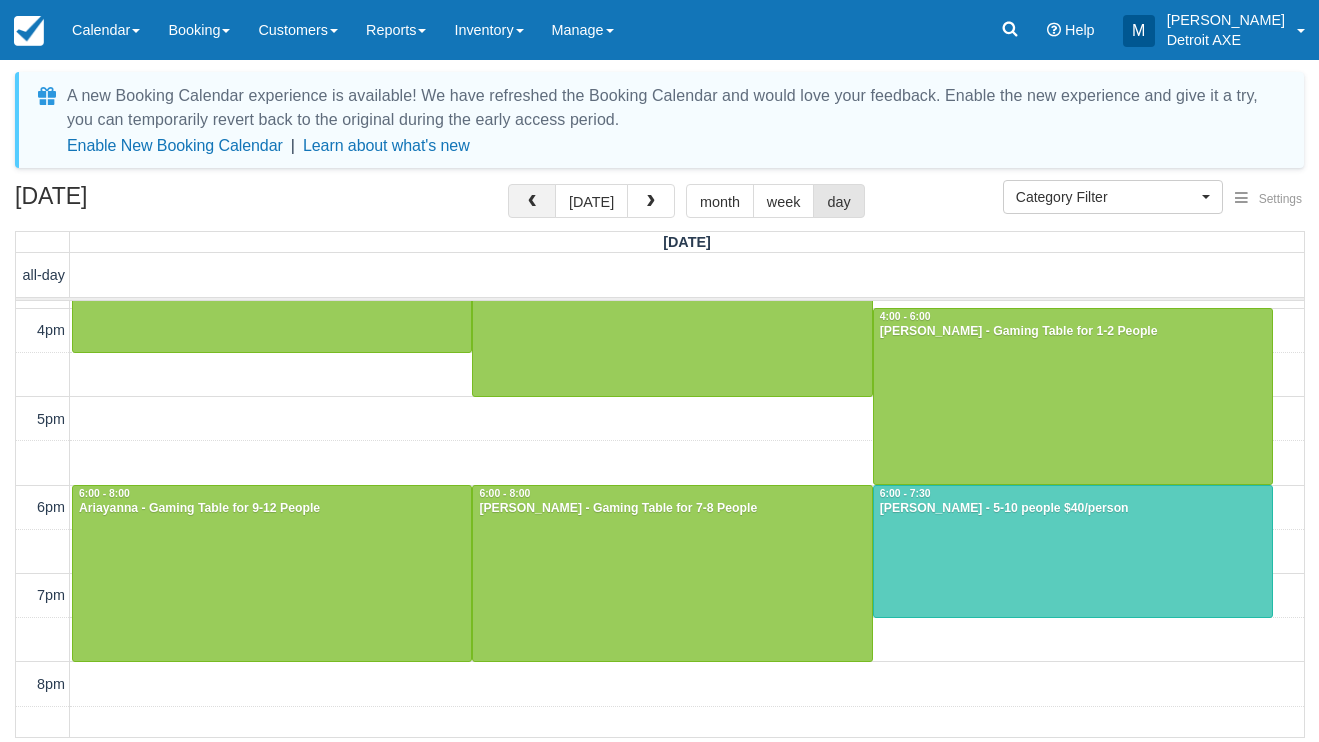 click at bounding box center (532, 202) 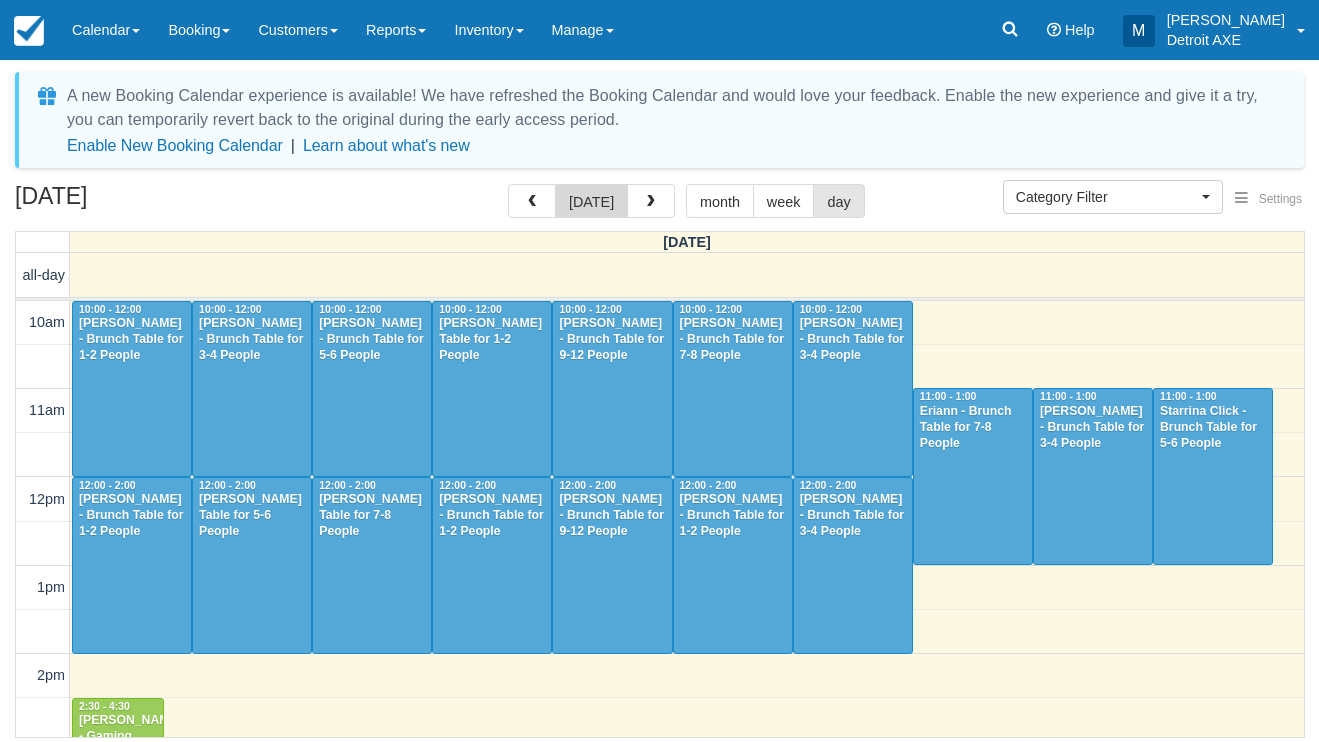 scroll, scrollTop: 708, scrollLeft: 0, axis: vertical 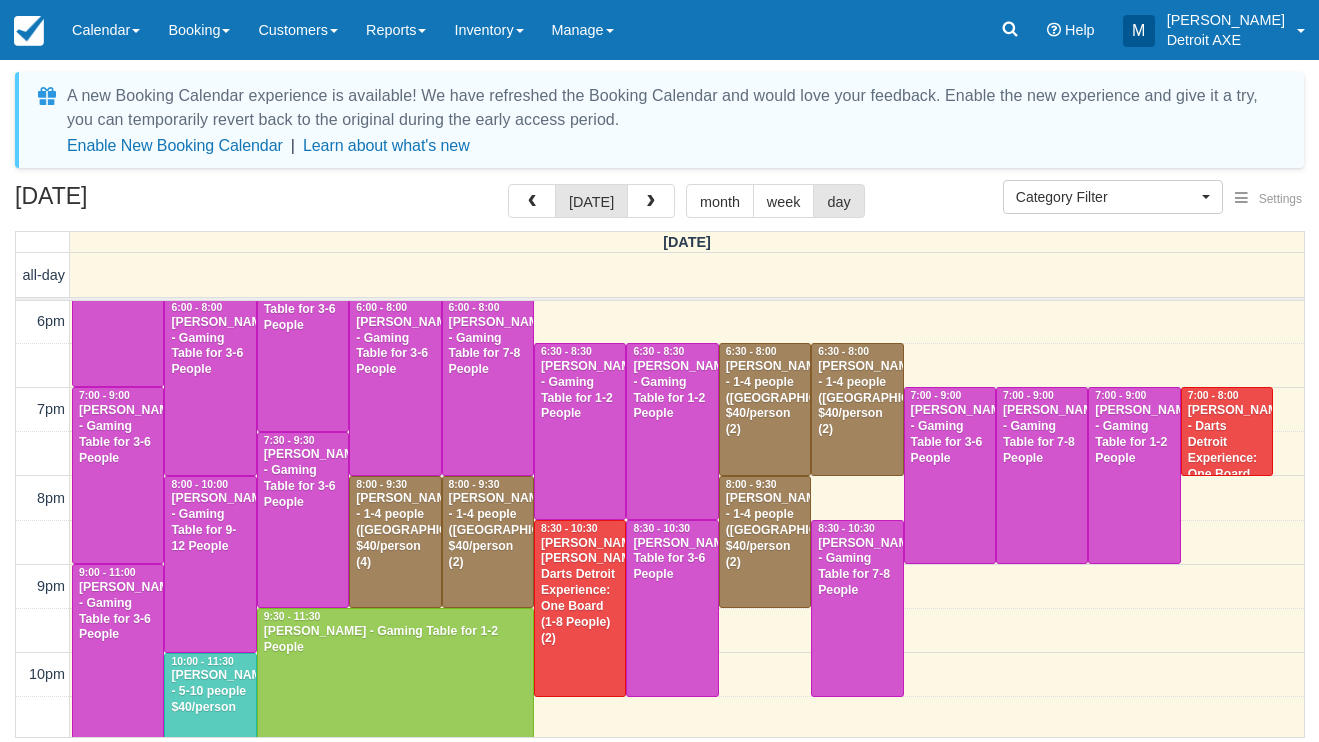 click on "[PERSON_NAME] - 5-10 people $40/person" at bounding box center (210, 692) 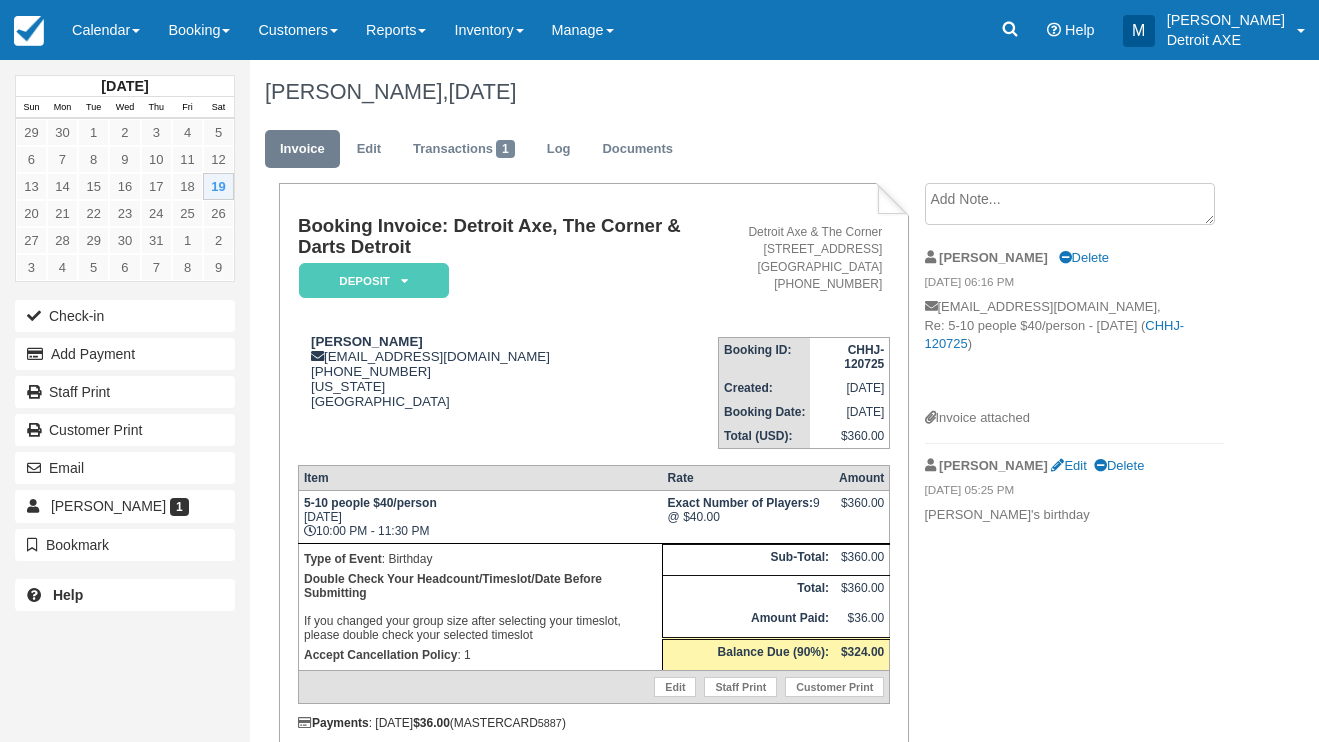 scroll, scrollTop: 0, scrollLeft: 0, axis: both 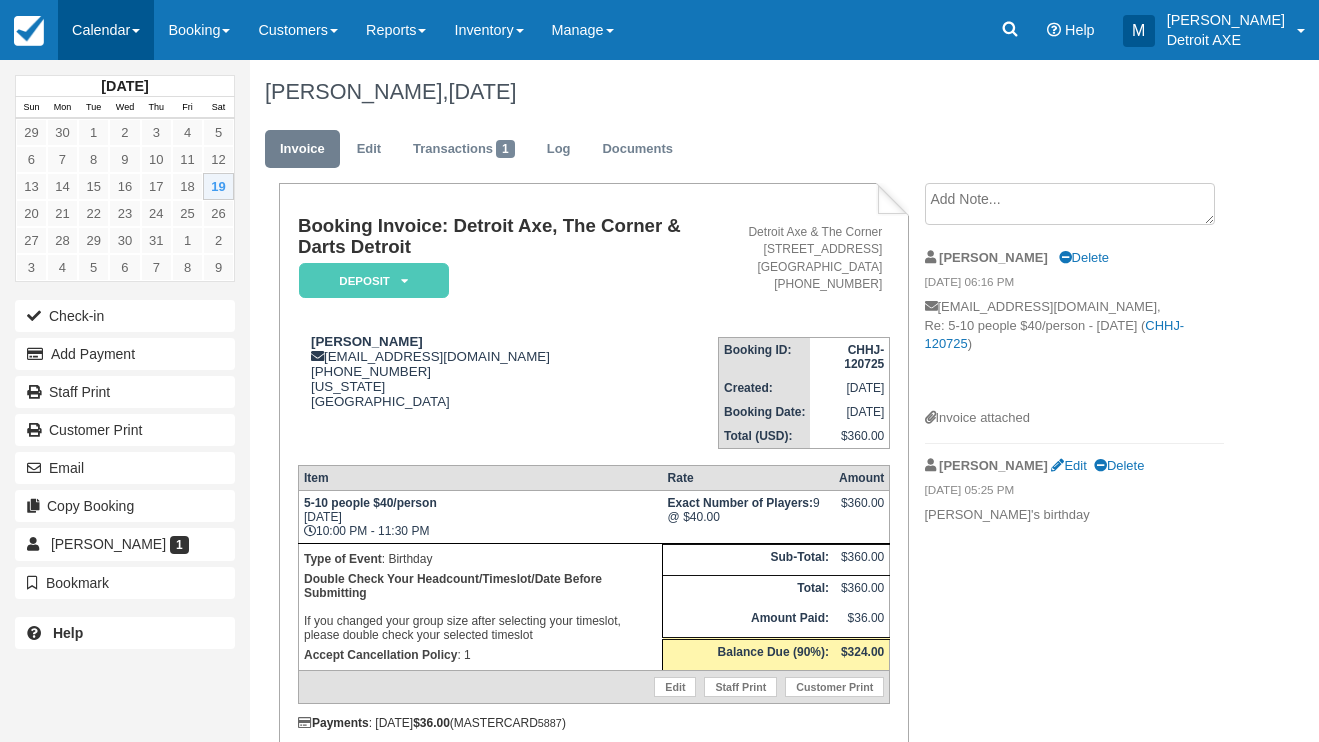 click on "Calendar" at bounding box center [106, 30] 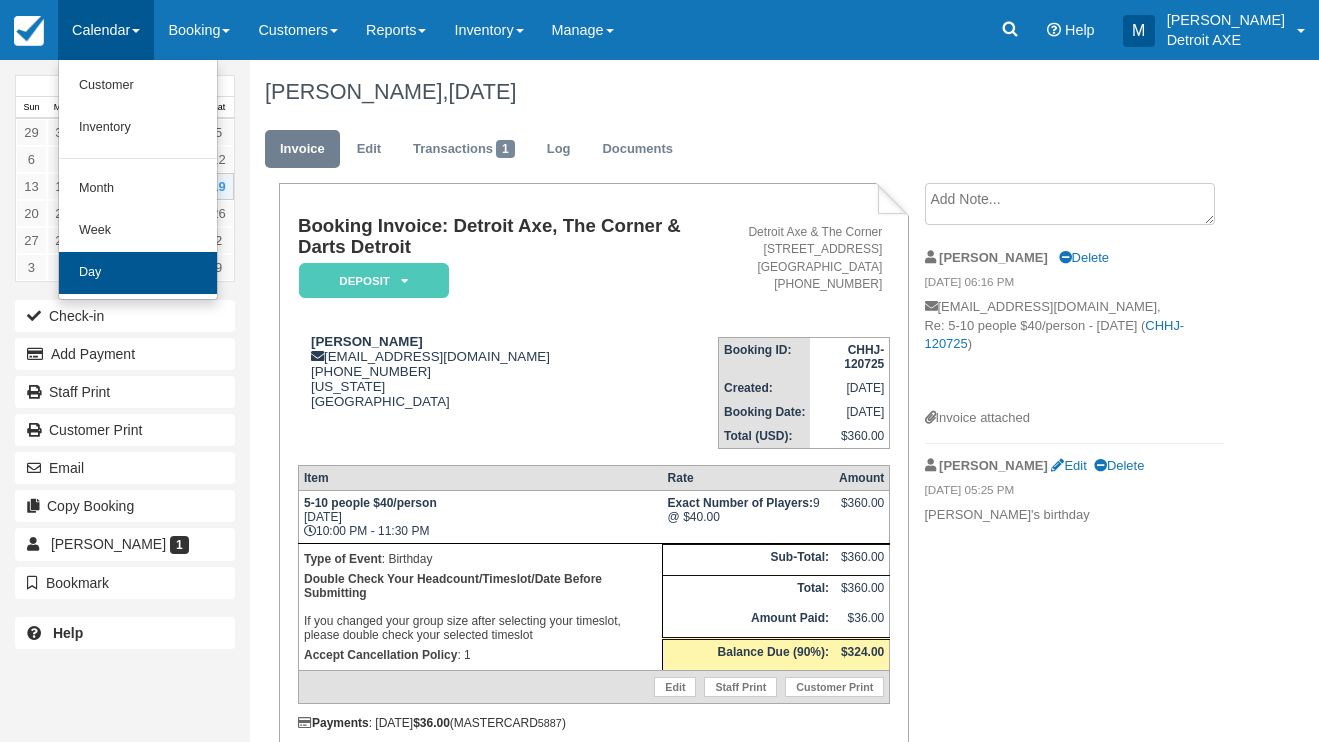 click on "Day" at bounding box center [138, 273] 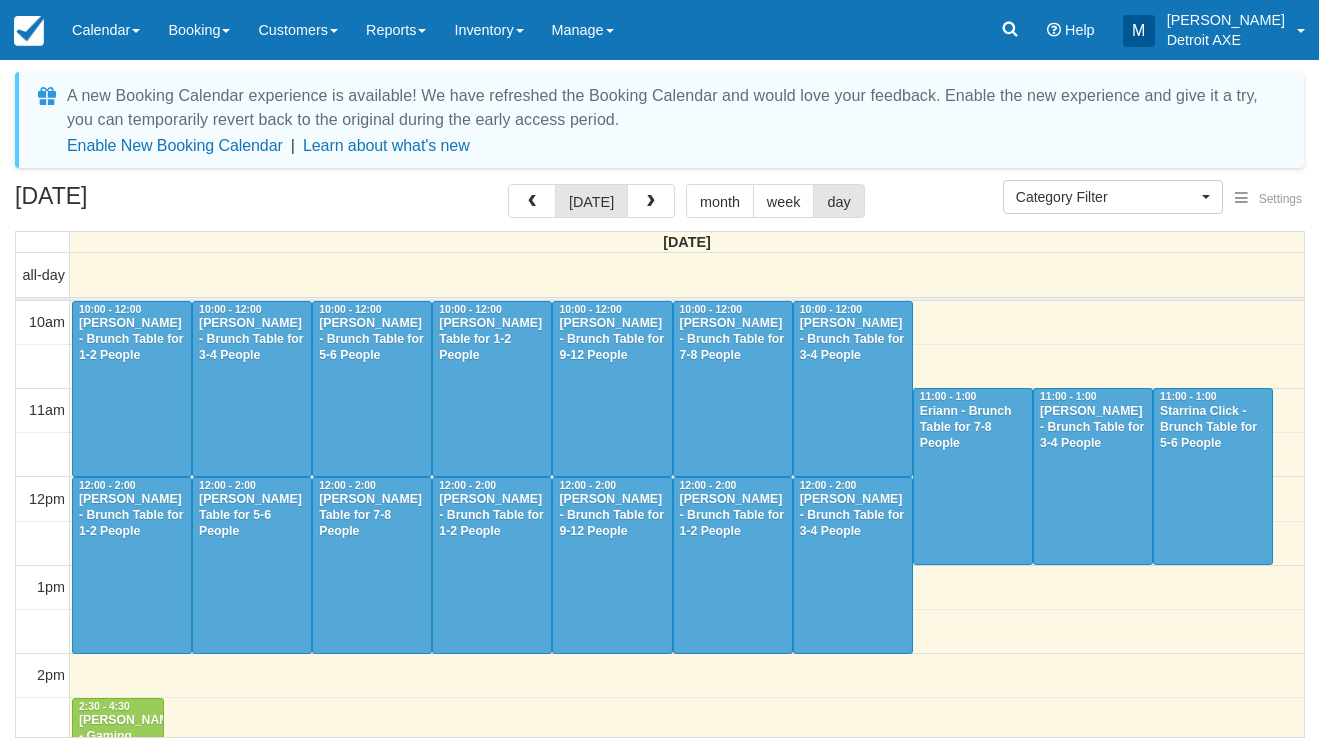 select 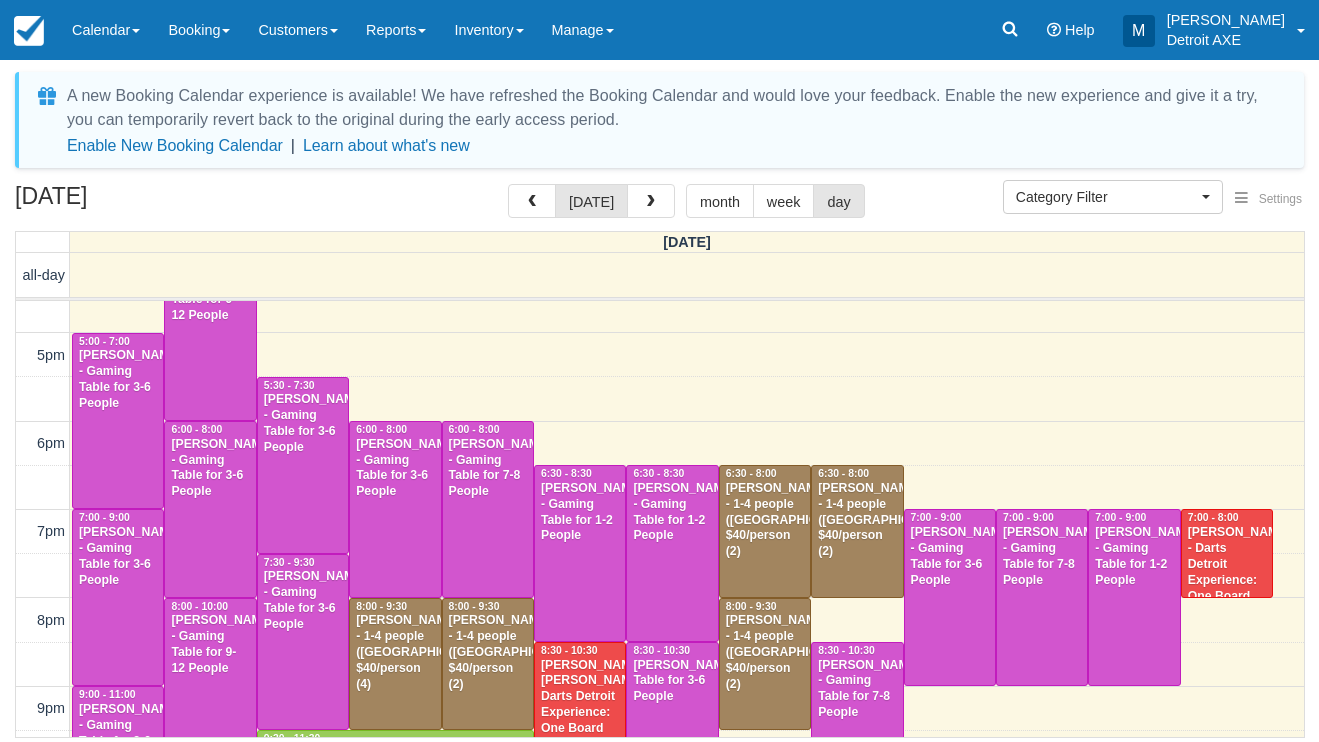 scroll, scrollTop: 599, scrollLeft: 0, axis: vertical 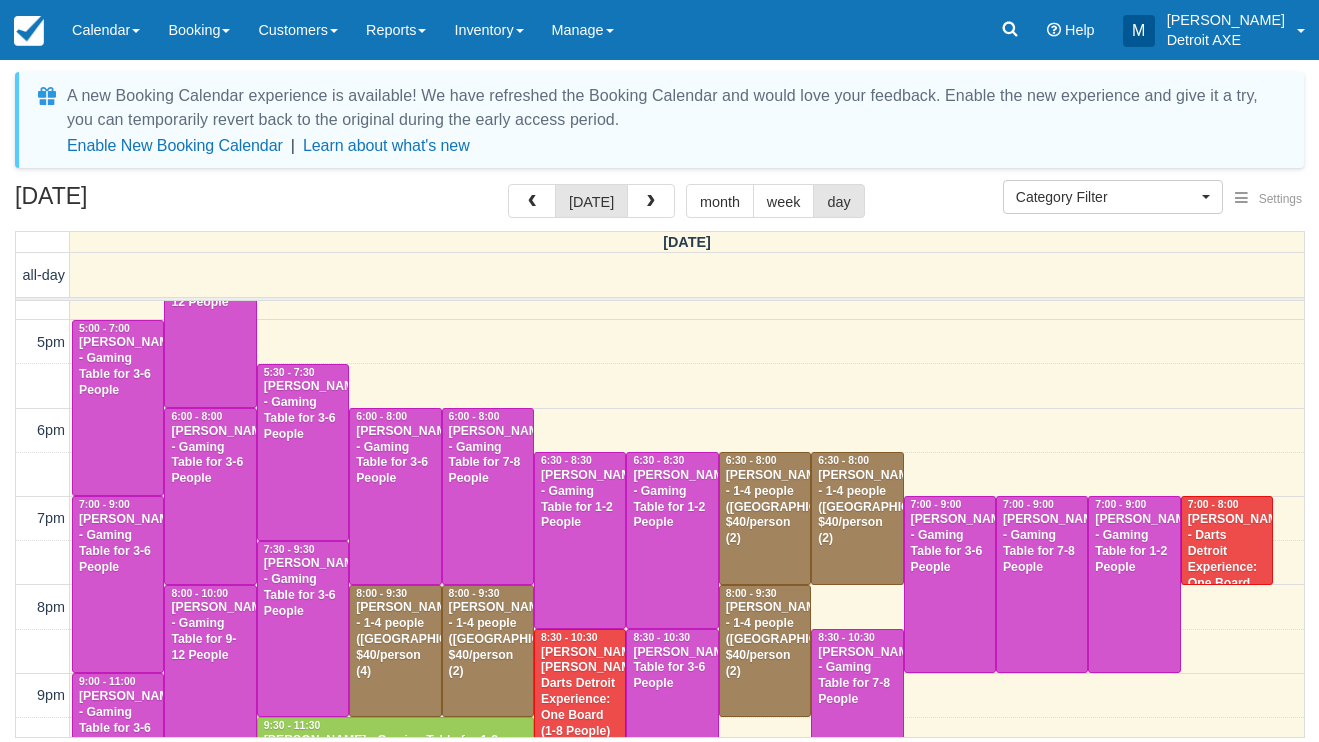 click on "Ethan - 1-4 people (Shared Arena) $40/person (2)" at bounding box center [857, 507] 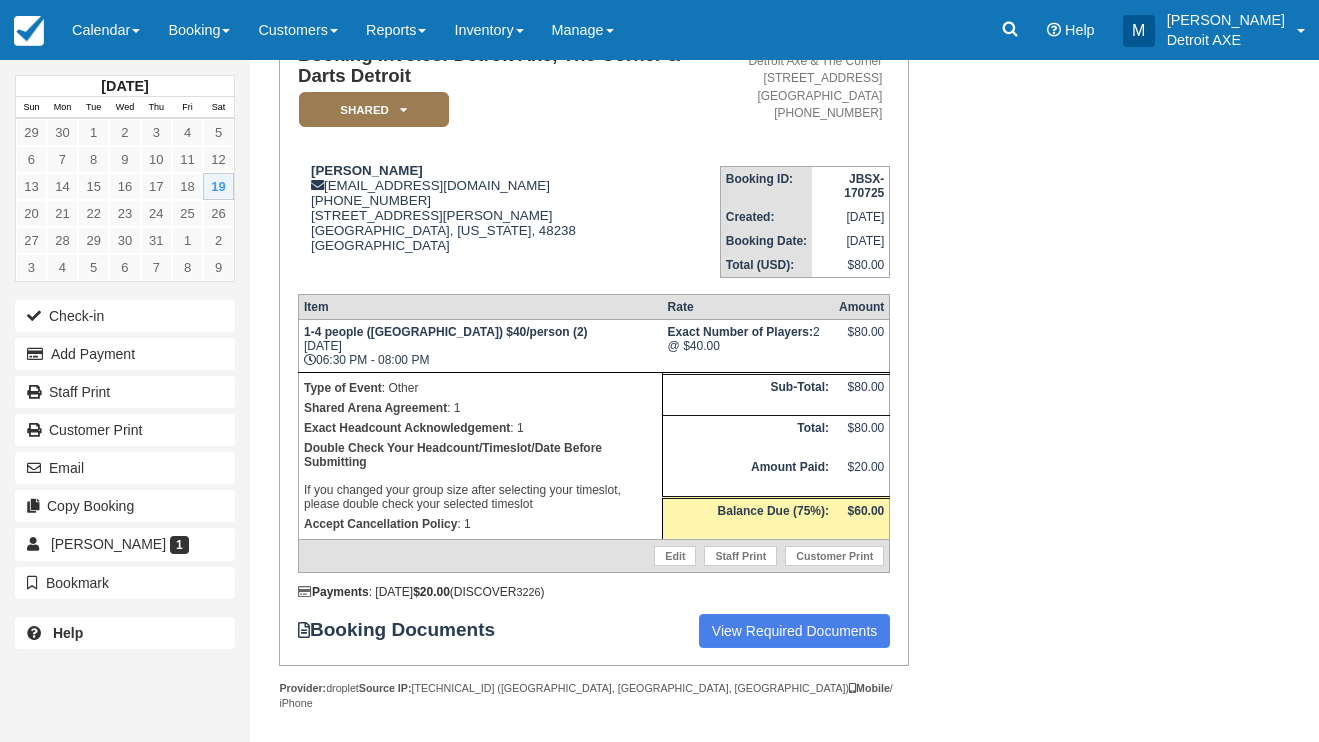 scroll, scrollTop: 170, scrollLeft: 0, axis: vertical 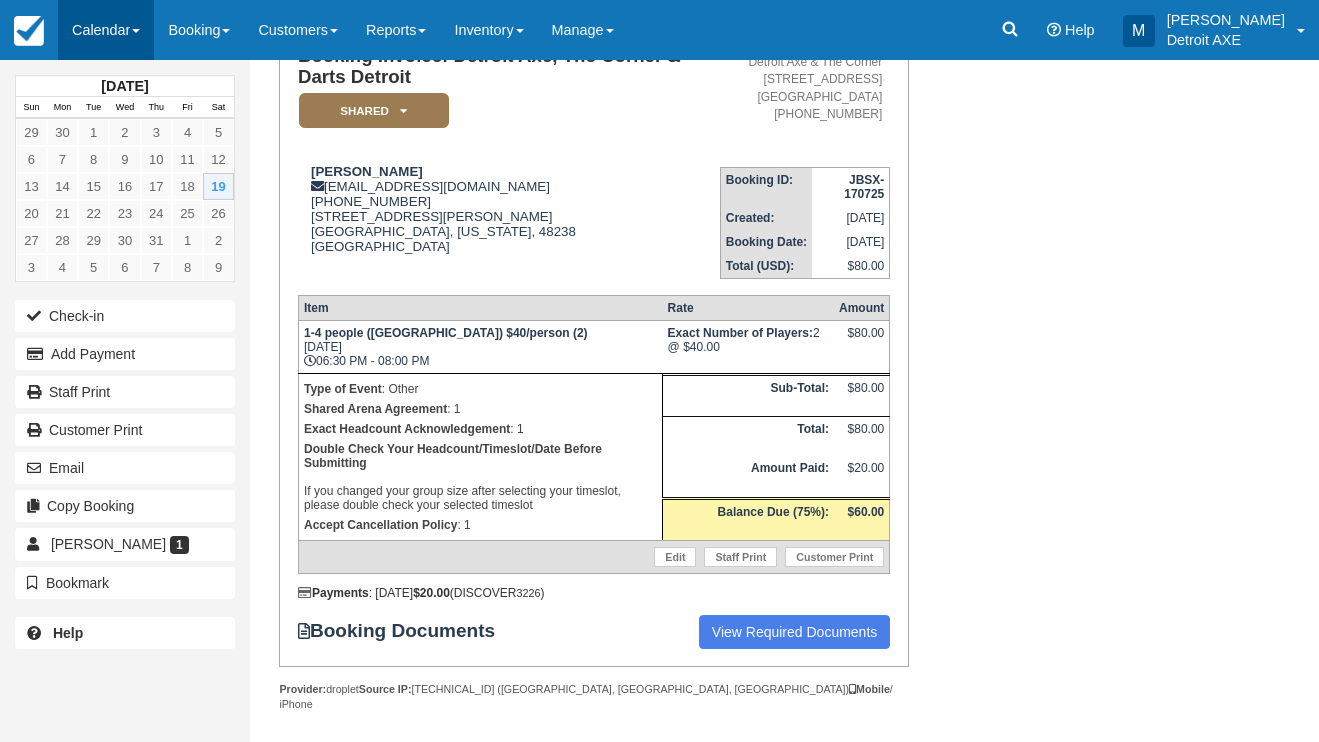 click on "Calendar" at bounding box center [106, 30] 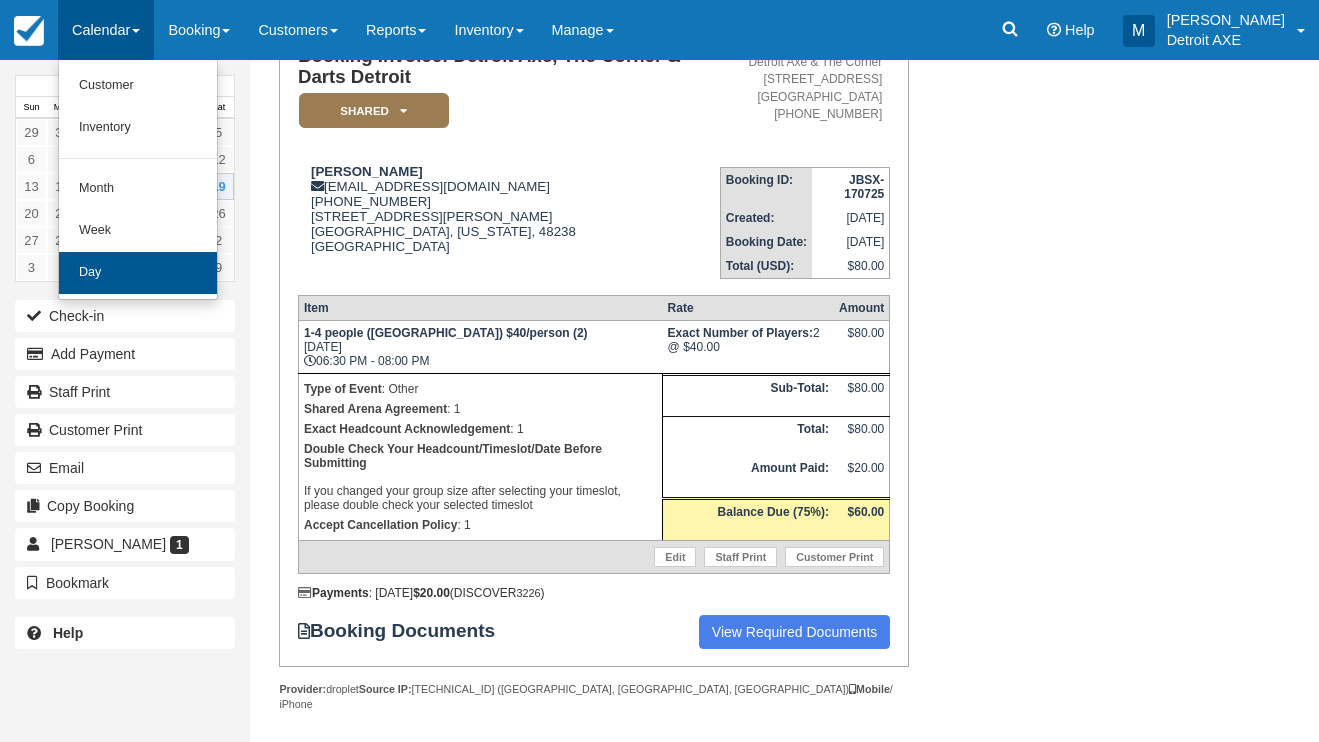 click on "Day" at bounding box center [138, 273] 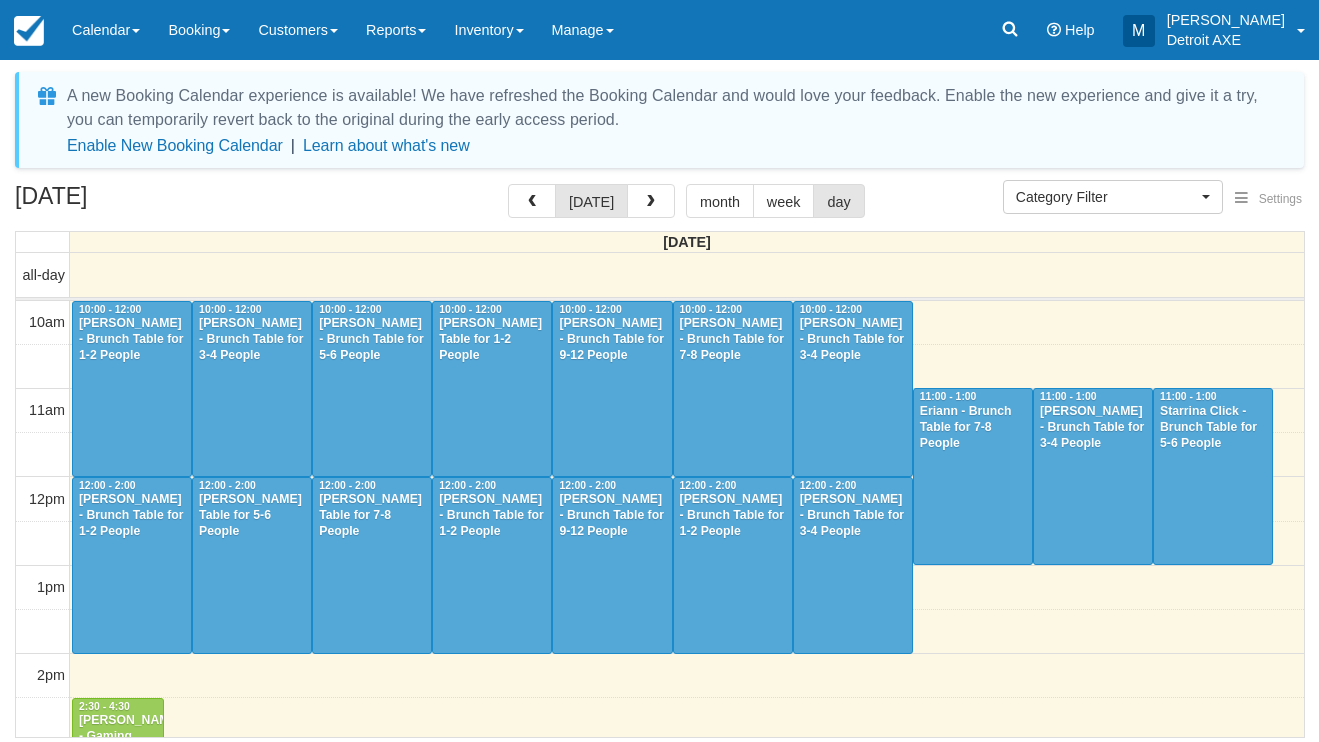 select 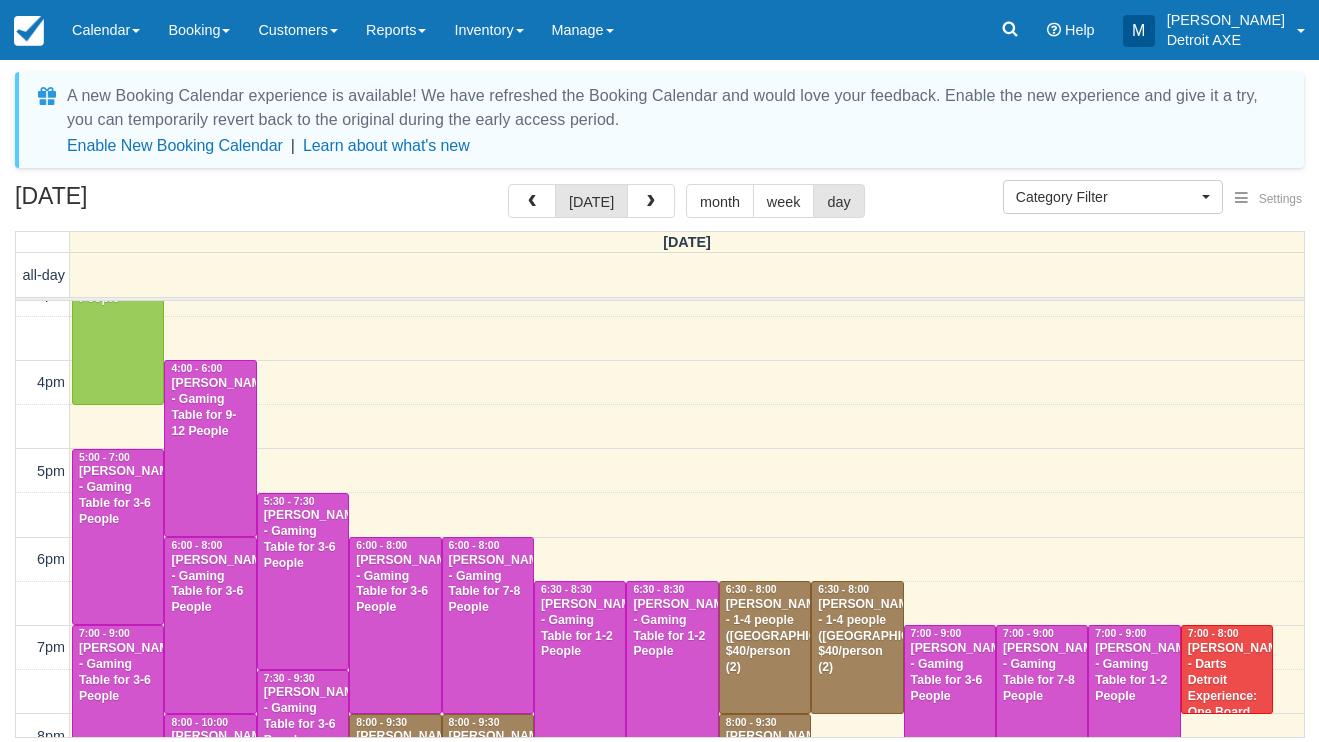 click on "[PERSON_NAME] - 1-4 people ([GEOGRAPHIC_DATA]) $40/person (2)" at bounding box center (857, 636) 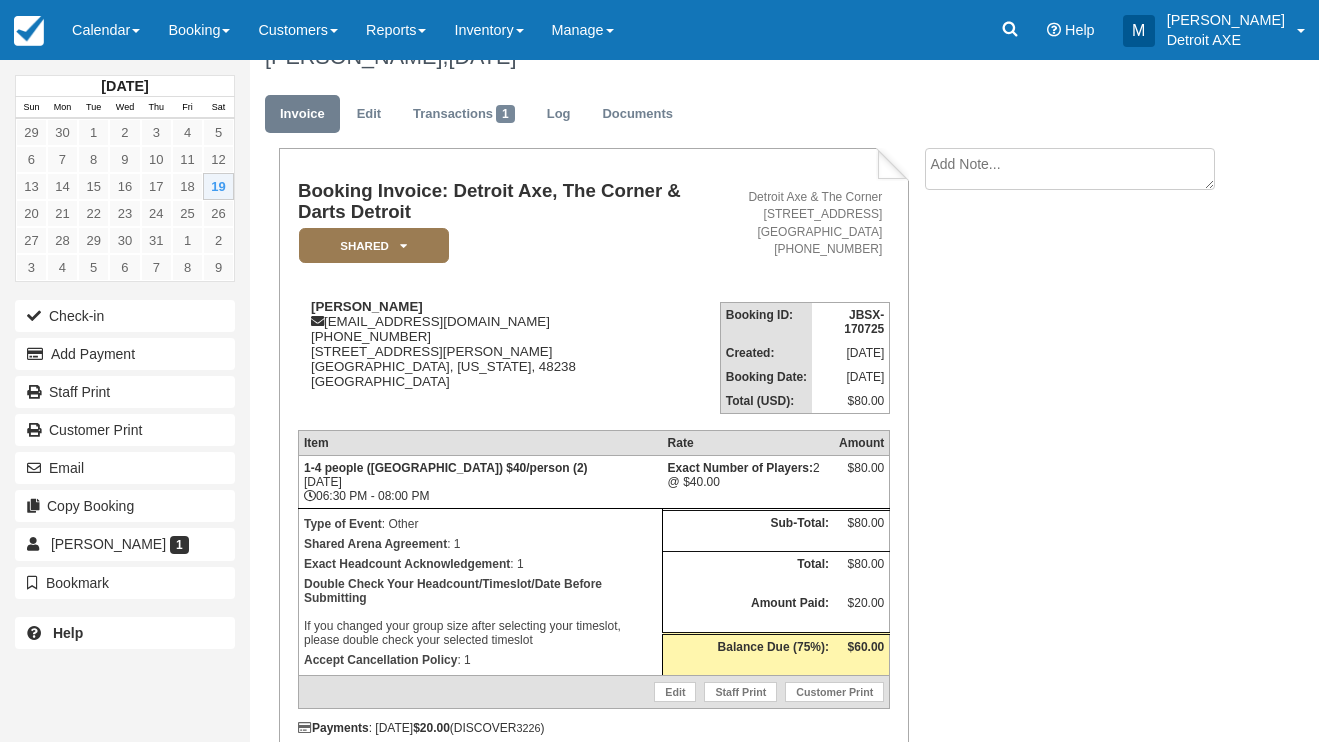 scroll, scrollTop: 36, scrollLeft: 0, axis: vertical 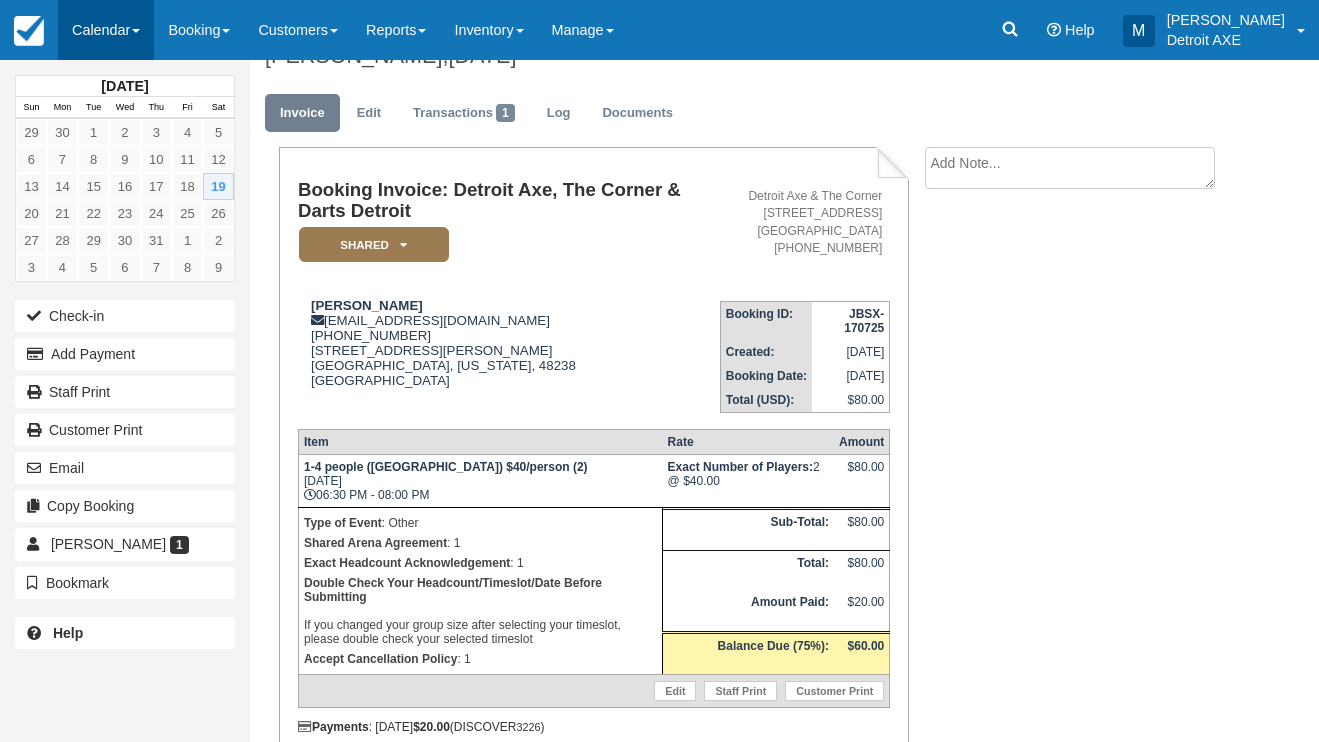 click on "Calendar" at bounding box center (106, 30) 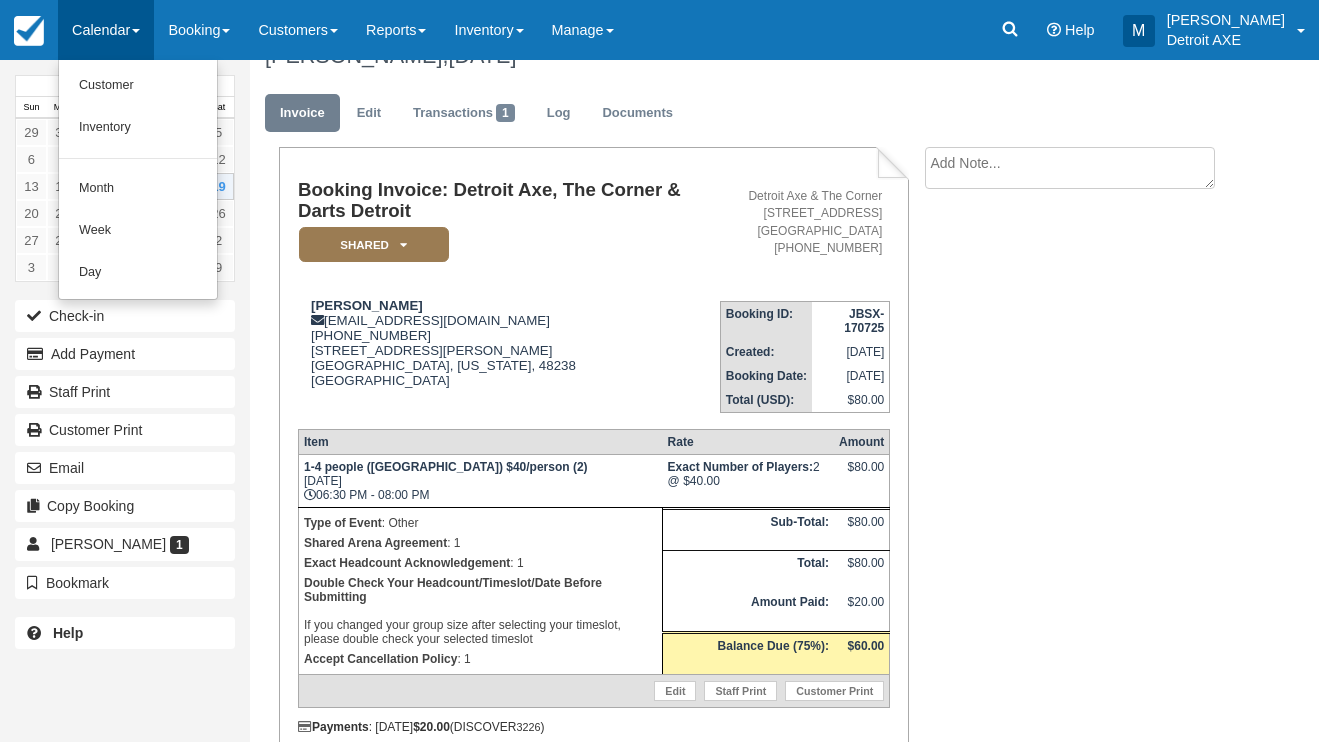 click on "Day" at bounding box center (138, 273) 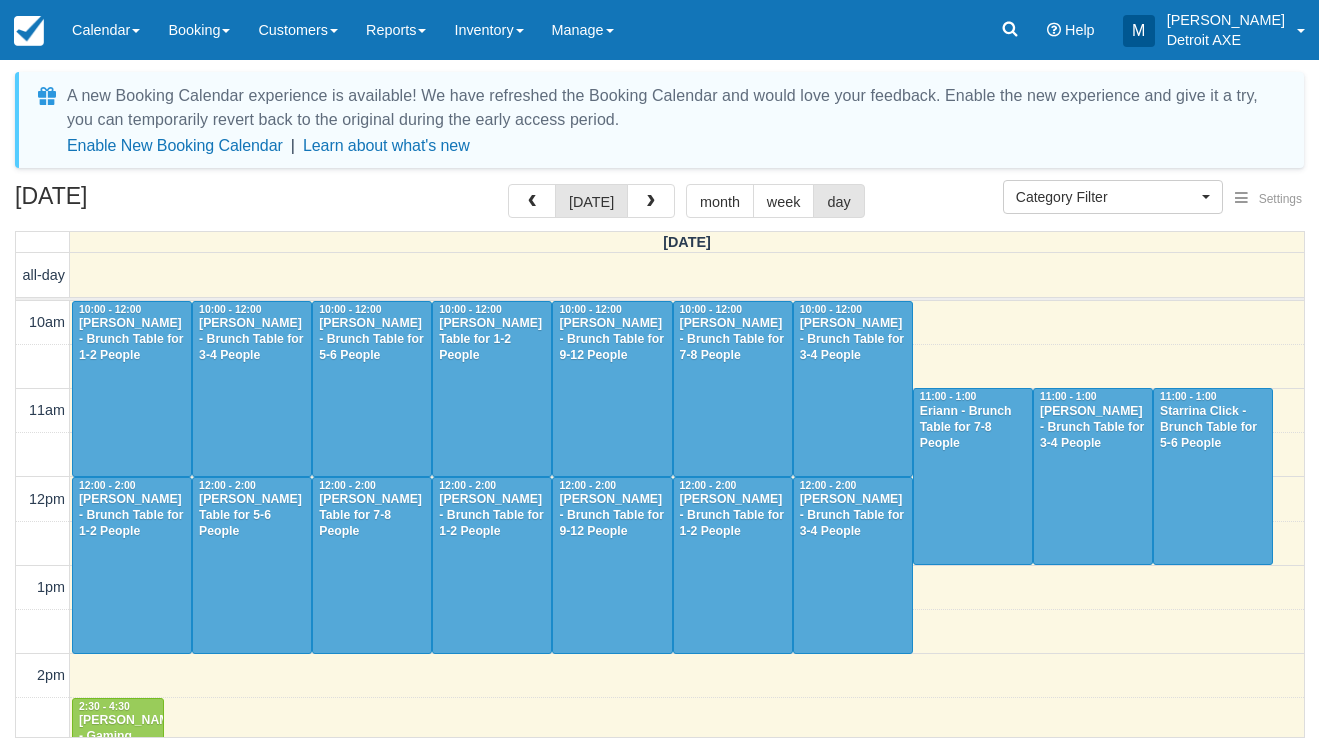 select 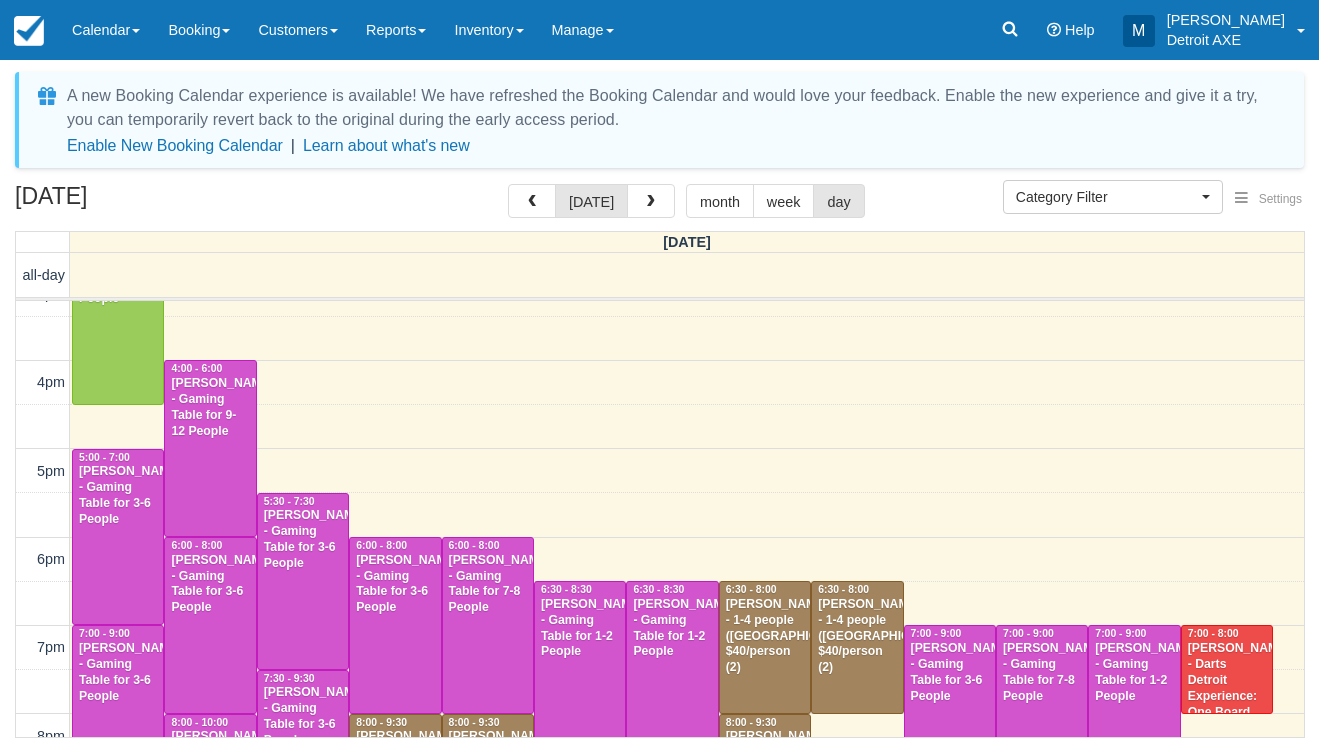 click on "Dylan monahan - Darts Detroit Experience: One Board (1-8 People), Dart Thrower (3)" at bounding box center [1227, 704] 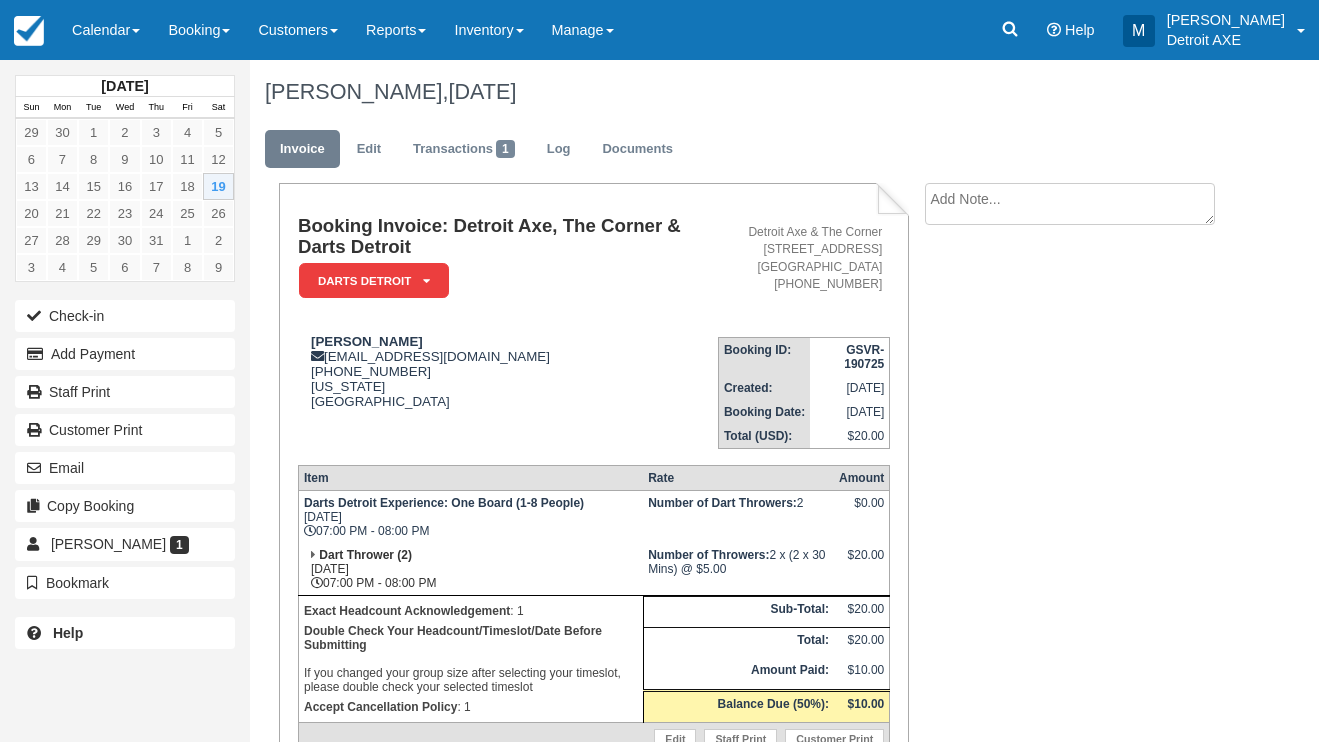 scroll, scrollTop: 0, scrollLeft: 0, axis: both 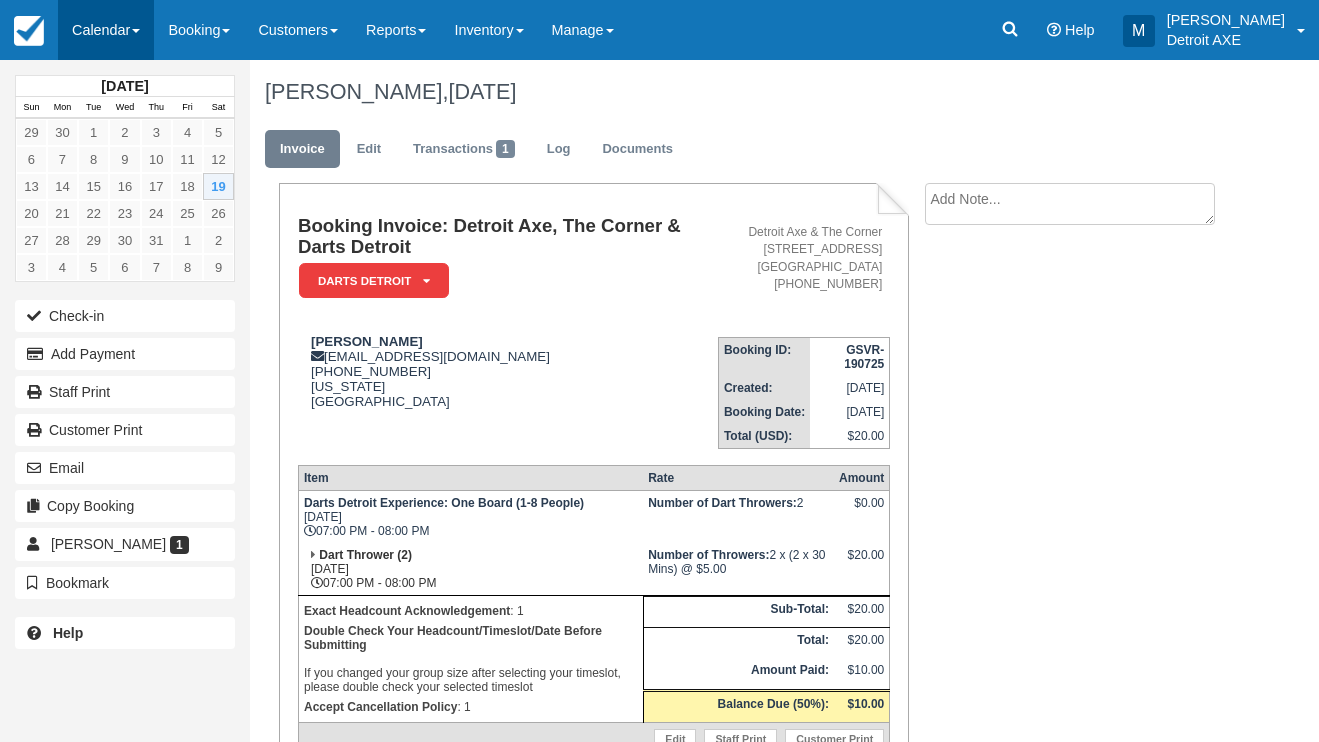 click on "Calendar" at bounding box center (106, 30) 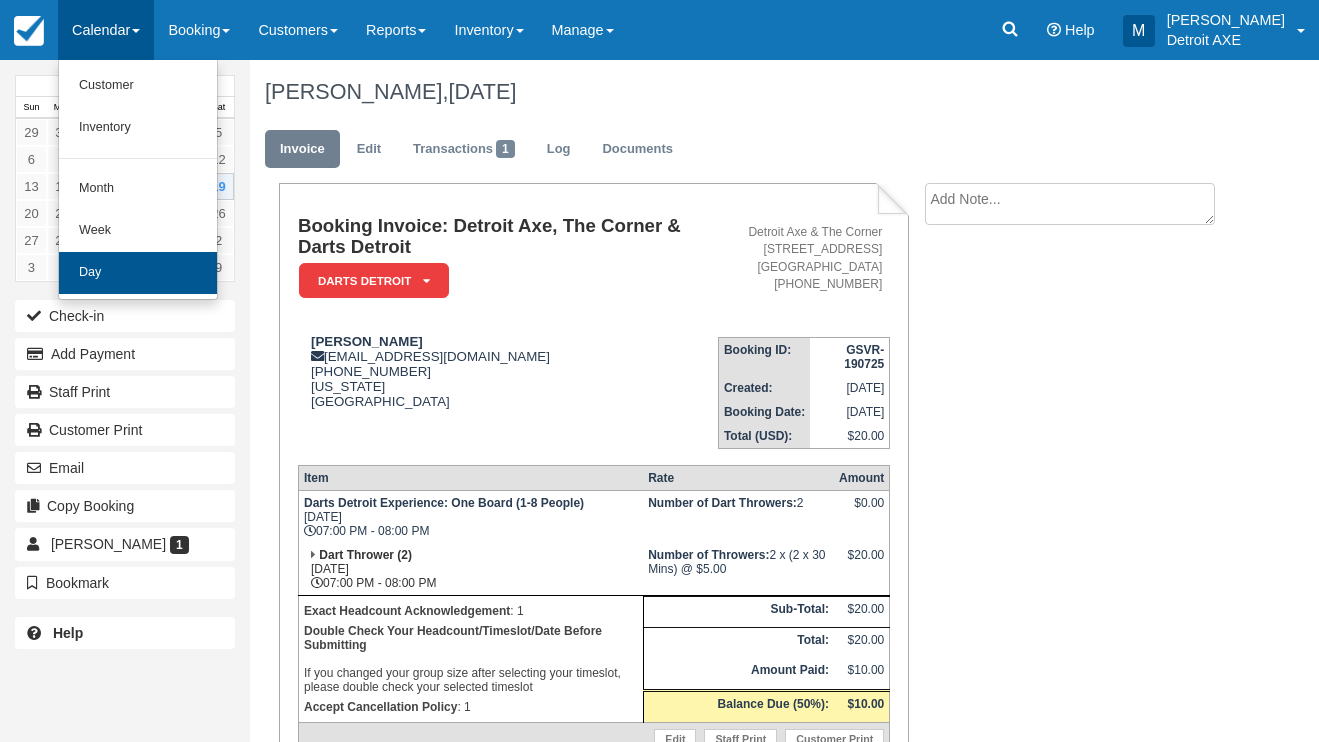 click on "Day" at bounding box center (138, 273) 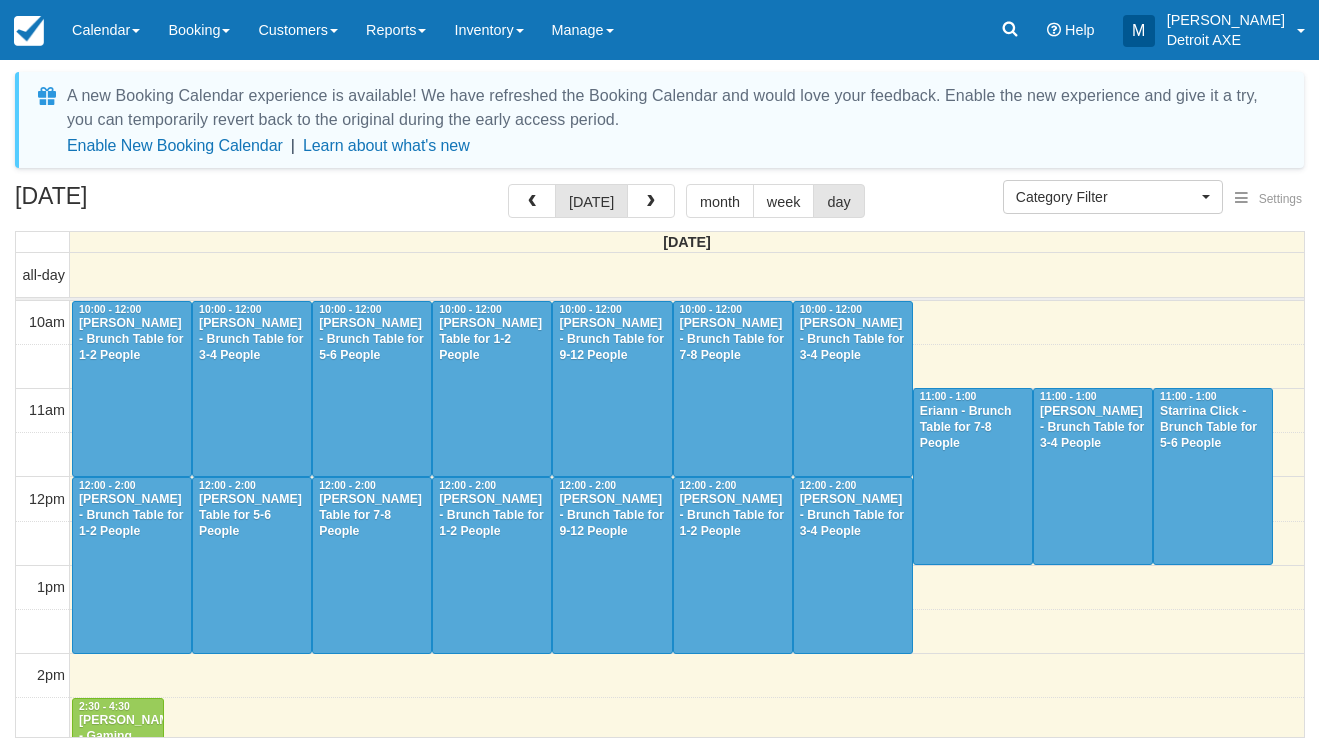 select 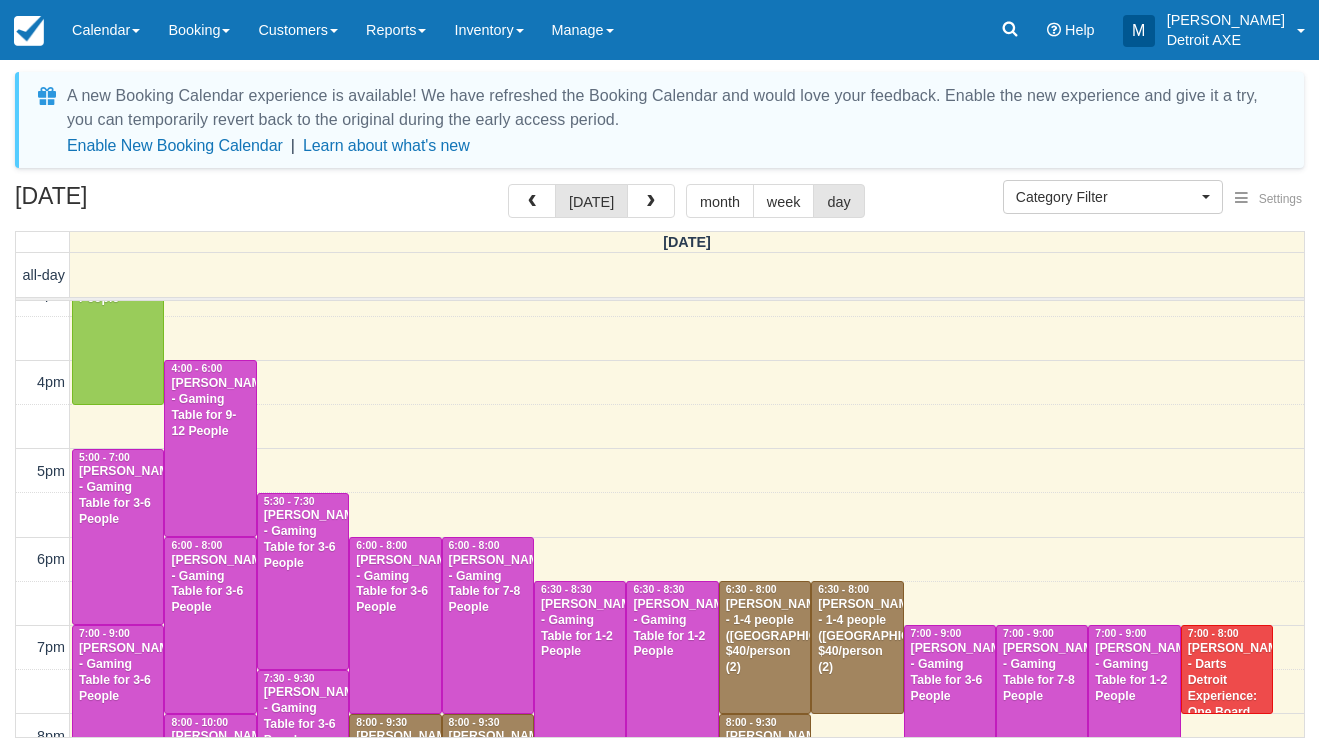 click on "[PERSON_NAME] - Darts Detroit Experience: One Board (1-8 People), Dart Thrower (3)" at bounding box center (1227, 704) 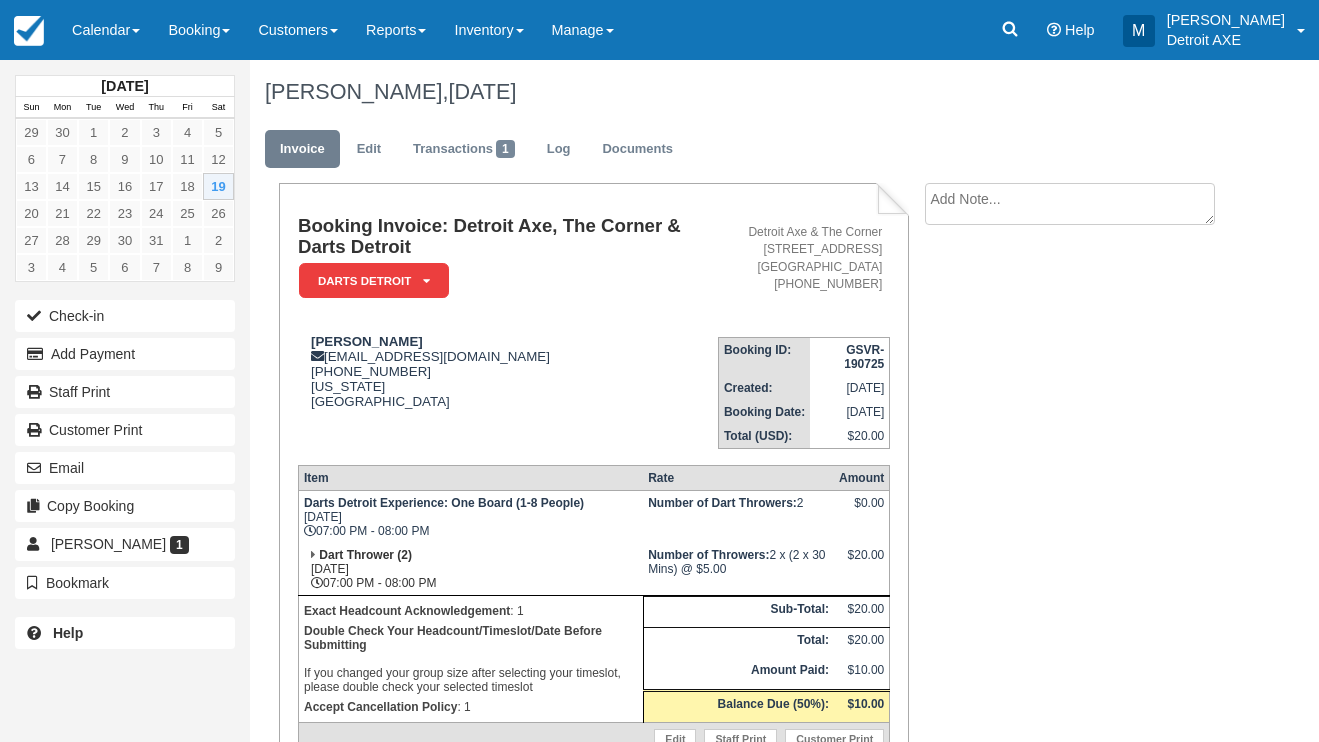 scroll, scrollTop: 0, scrollLeft: 0, axis: both 